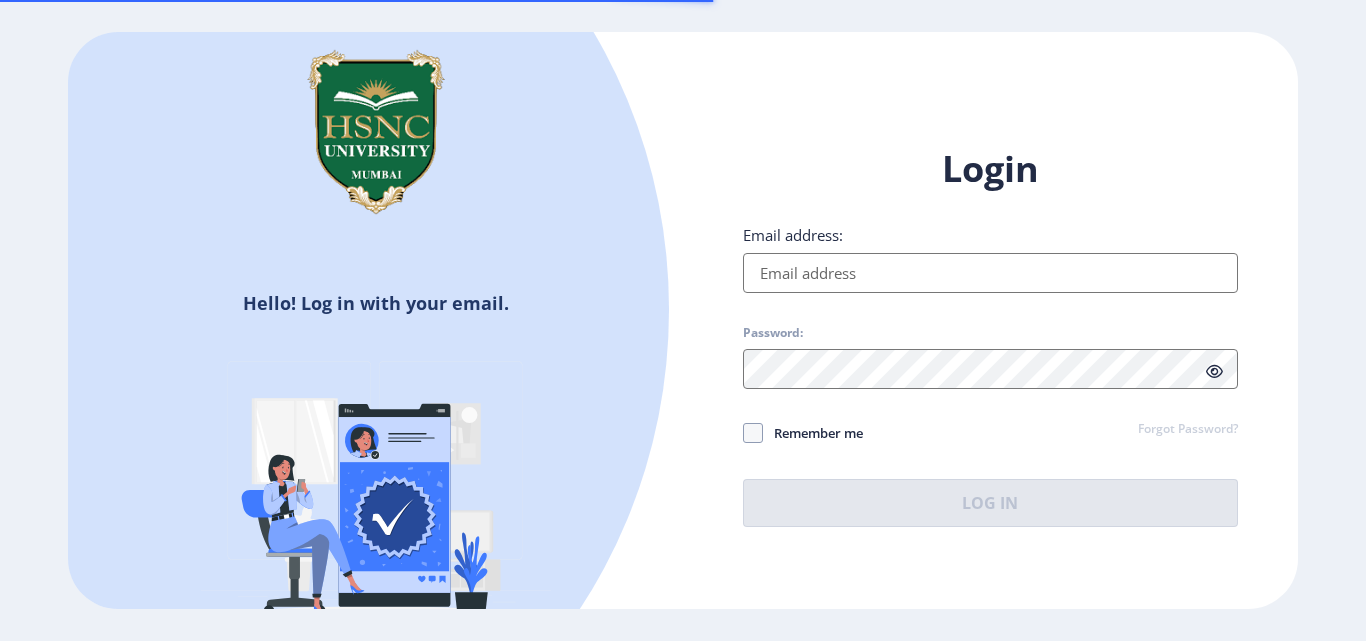 scroll, scrollTop: 0, scrollLeft: 0, axis: both 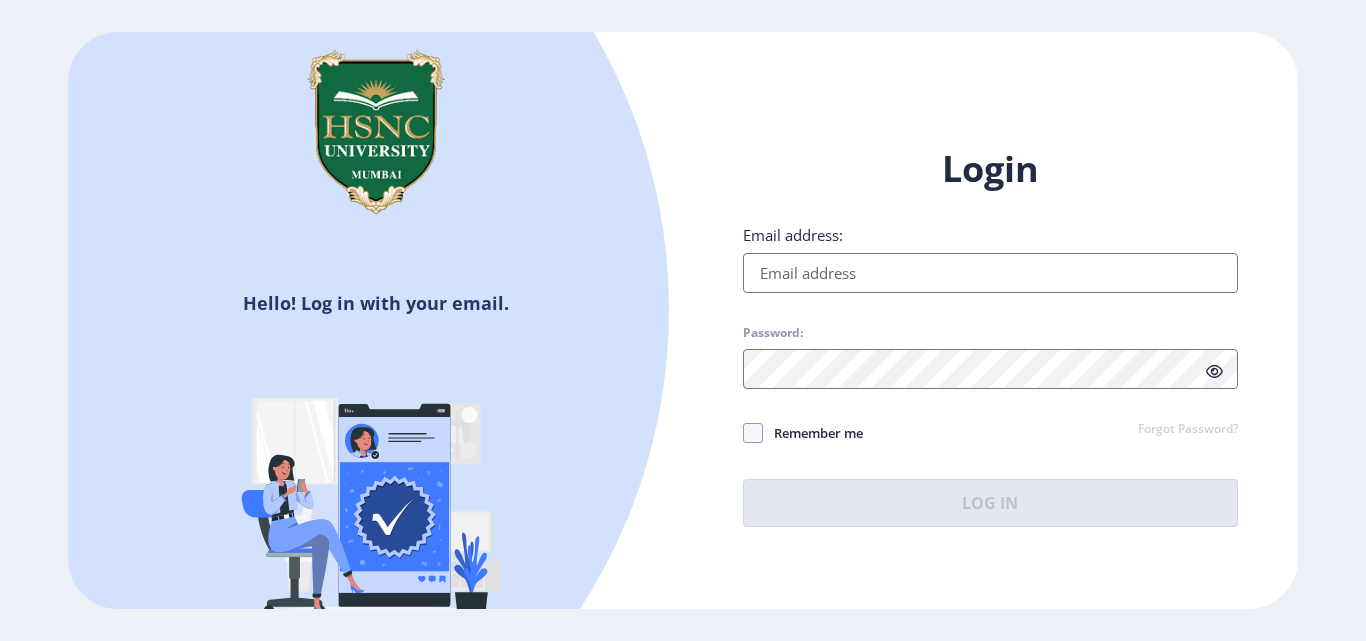 click on "Email address:" at bounding box center (990, 273) 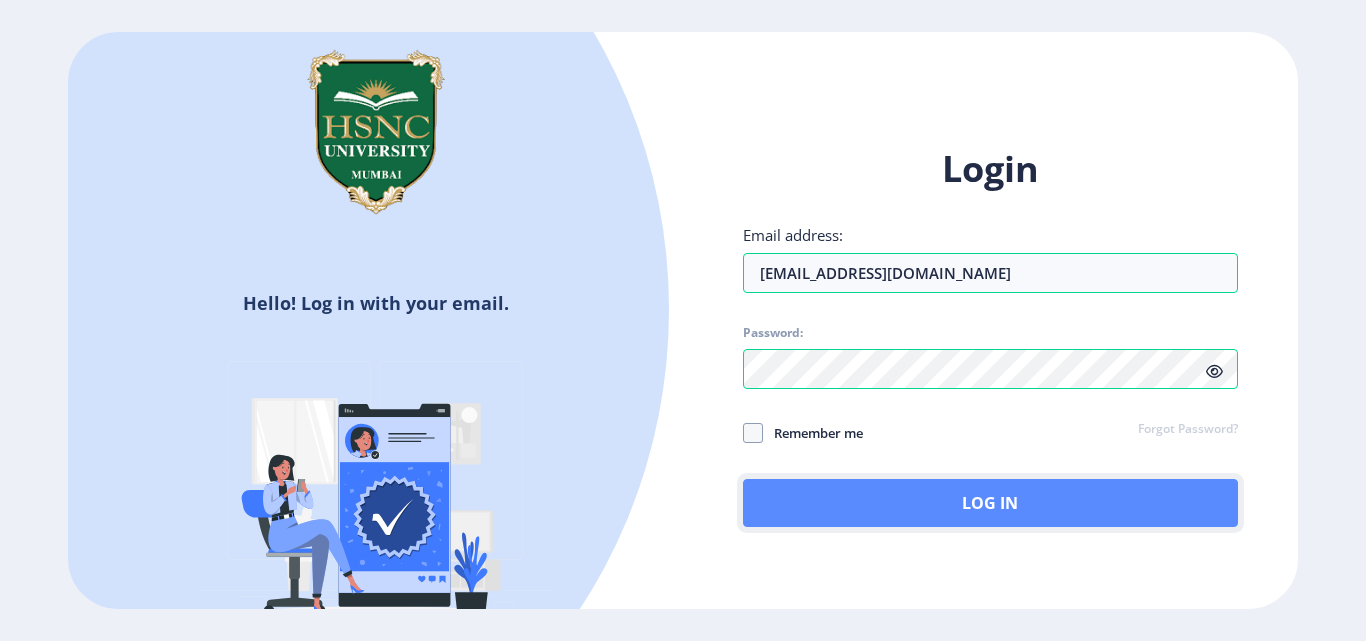 click on "Log In" 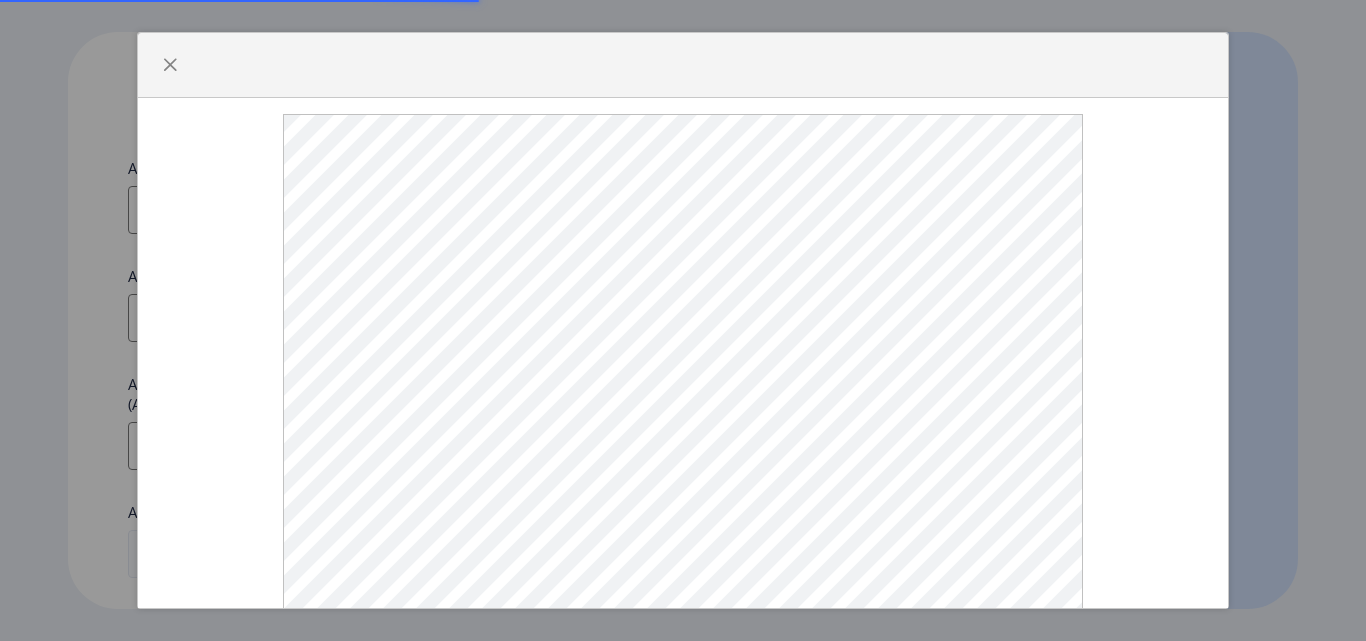 select 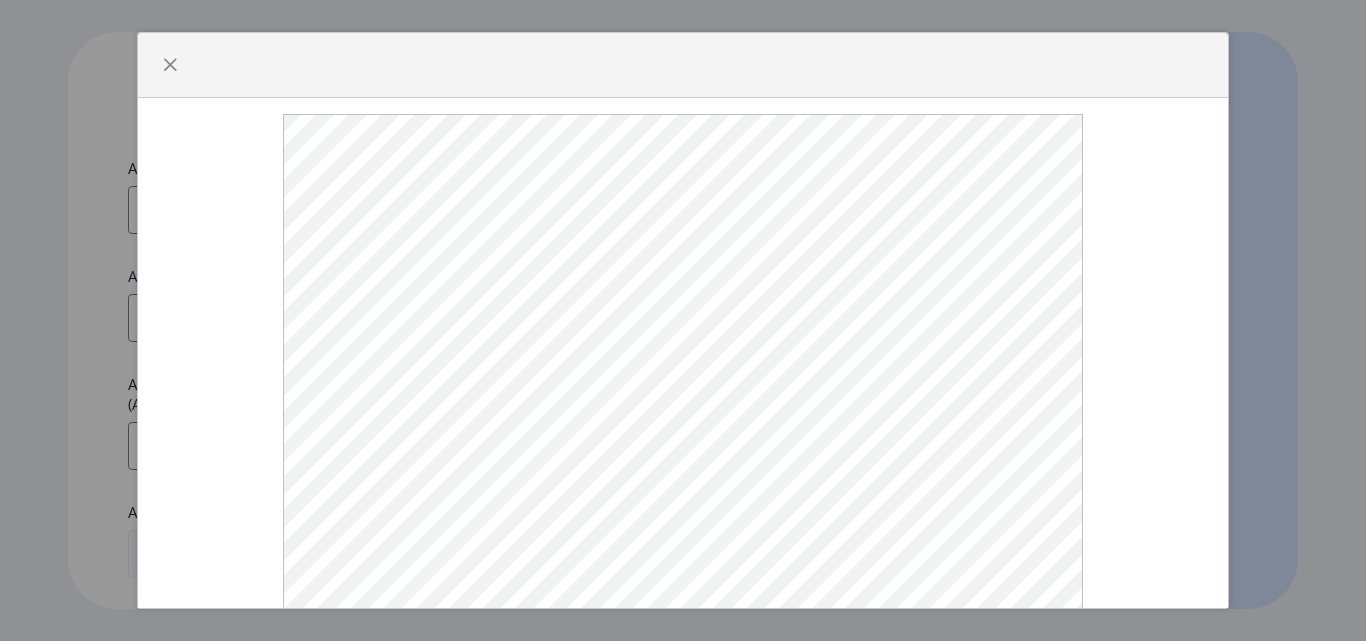 scroll, scrollTop: 26, scrollLeft: 0, axis: vertical 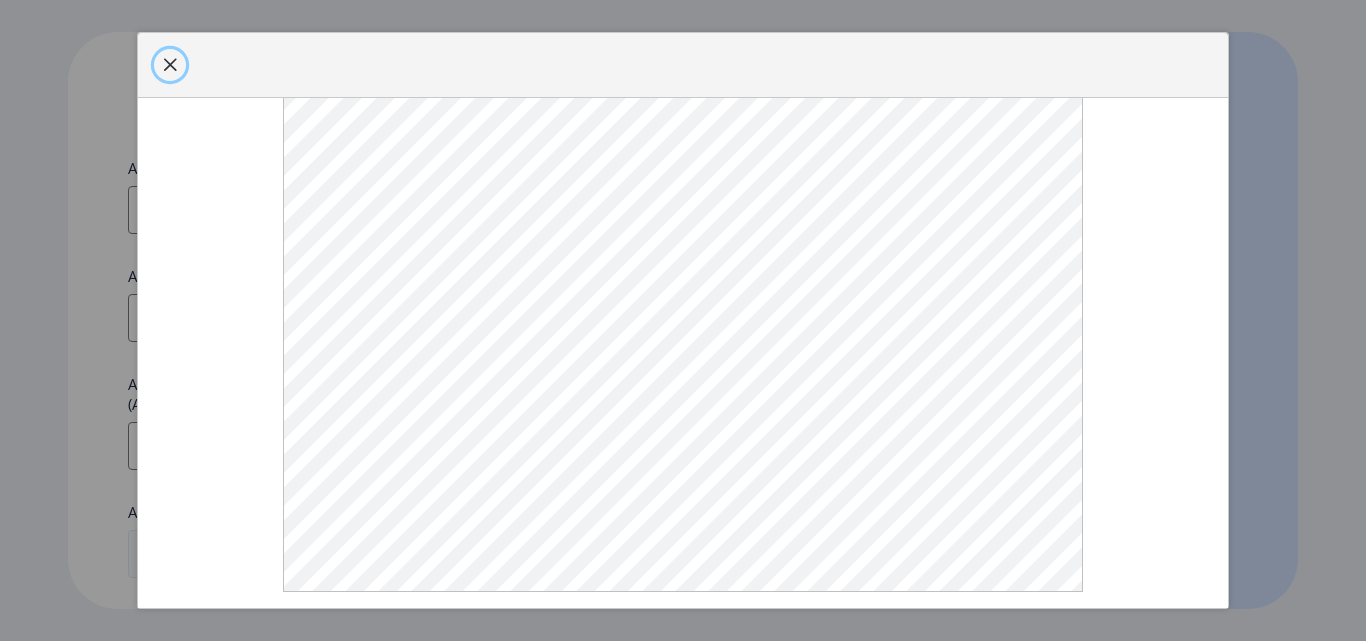 click 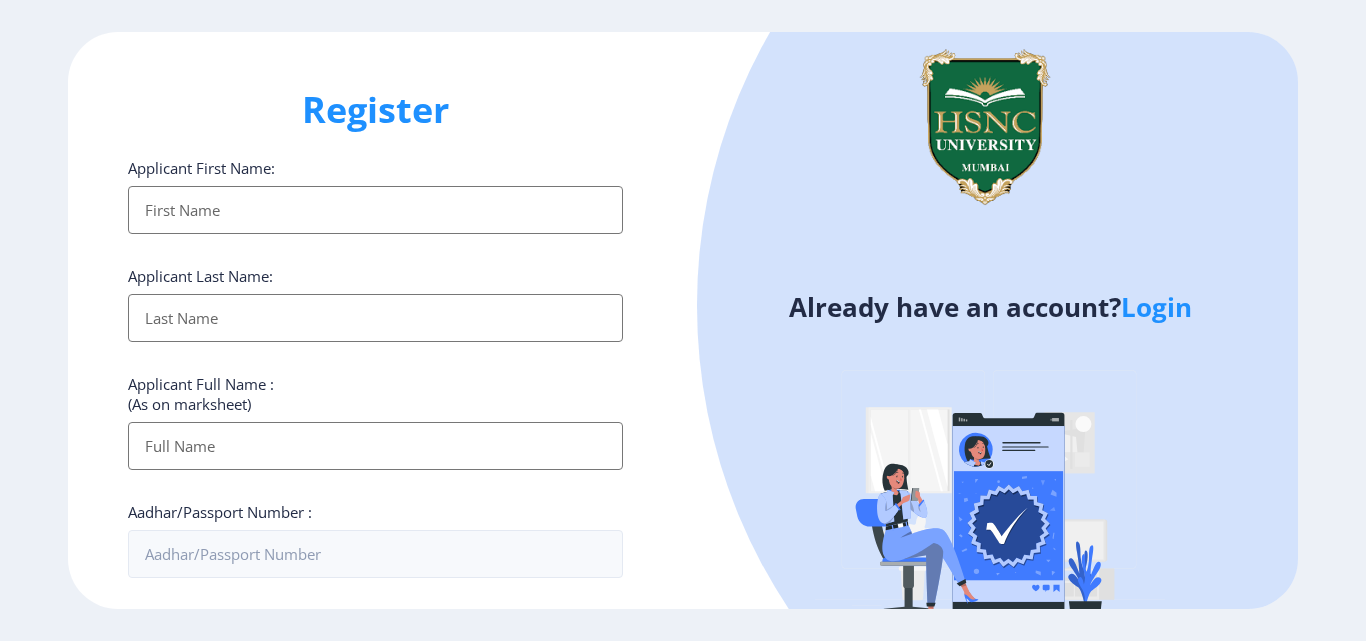 click on "Applicant First Name:" at bounding box center (375, 210) 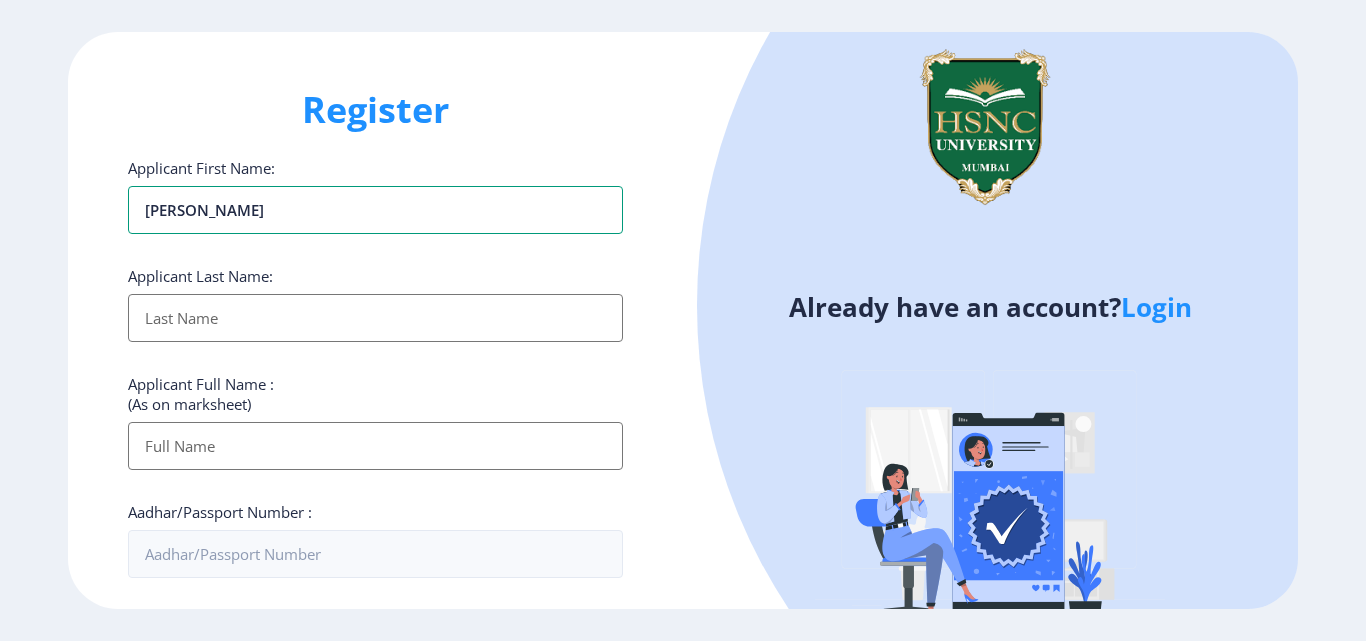 type on "[PERSON_NAME]" 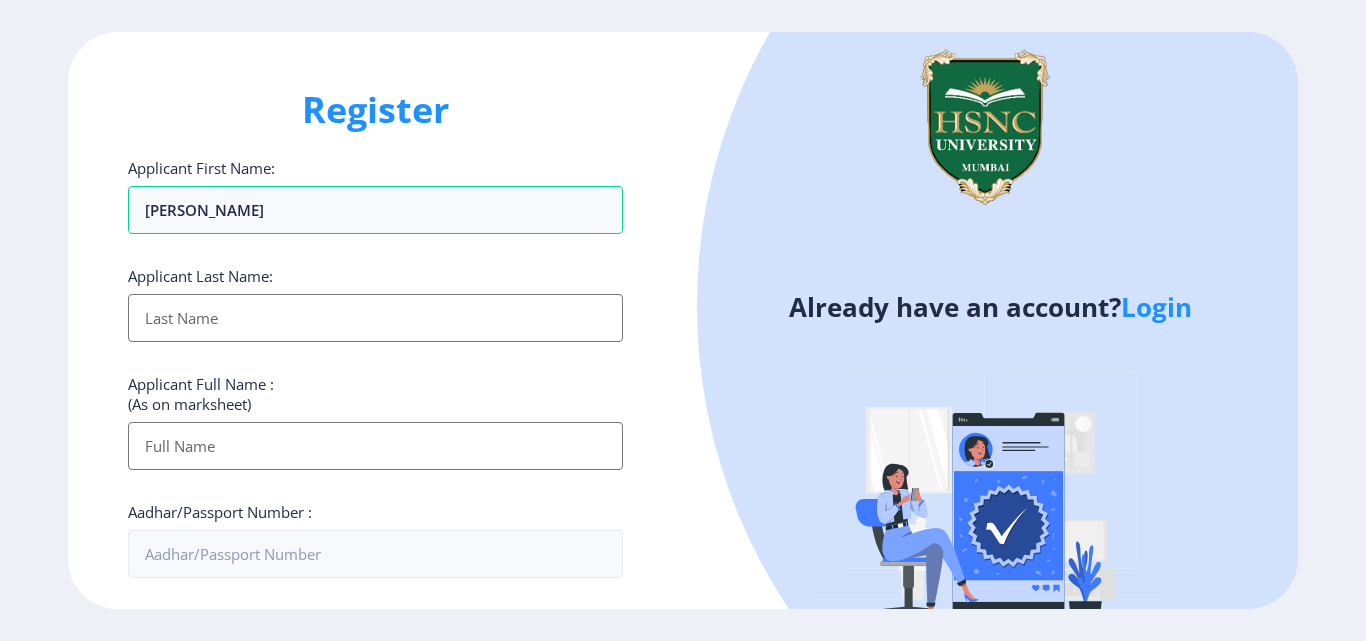 click on "Applicant First Name:" at bounding box center [375, 318] 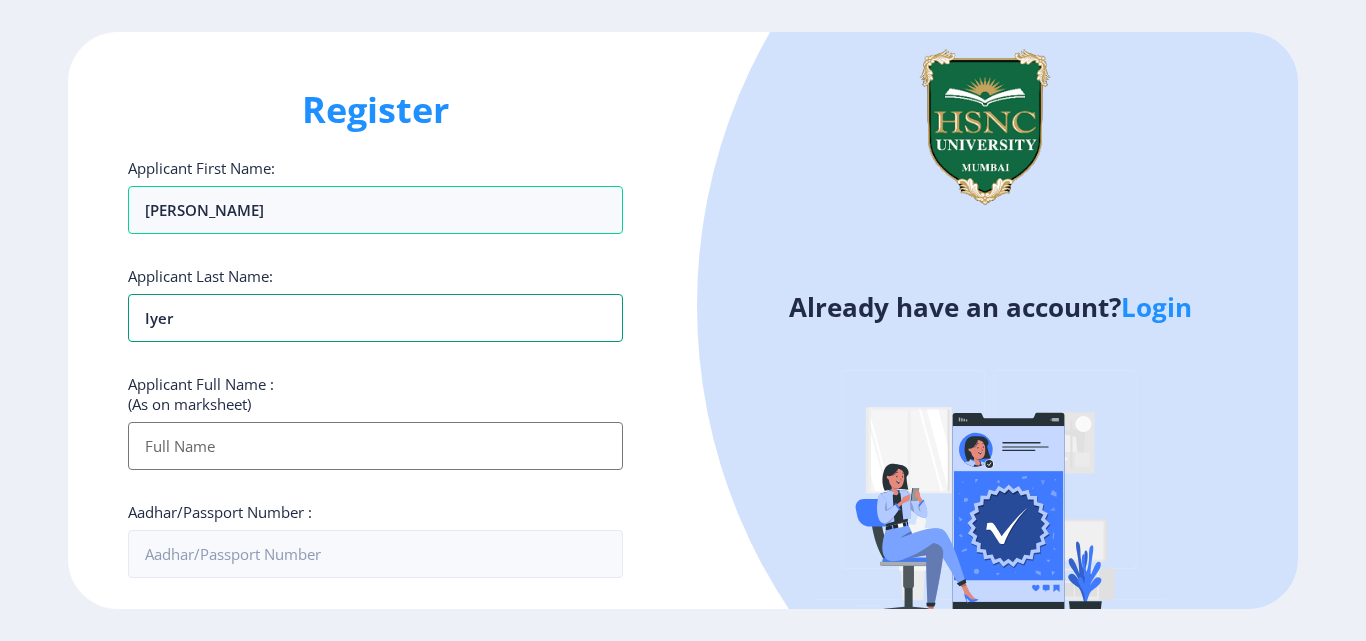 type on "Iyer" 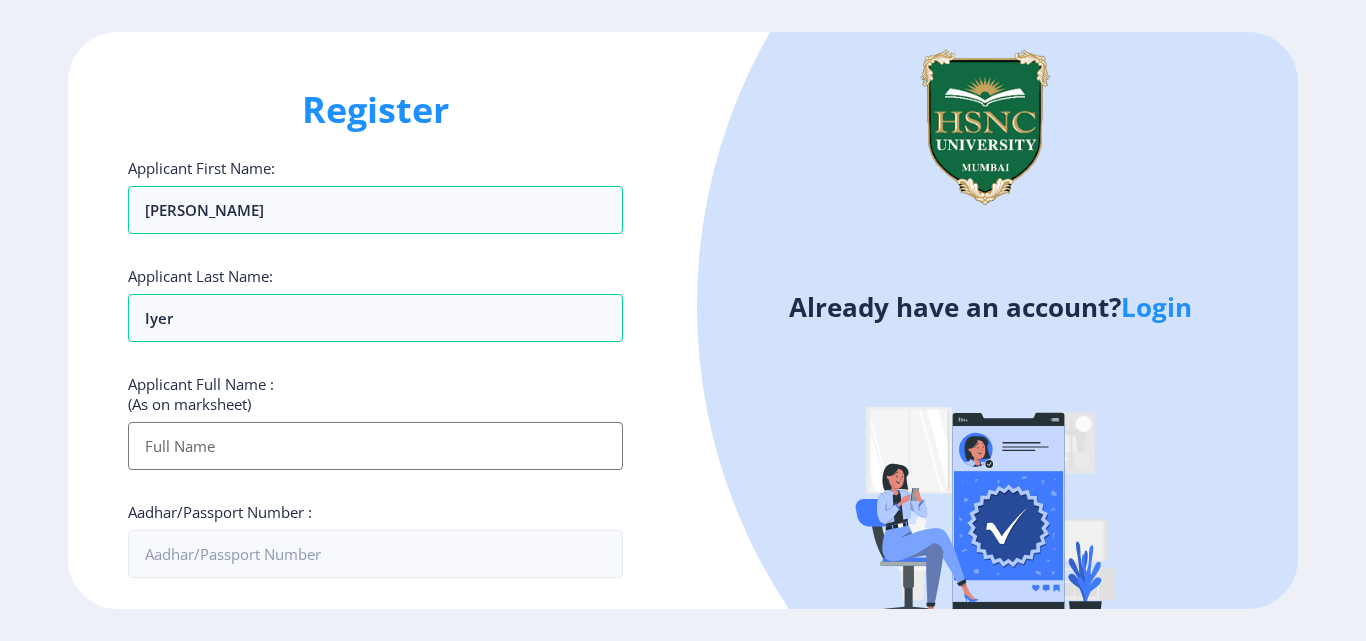 click on "Applicant First Name:" at bounding box center (375, 446) 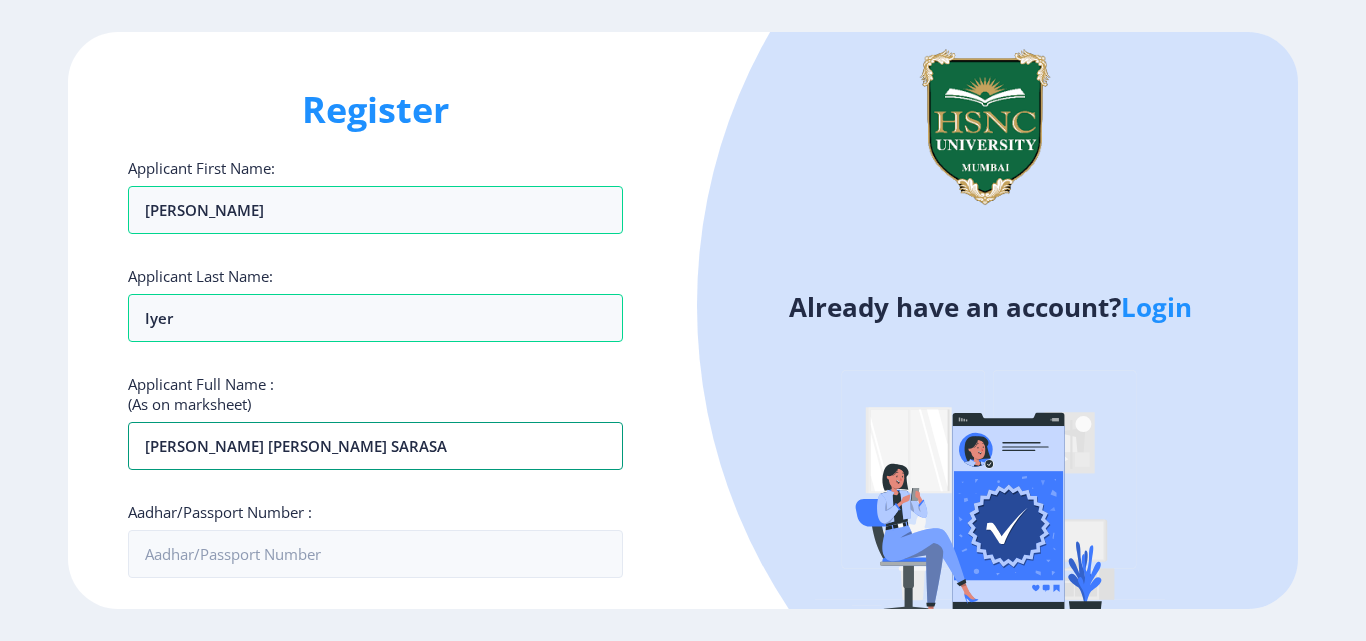 type on "[PERSON_NAME] [PERSON_NAME] SARASA" 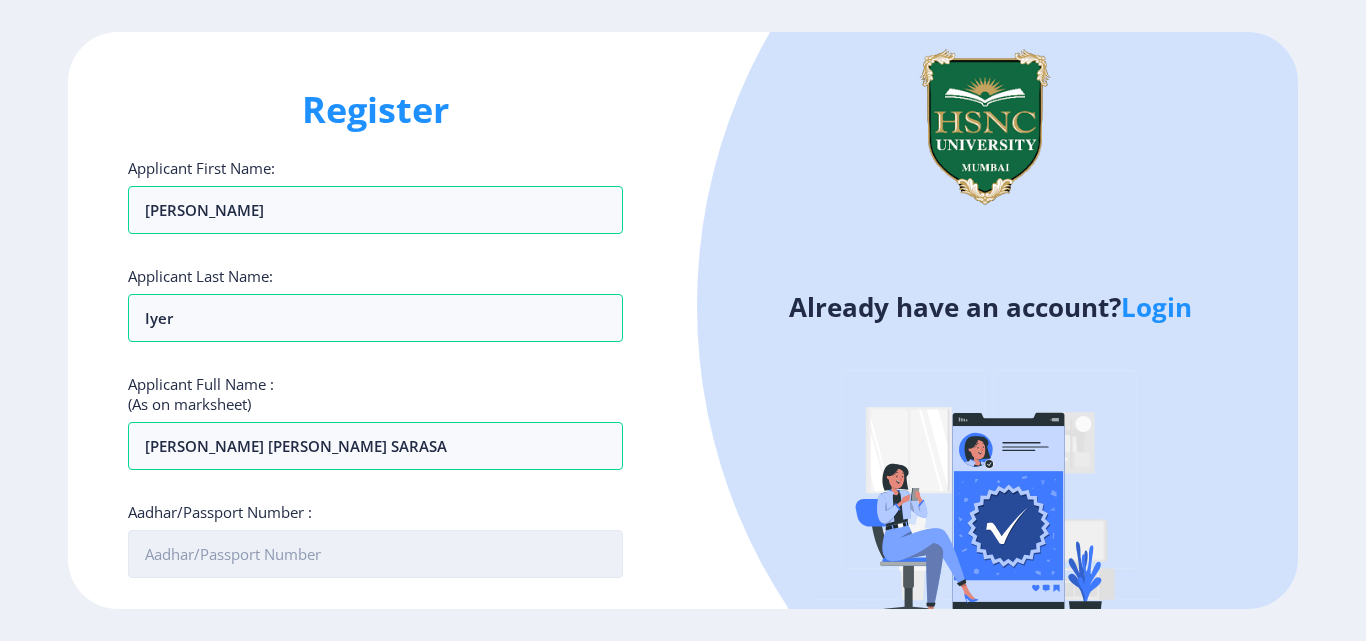 click on "Aadhar/Passport Number :" at bounding box center [375, 554] 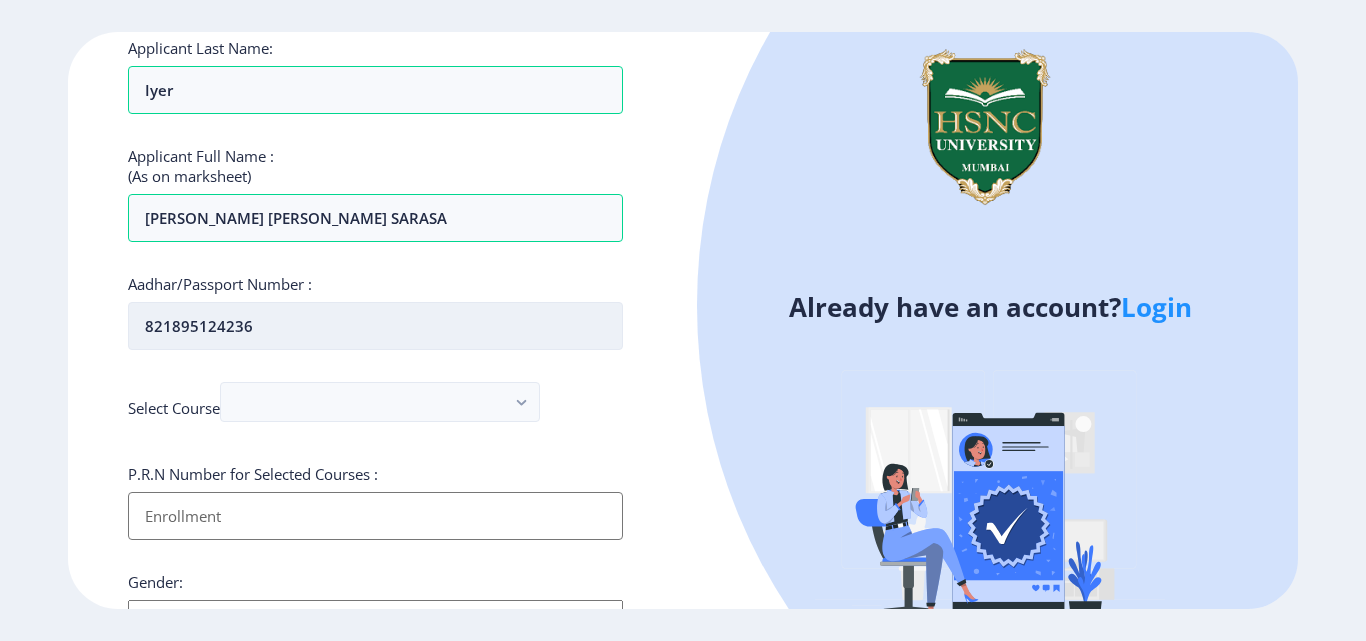 scroll, scrollTop: 229, scrollLeft: 0, axis: vertical 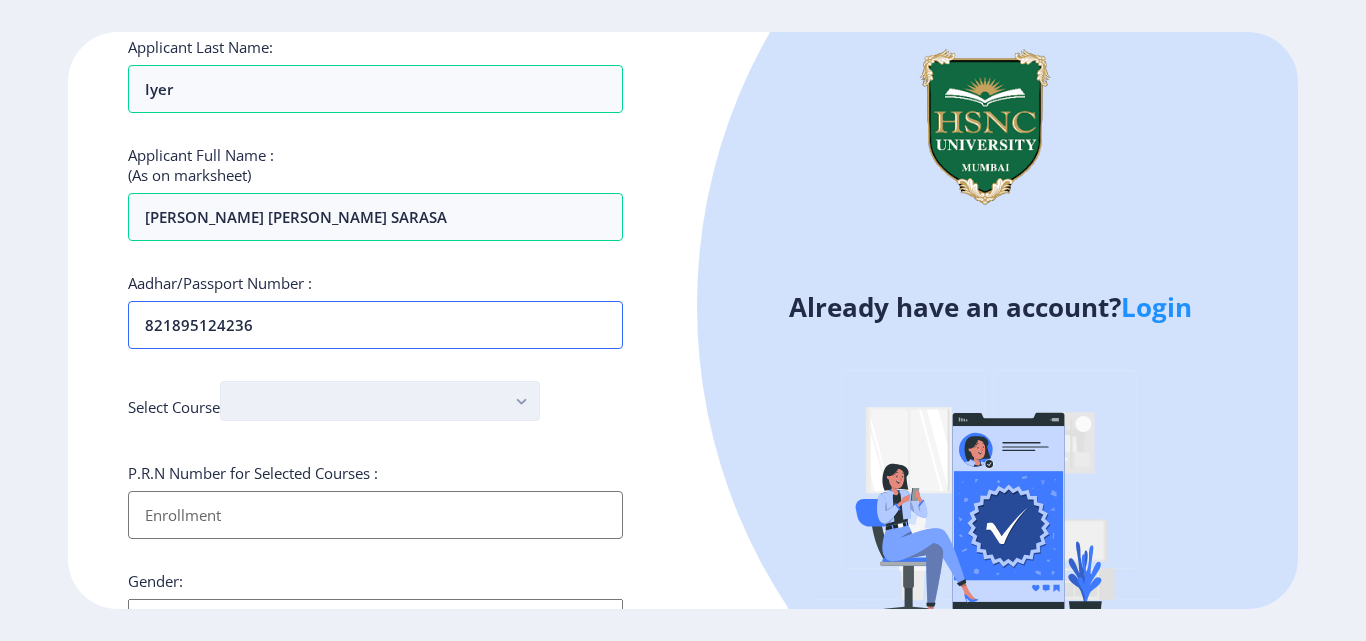 type on "821895124236" 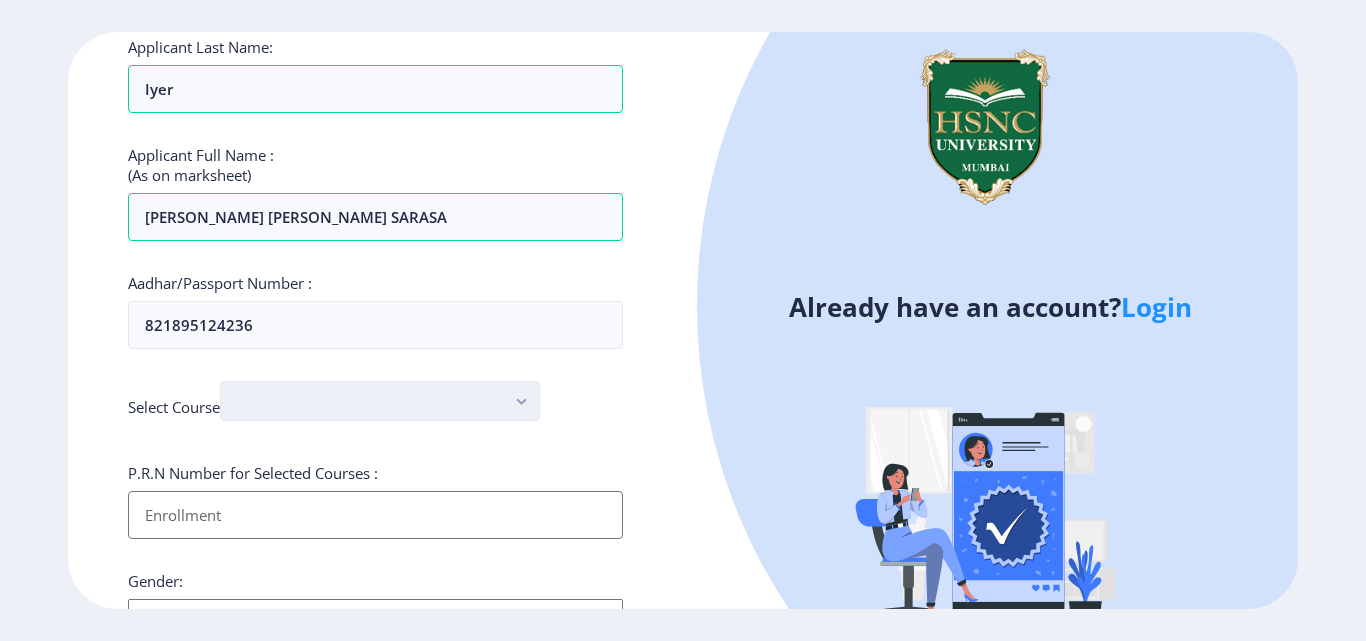 click 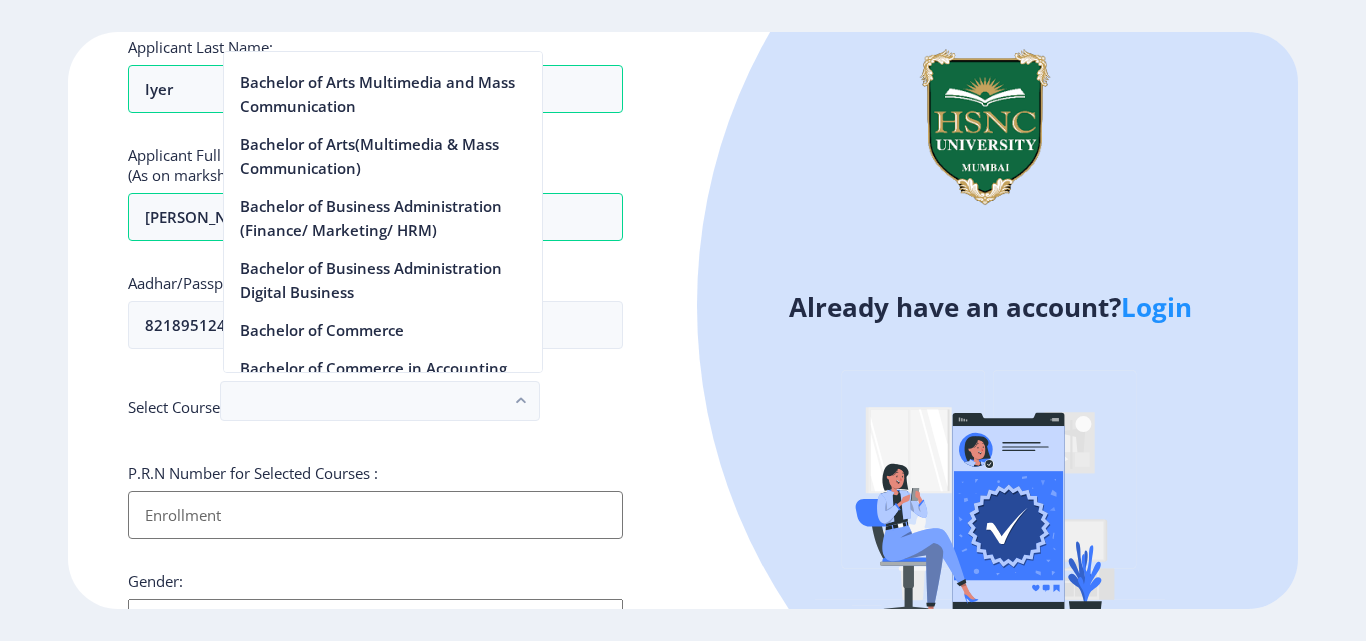 scroll, scrollTop: 466, scrollLeft: 0, axis: vertical 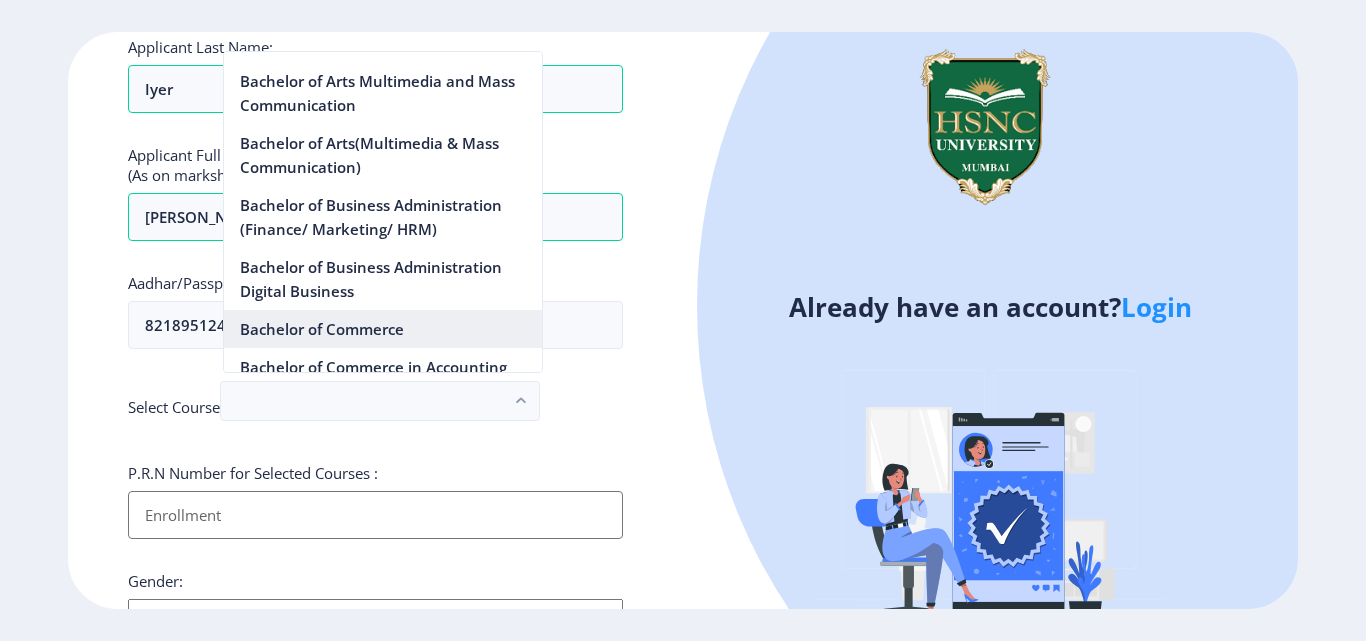 click on "Bachelor of Commerce" at bounding box center [383, 329] 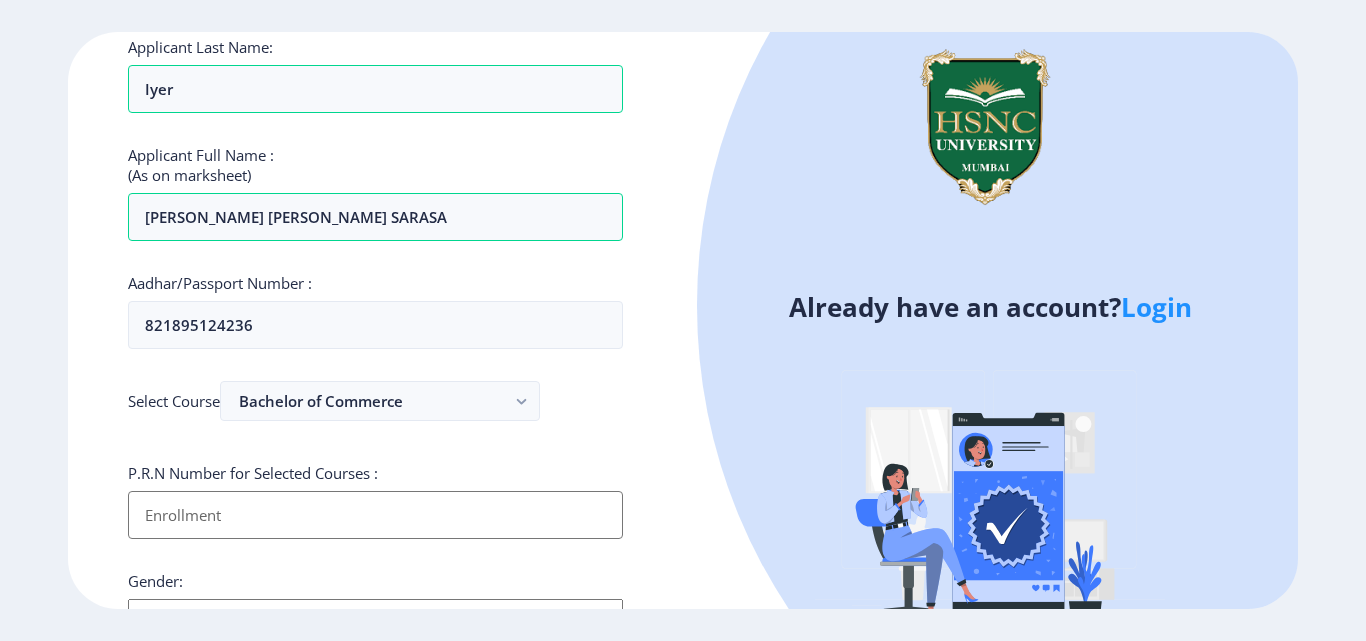 click on "Applicant First Name:" at bounding box center [375, 515] 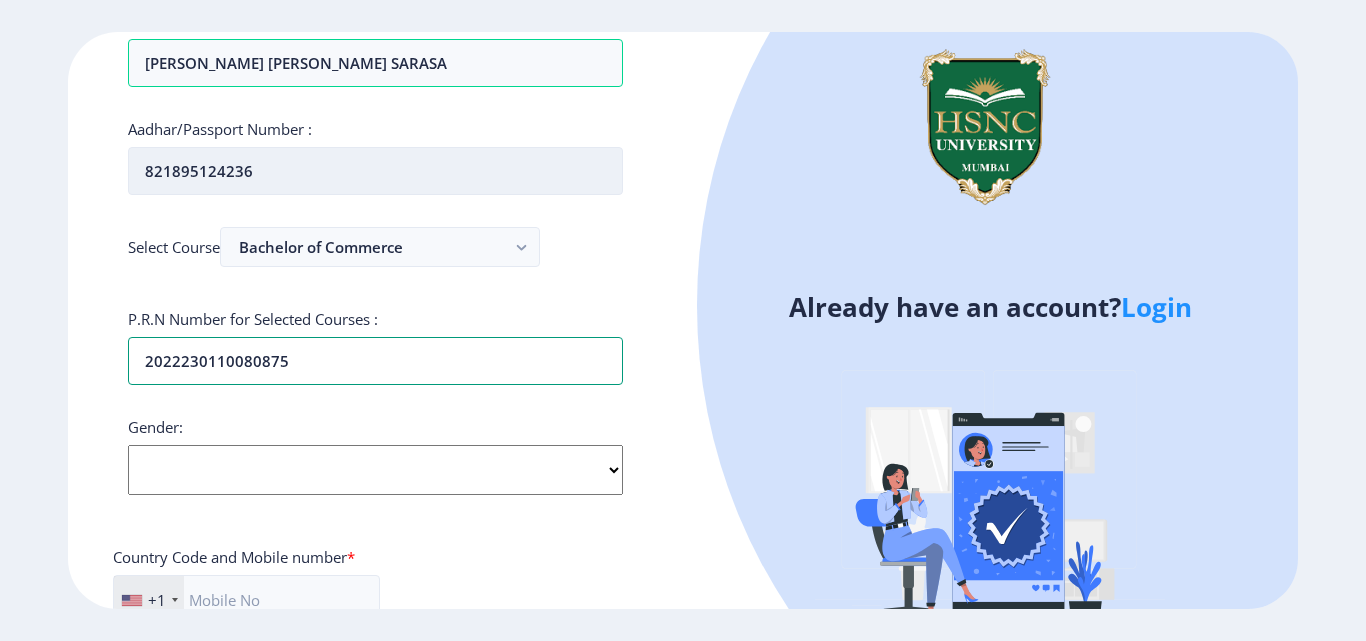 scroll, scrollTop: 384, scrollLeft: 0, axis: vertical 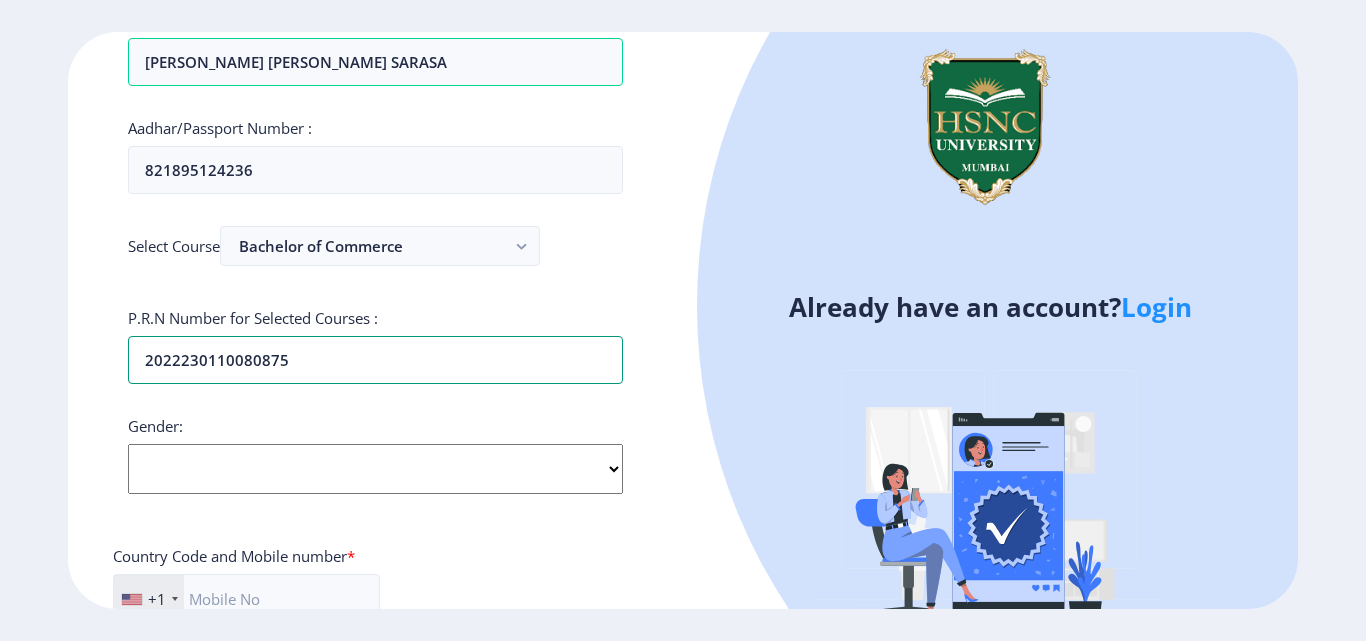 type on "2022230110080875" 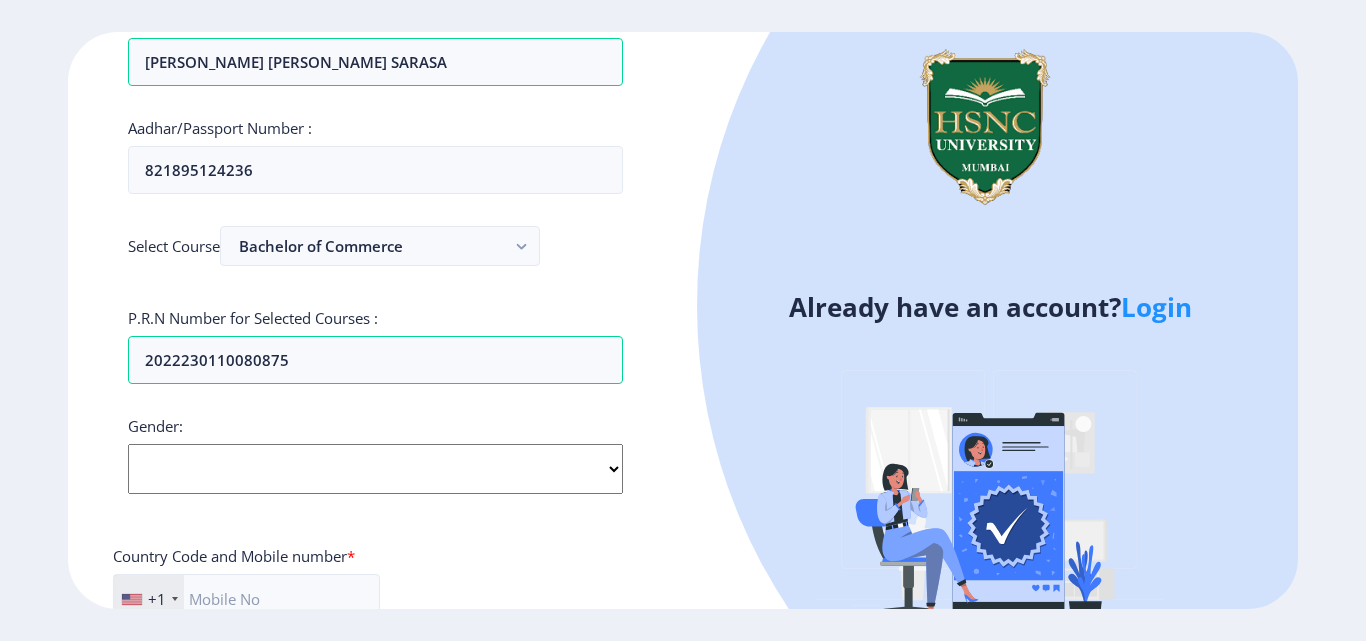 click on "Select Gender Male Female Other" 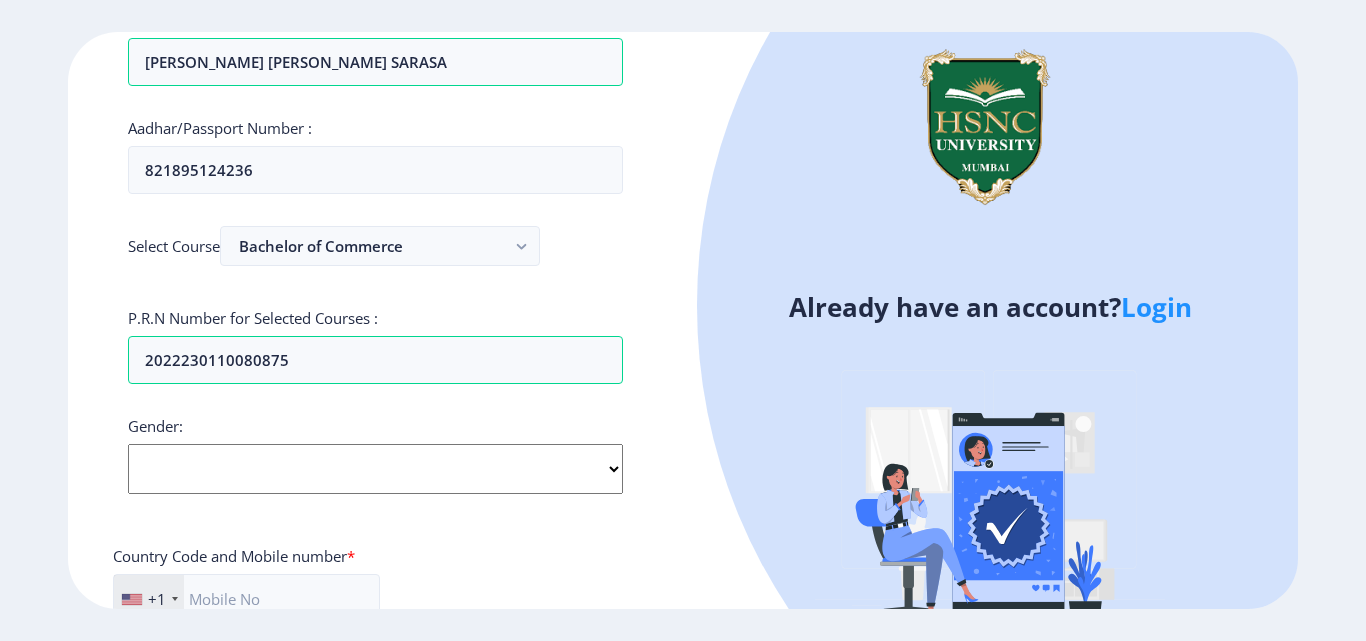select on "[DEMOGRAPHIC_DATA]" 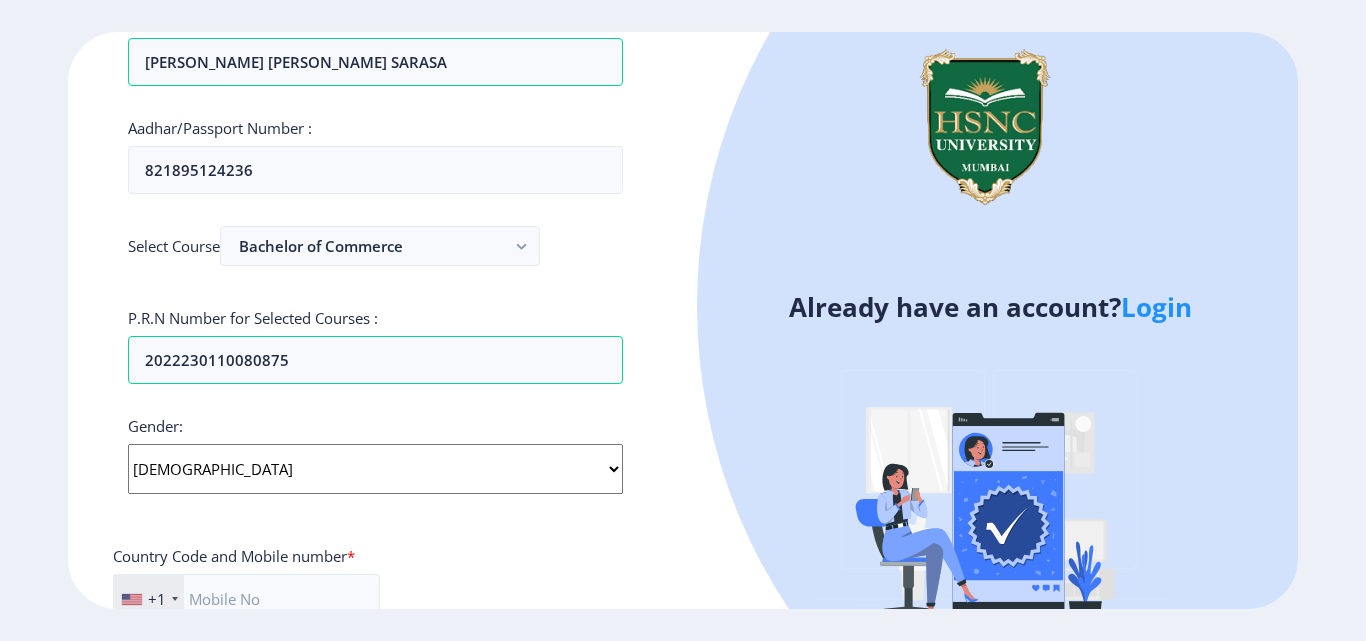 click on "Select Gender Male Female Other" 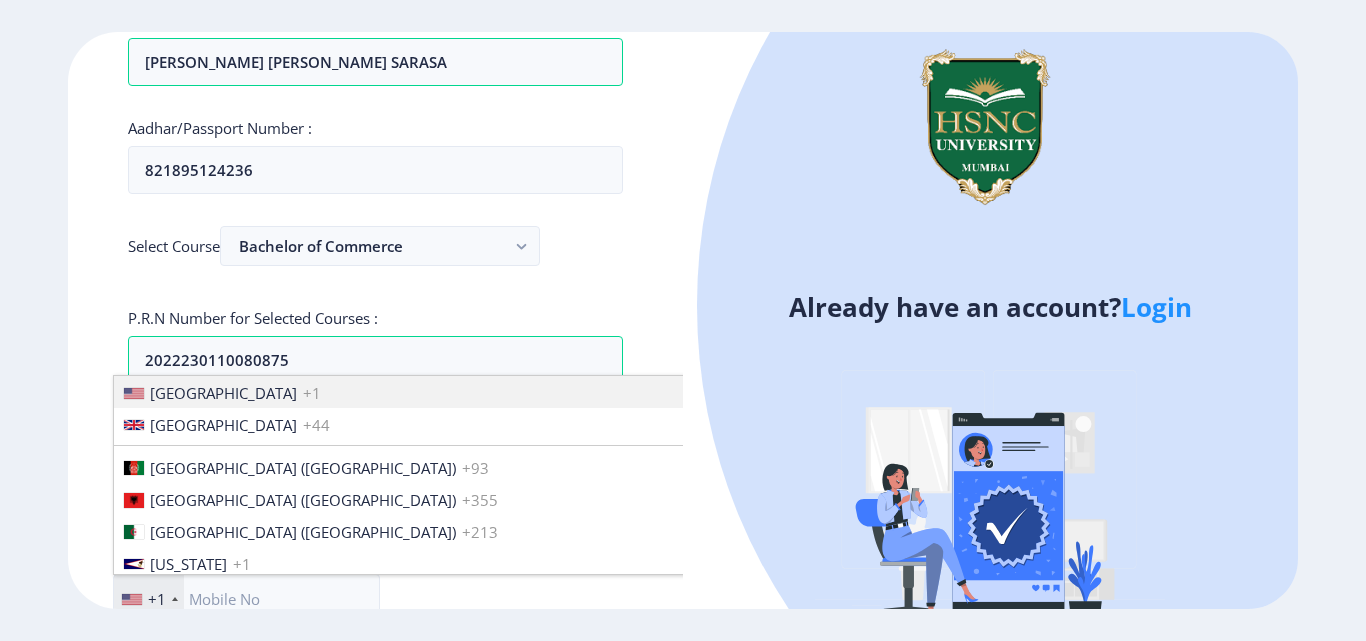 scroll, scrollTop: 3062, scrollLeft: 0, axis: vertical 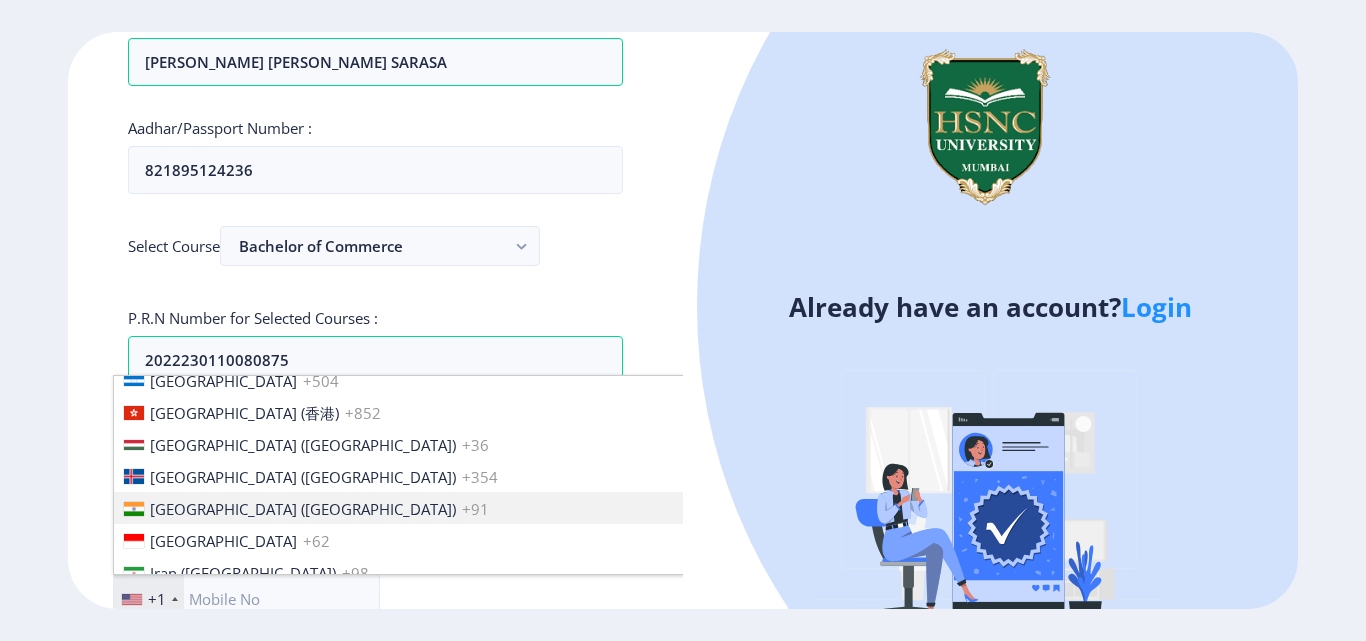 click on "+91" at bounding box center [475, 509] 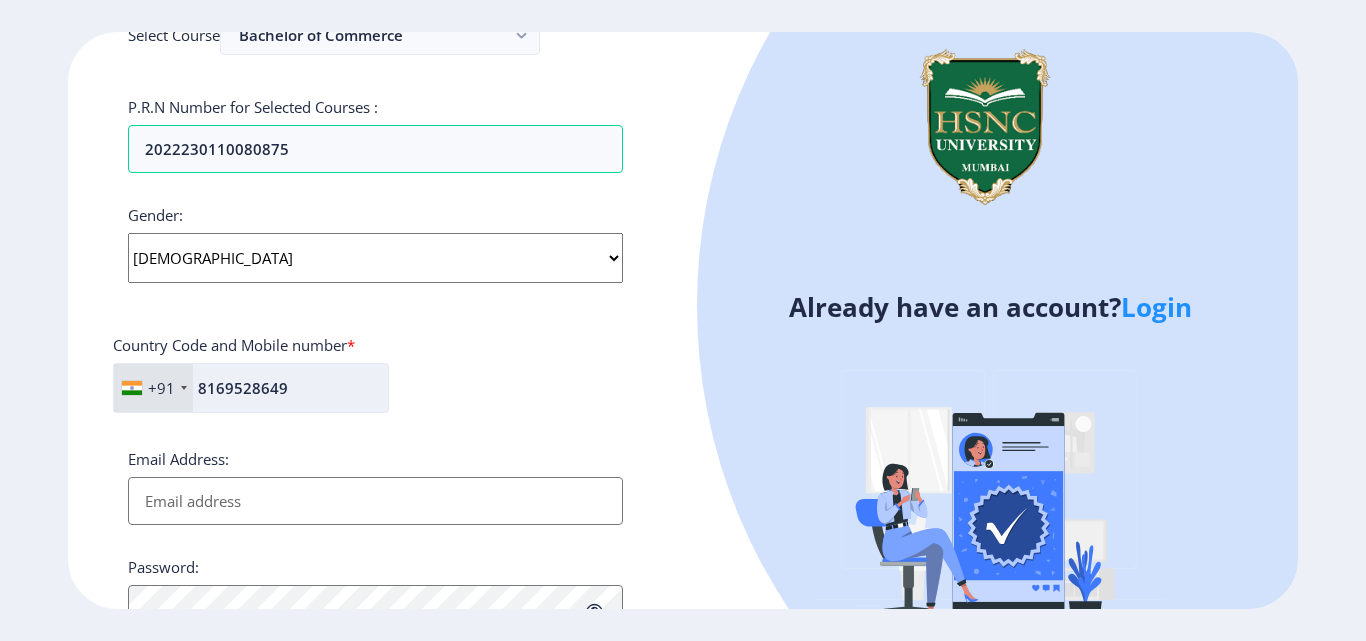 scroll, scrollTop: 596, scrollLeft: 0, axis: vertical 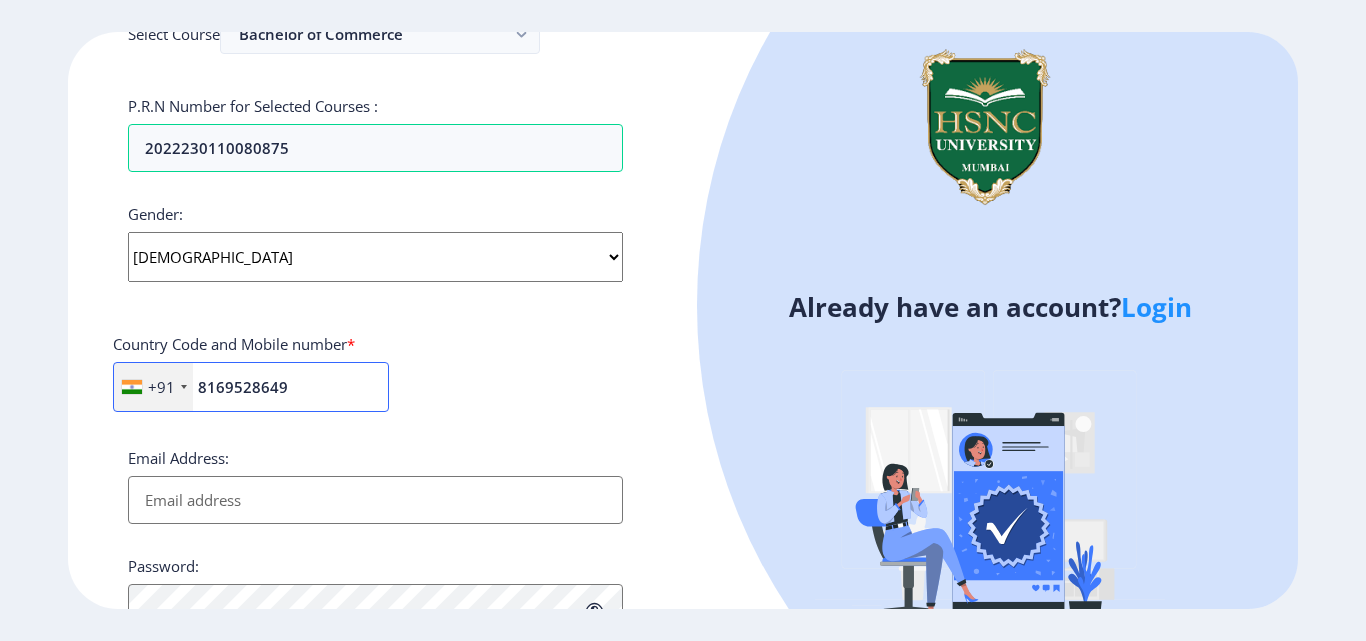 type on "8169528649" 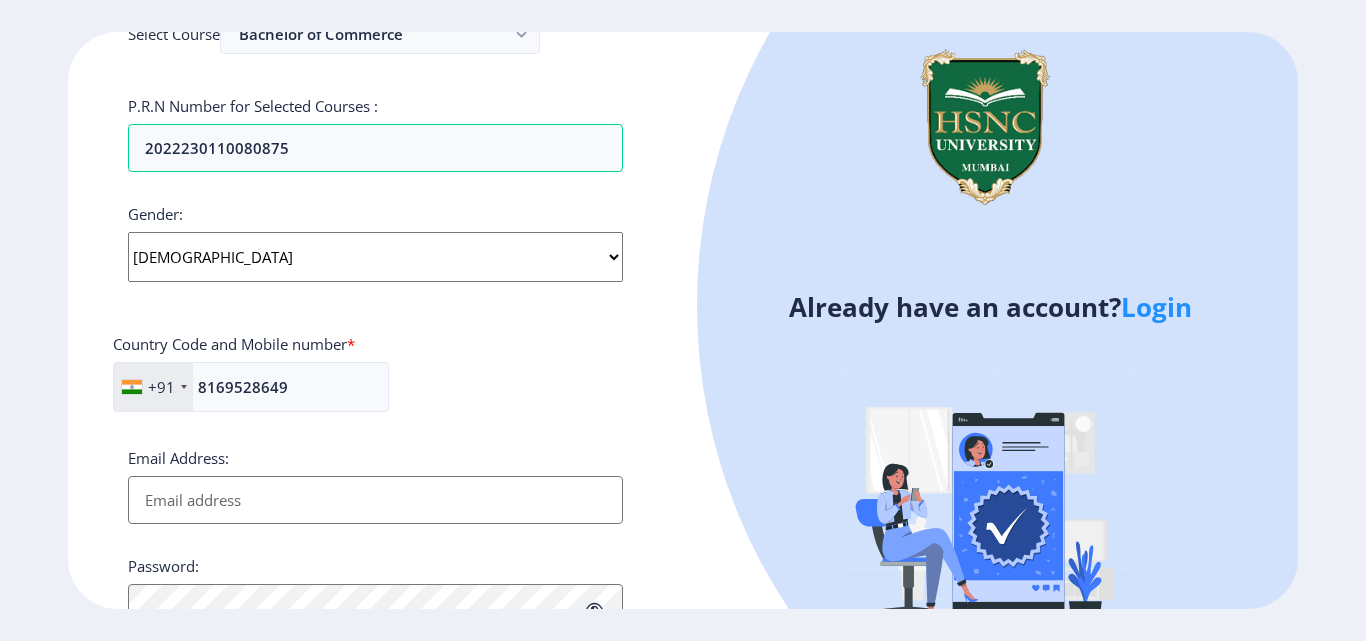click on "Email Address:" at bounding box center [375, 500] 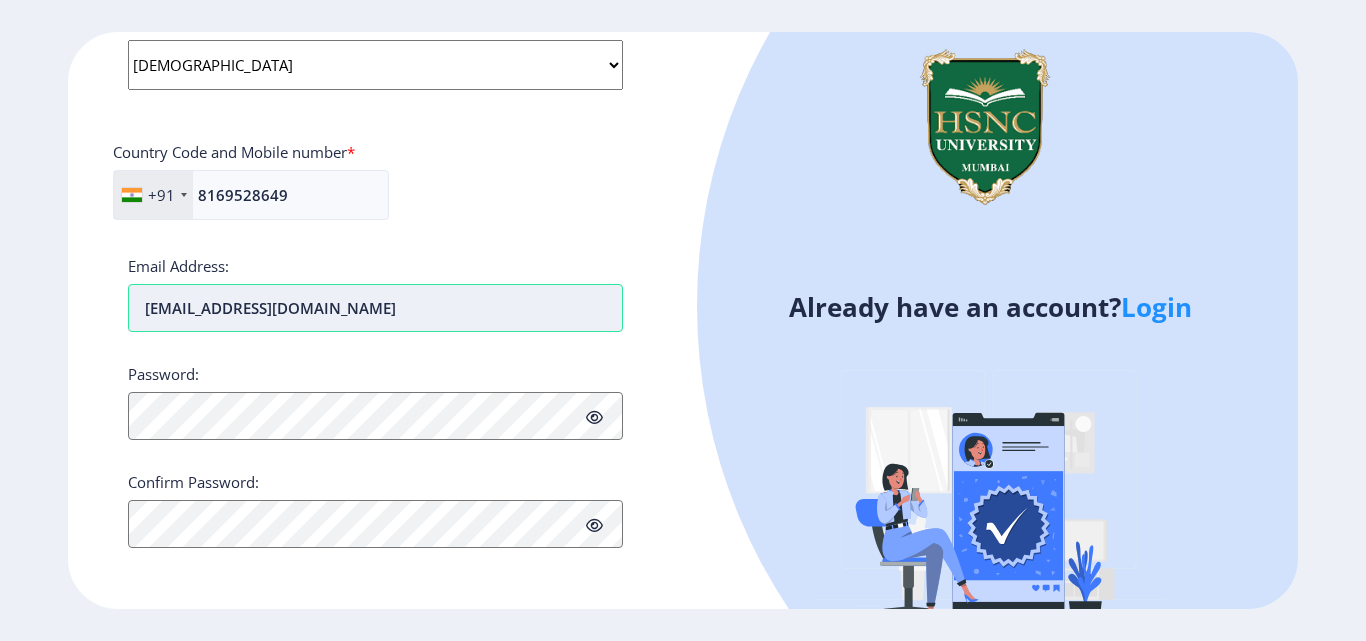 scroll, scrollTop: 789, scrollLeft: 0, axis: vertical 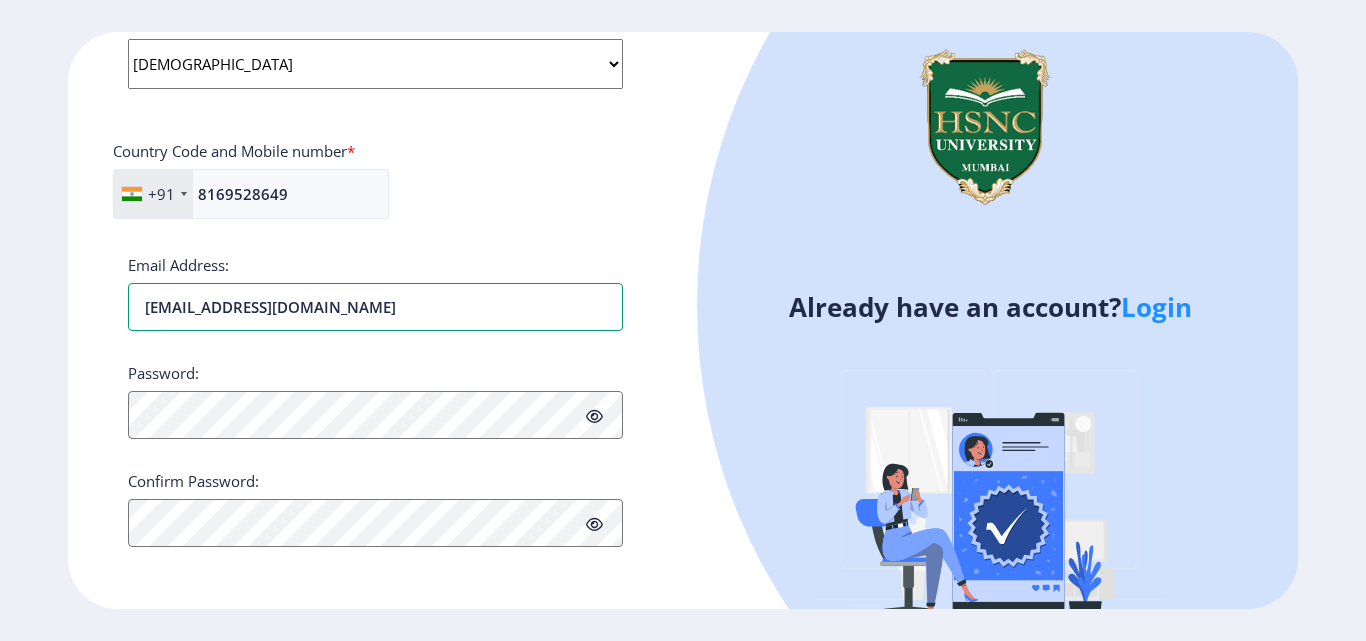 type on "[EMAIL_ADDRESS][DOMAIN_NAME]" 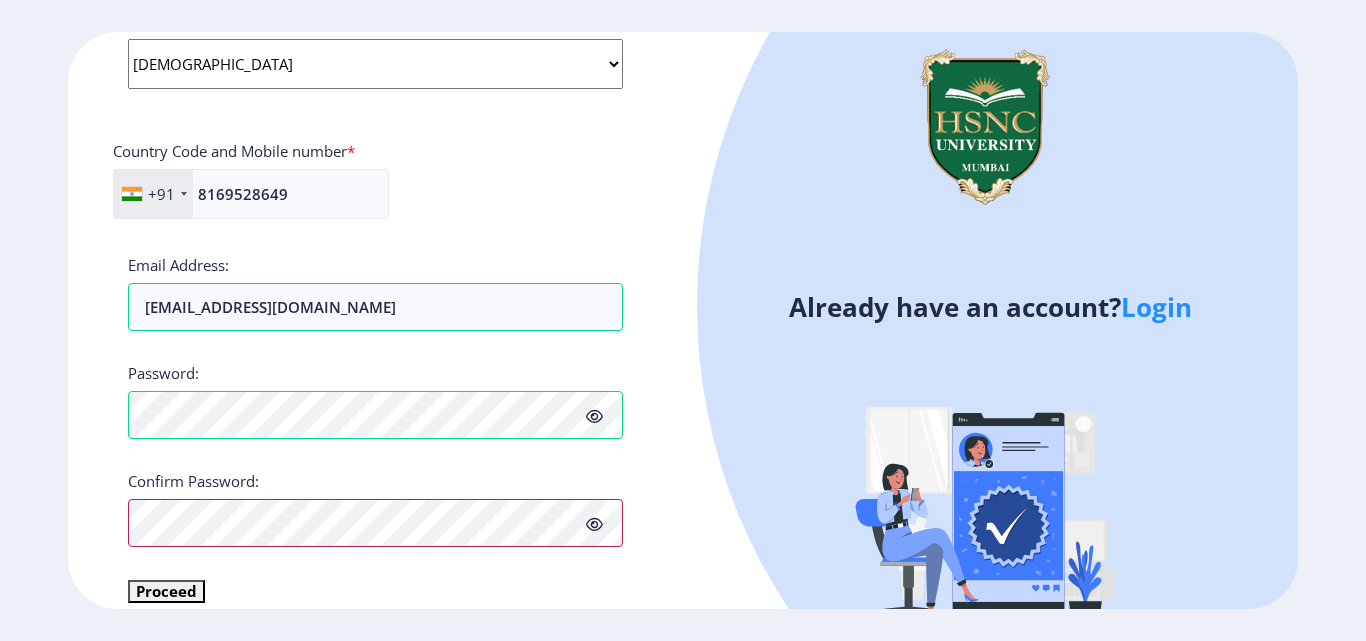 scroll, scrollTop: 813, scrollLeft: 0, axis: vertical 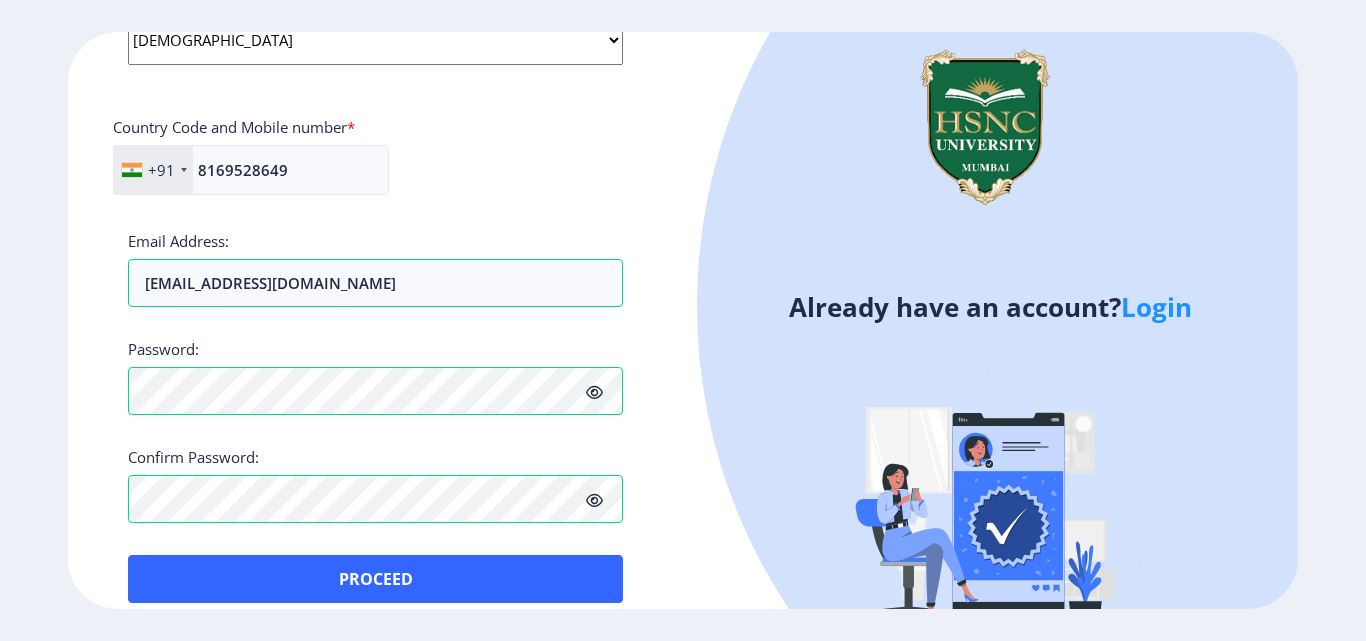 click 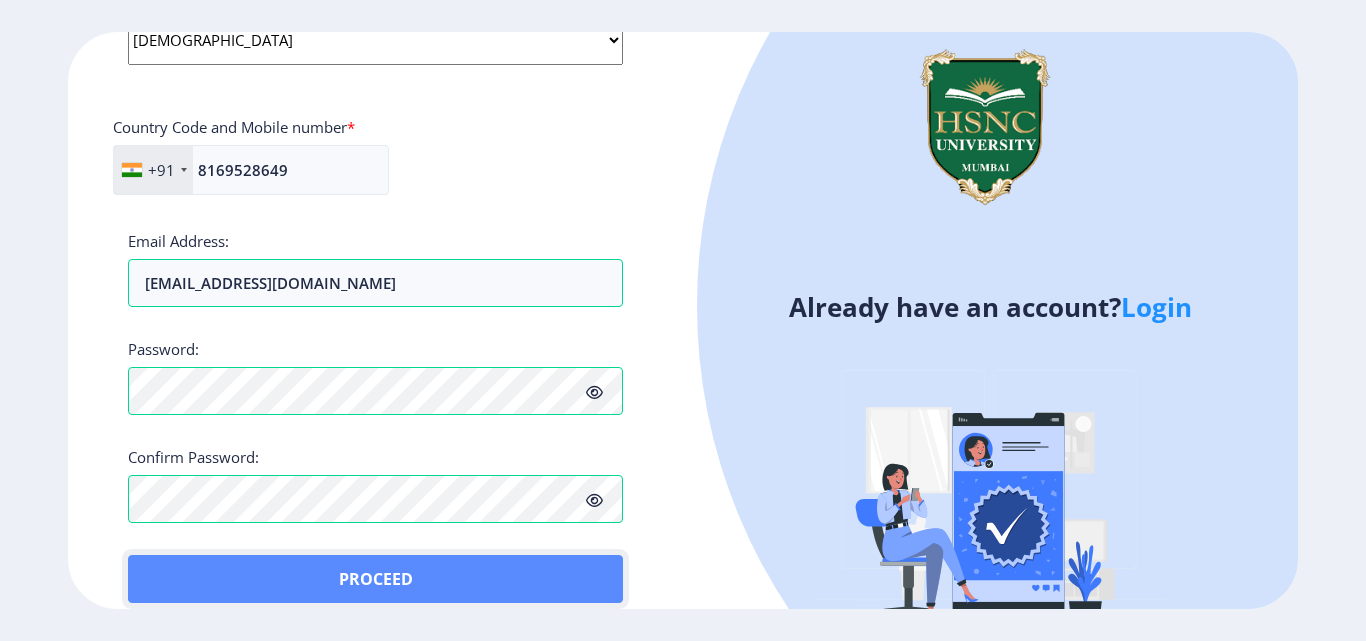 click on "Proceed" 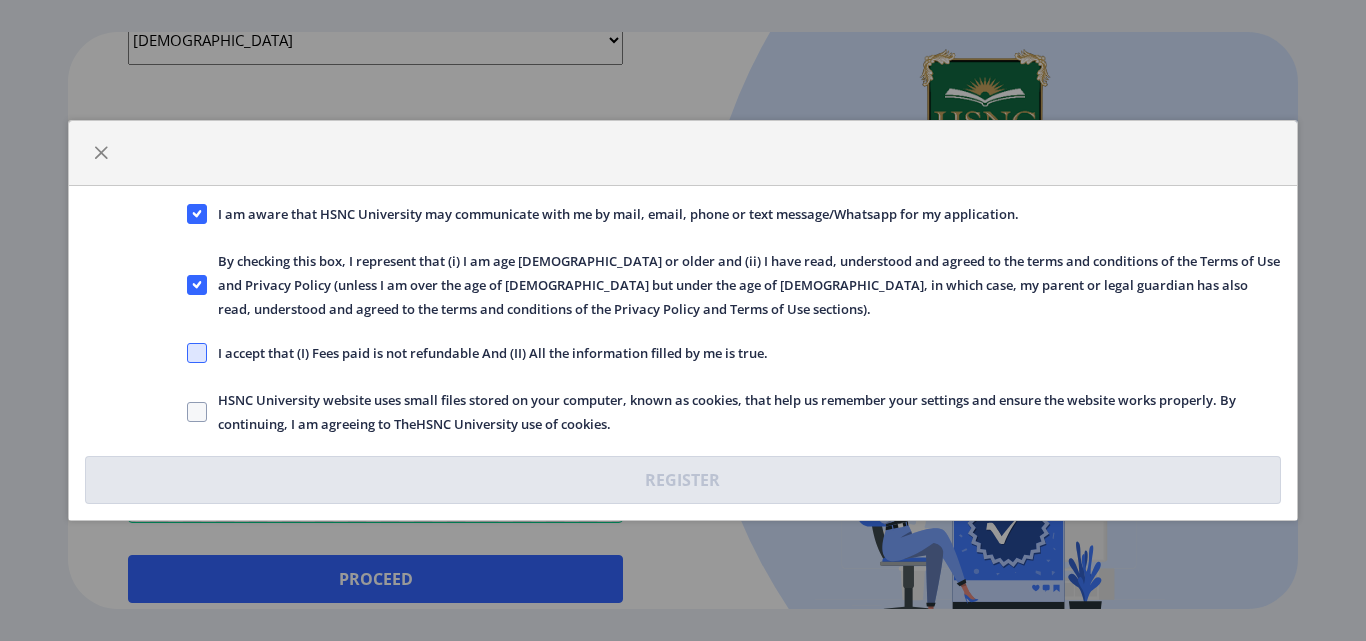 click 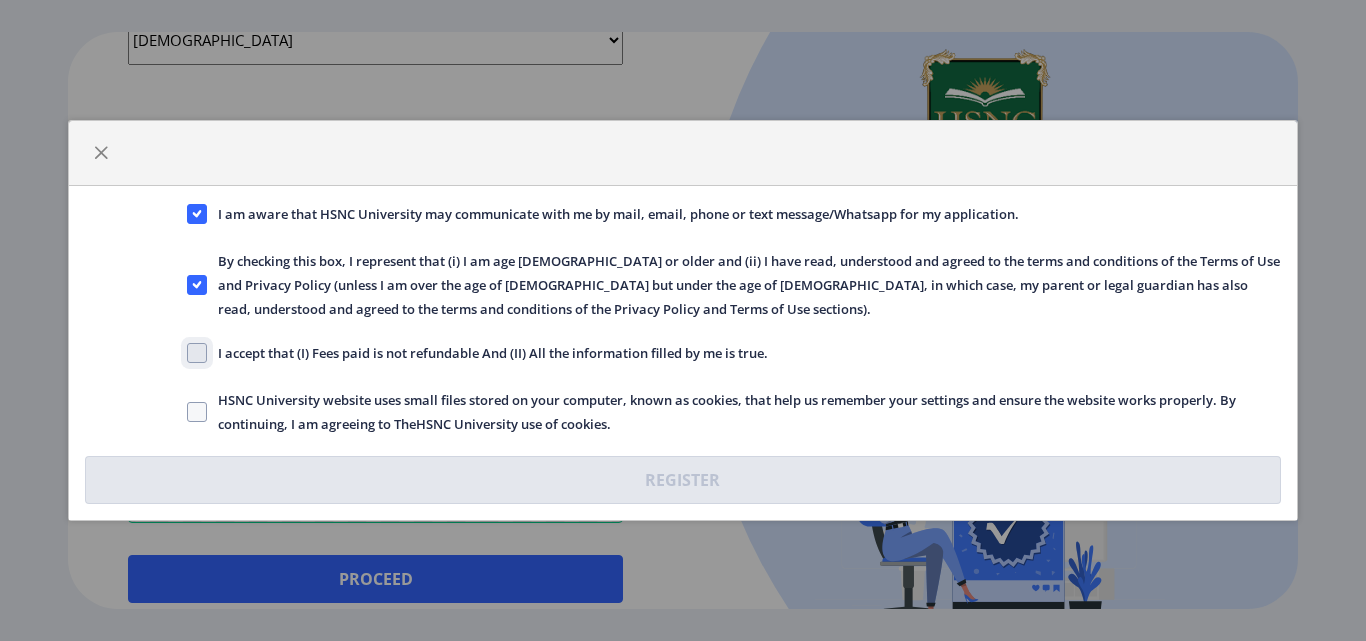 click on "I accept that (I) Fees paid is not refundable And (II) All the information filled by me is true." 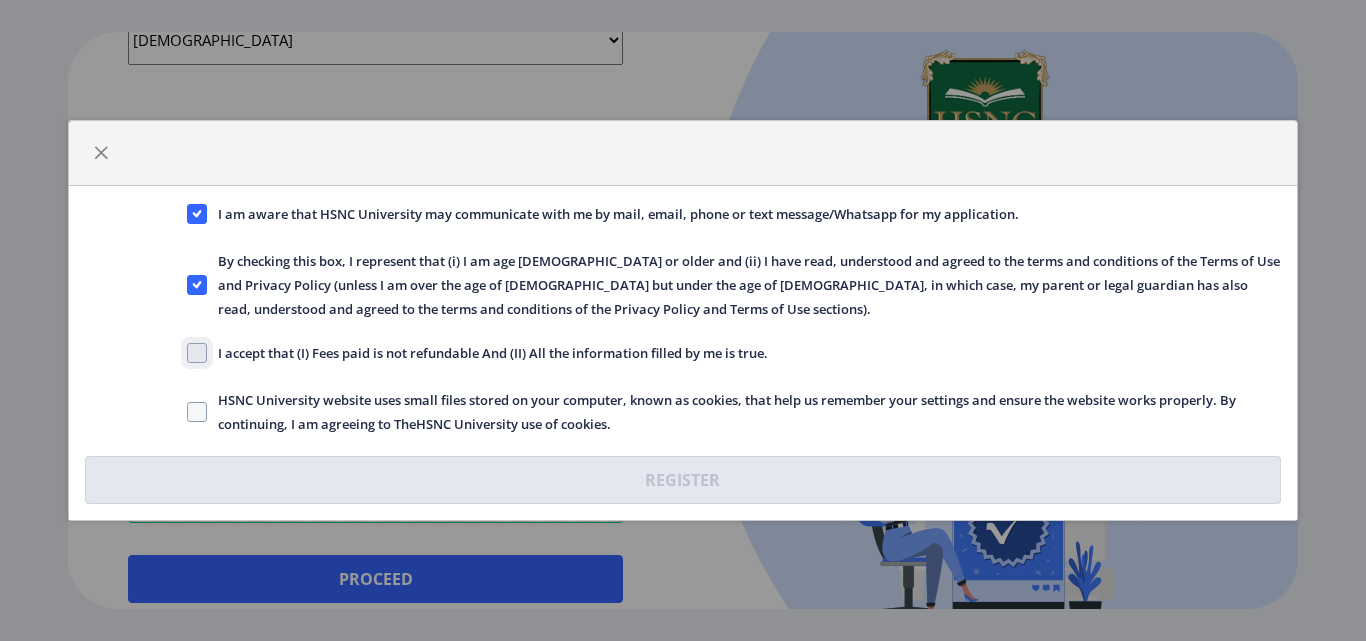 checkbox on "true" 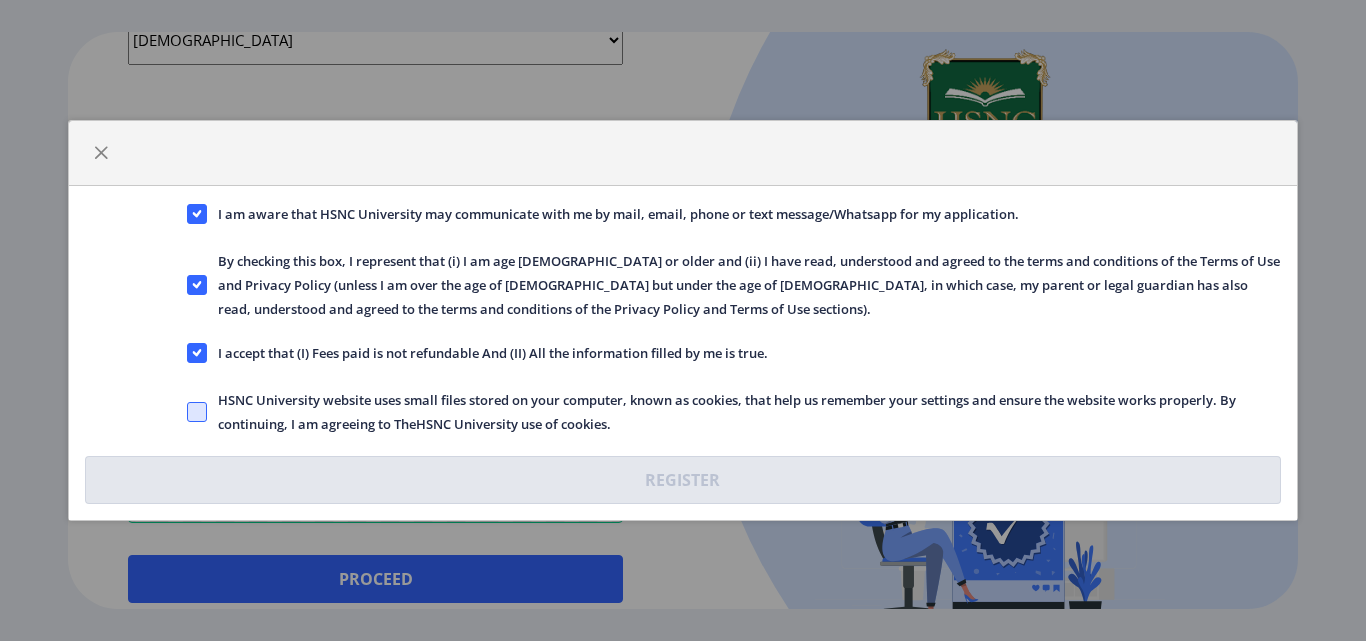 click 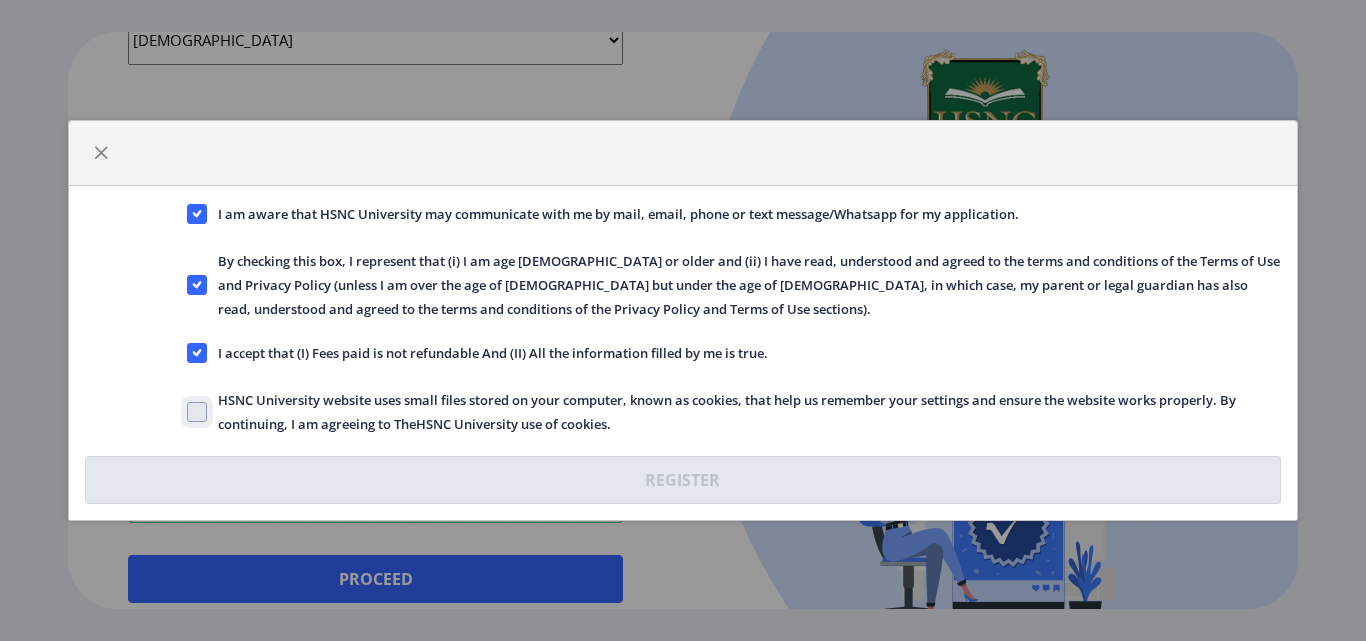 click on "HSNC University website uses small files stored on your computer, known as cookies, that help us remember your settings and ensure the website works properly. By continuing, I am agreeing to TheHSNC University use of cookies." 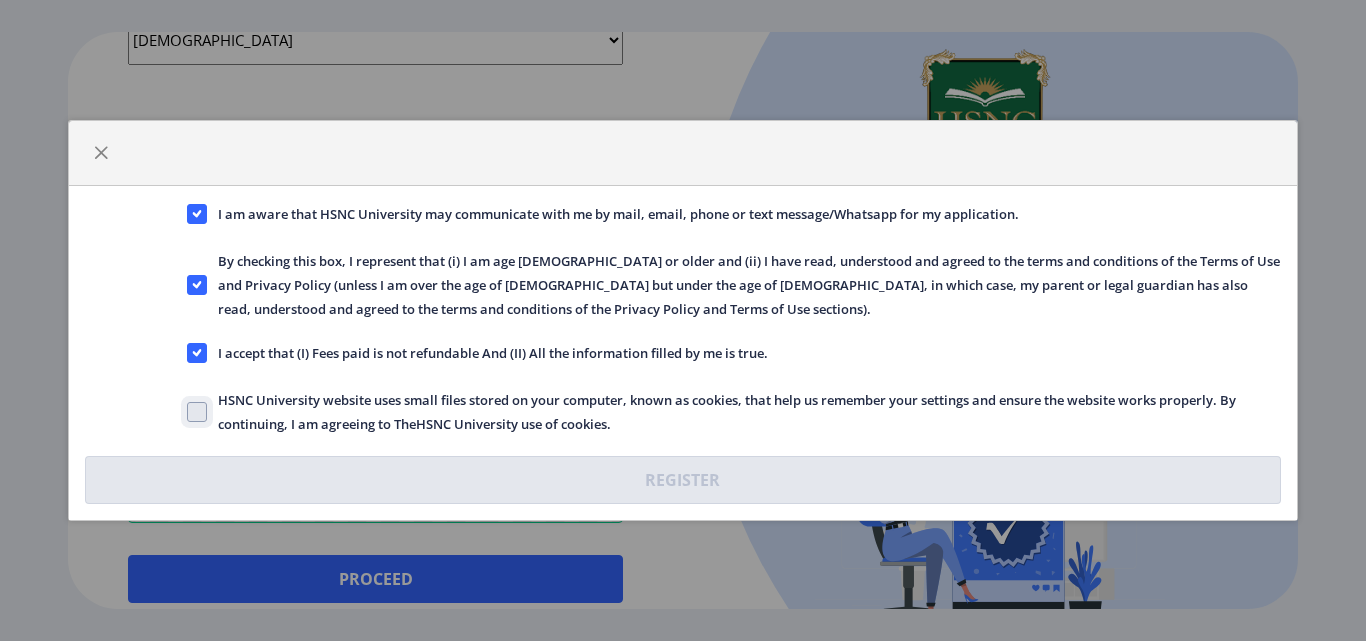checkbox on "true" 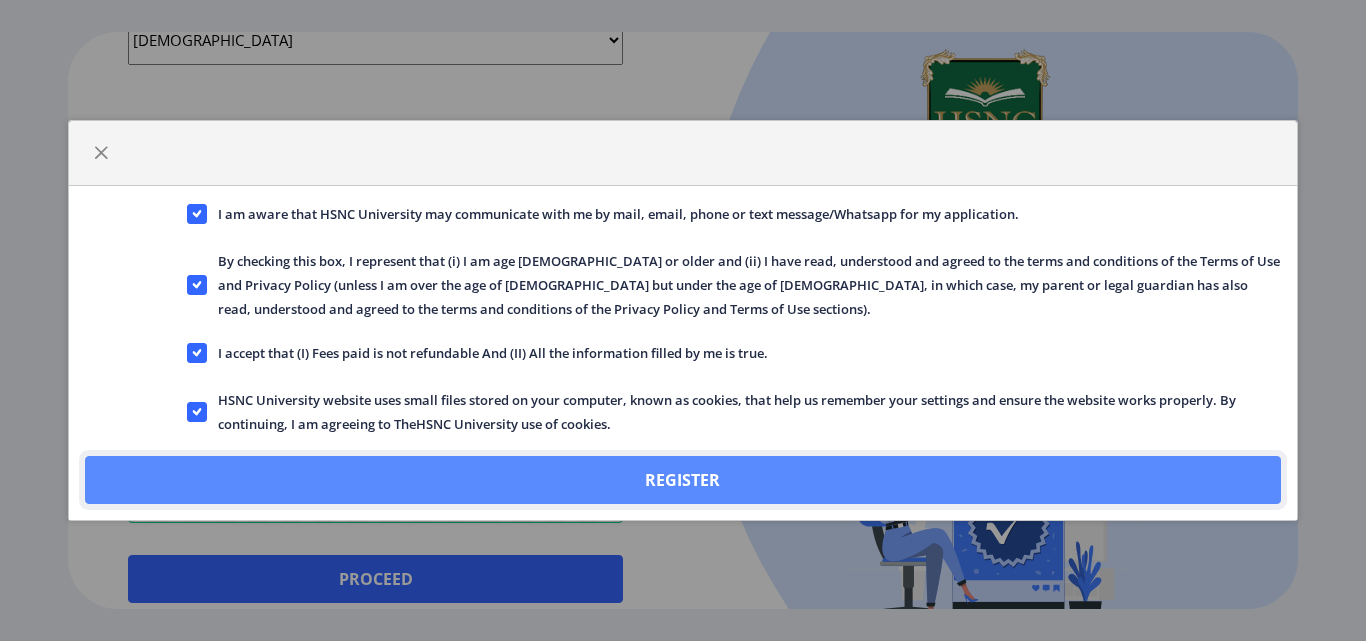 click on "Register" 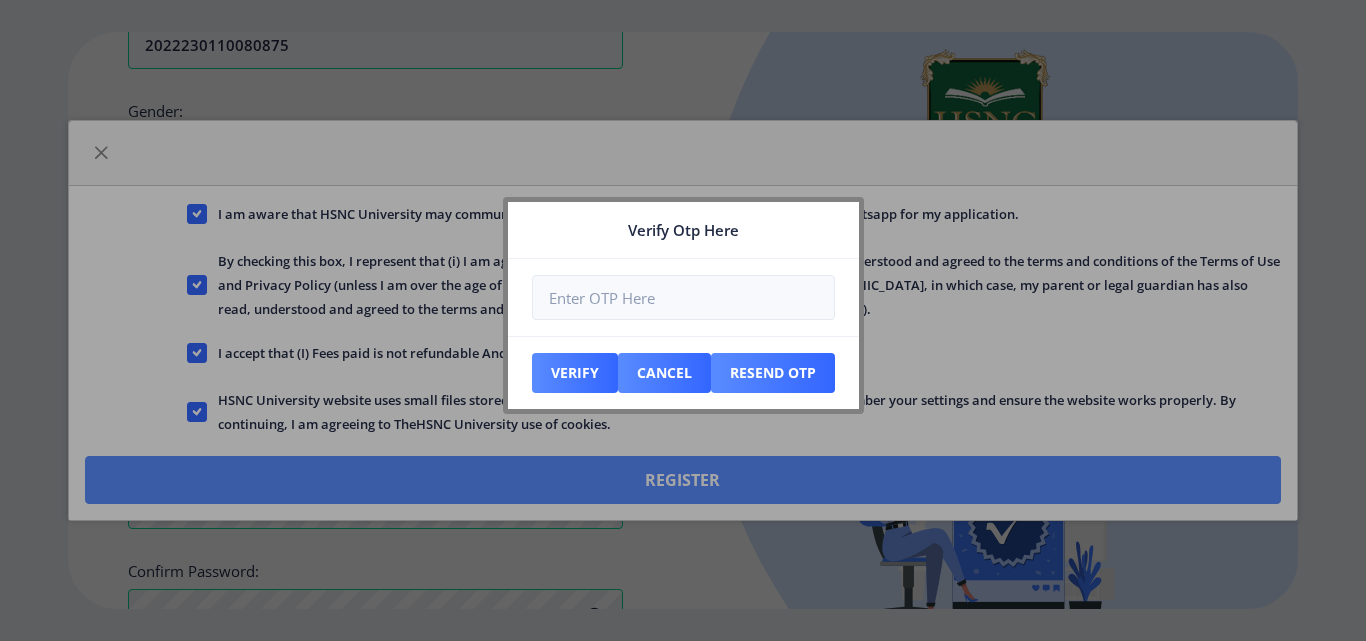 scroll, scrollTop: 927, scrollLeft: 0, axis: vertical 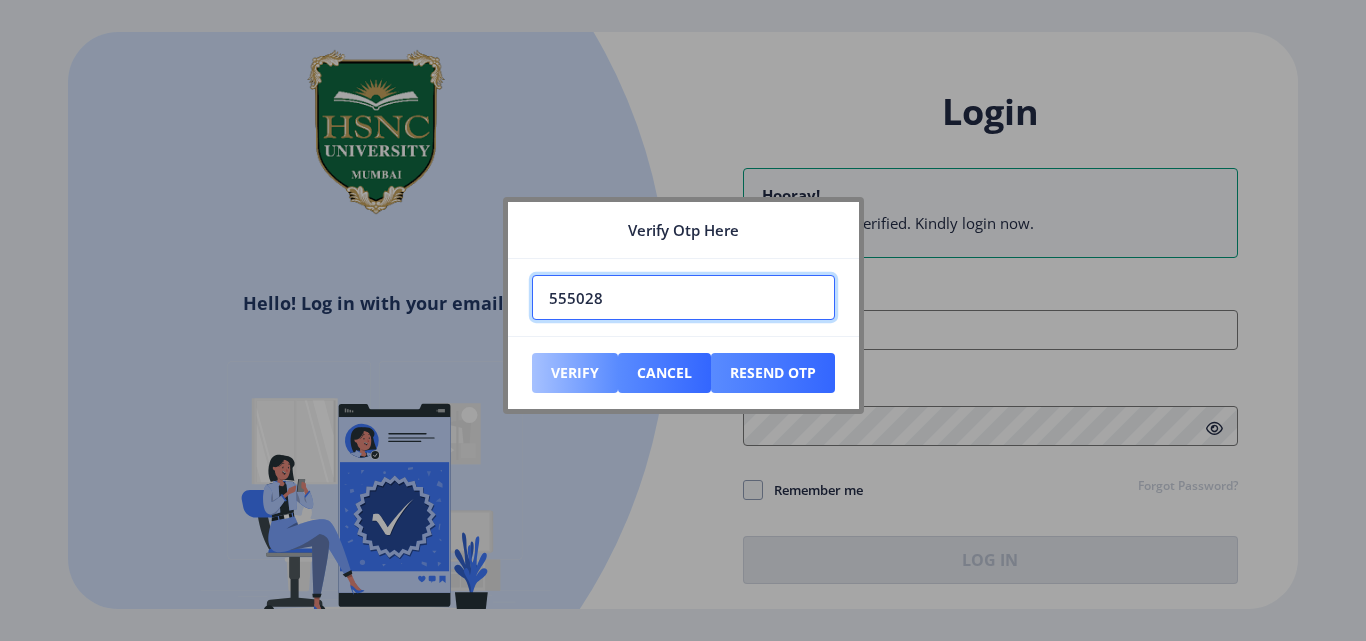 type on "555028" 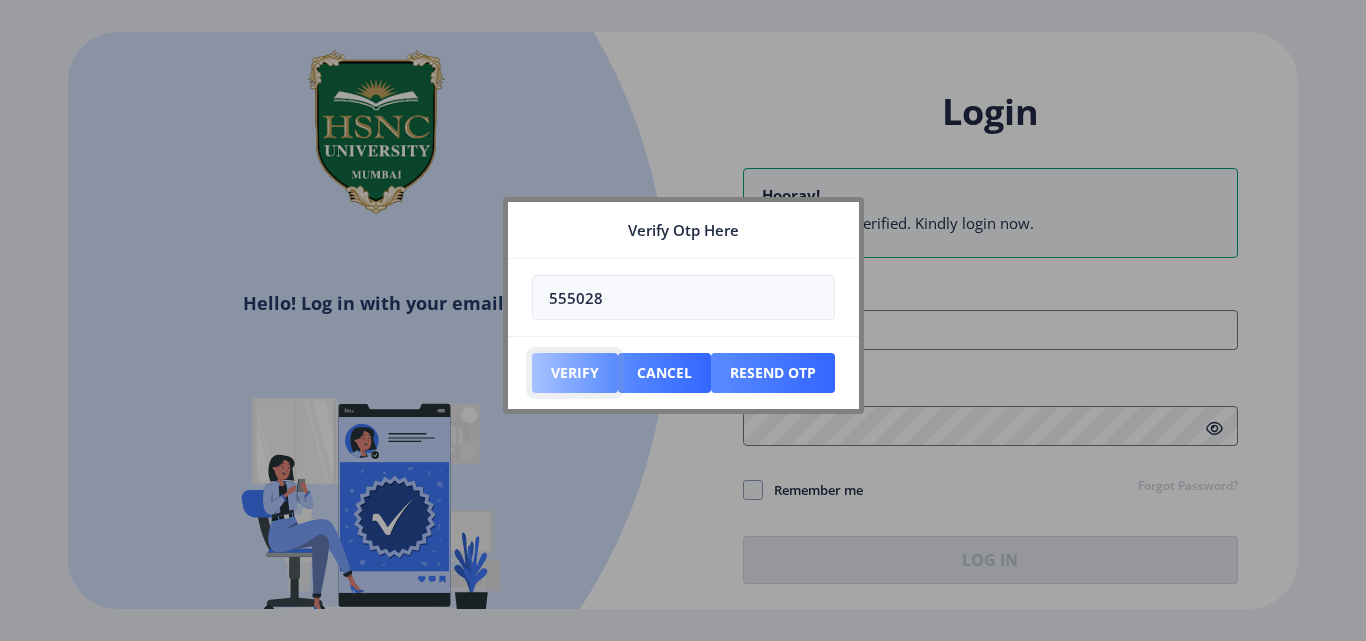 click on "Verify" at bounding box center (575, 373) 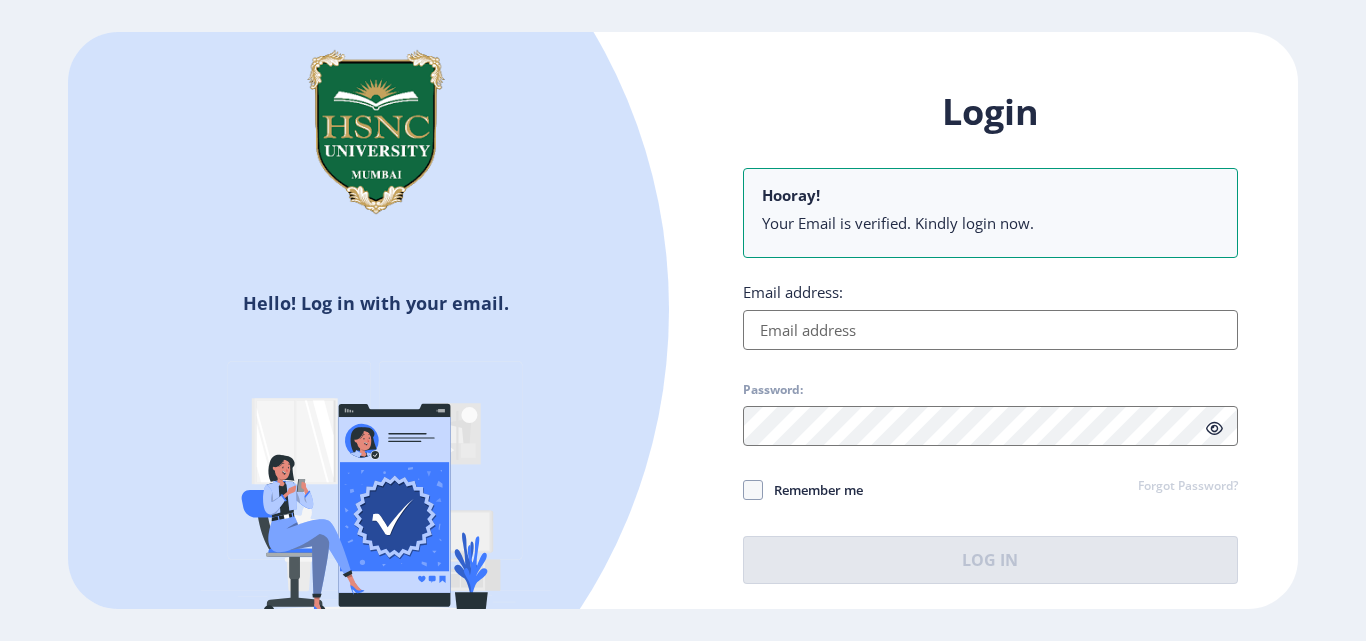click on "Email address:" at bounding box center (990, 330) 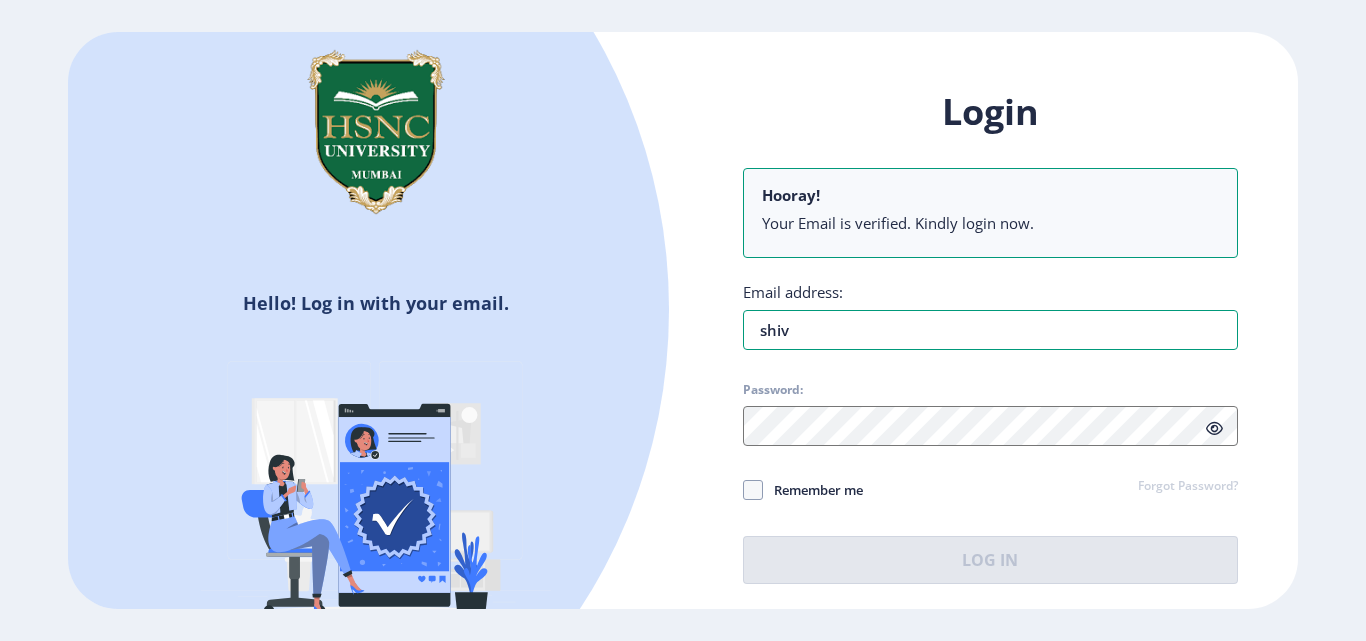 type on "shivom1004@gmail.com" 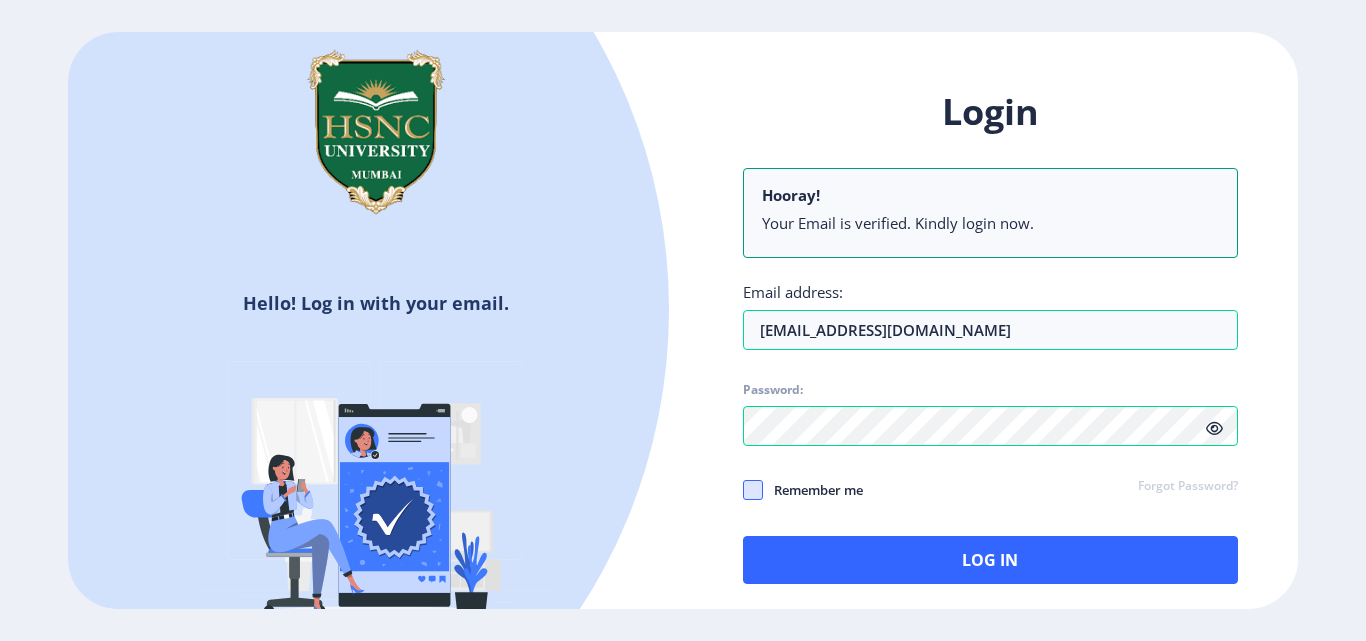click 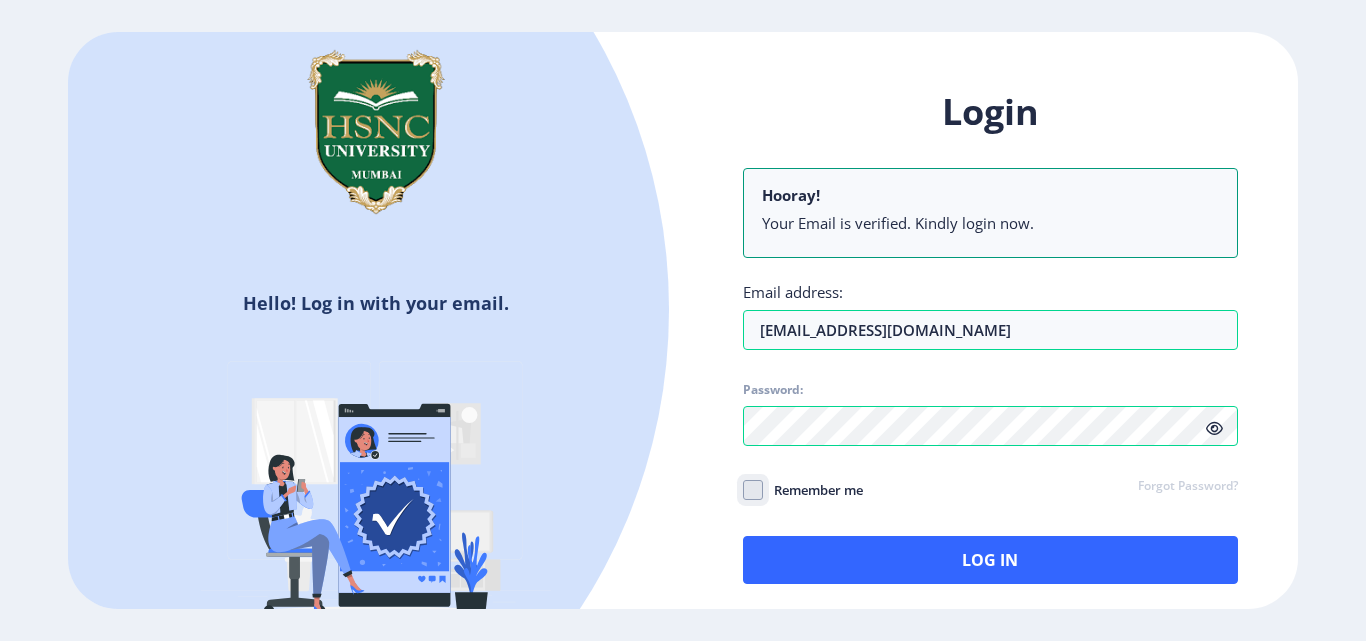 click on "Remember me" 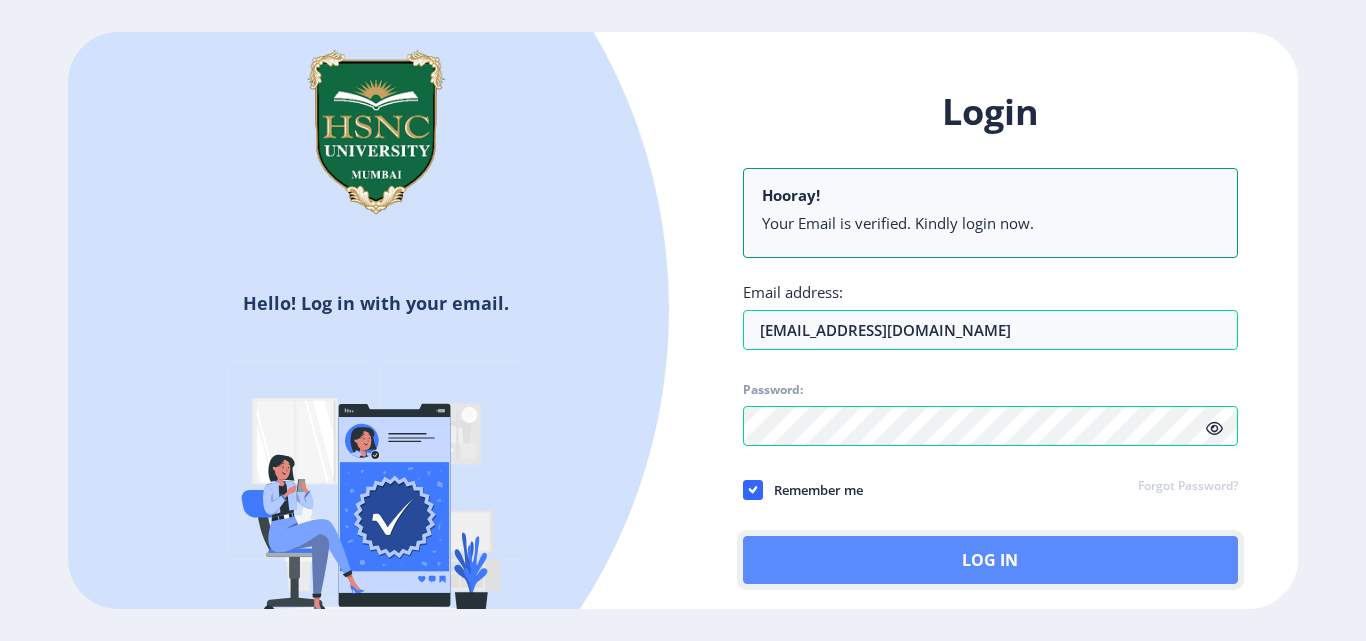 click on "Log In" 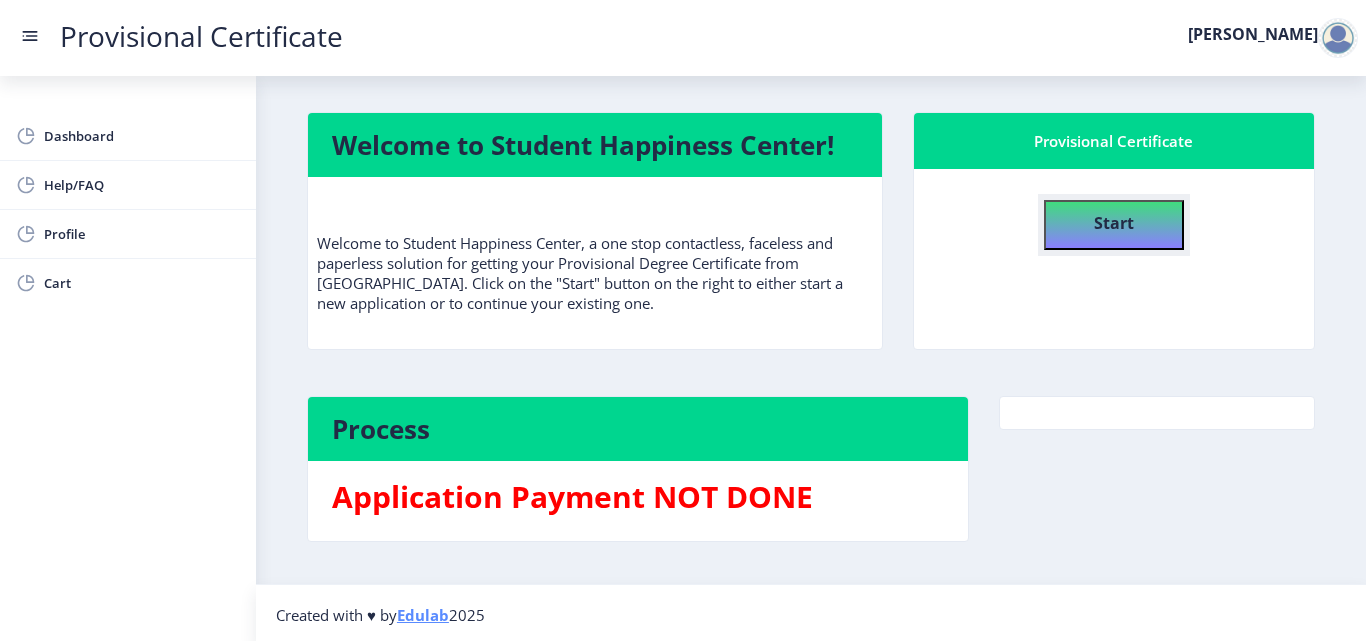 click on "Start" 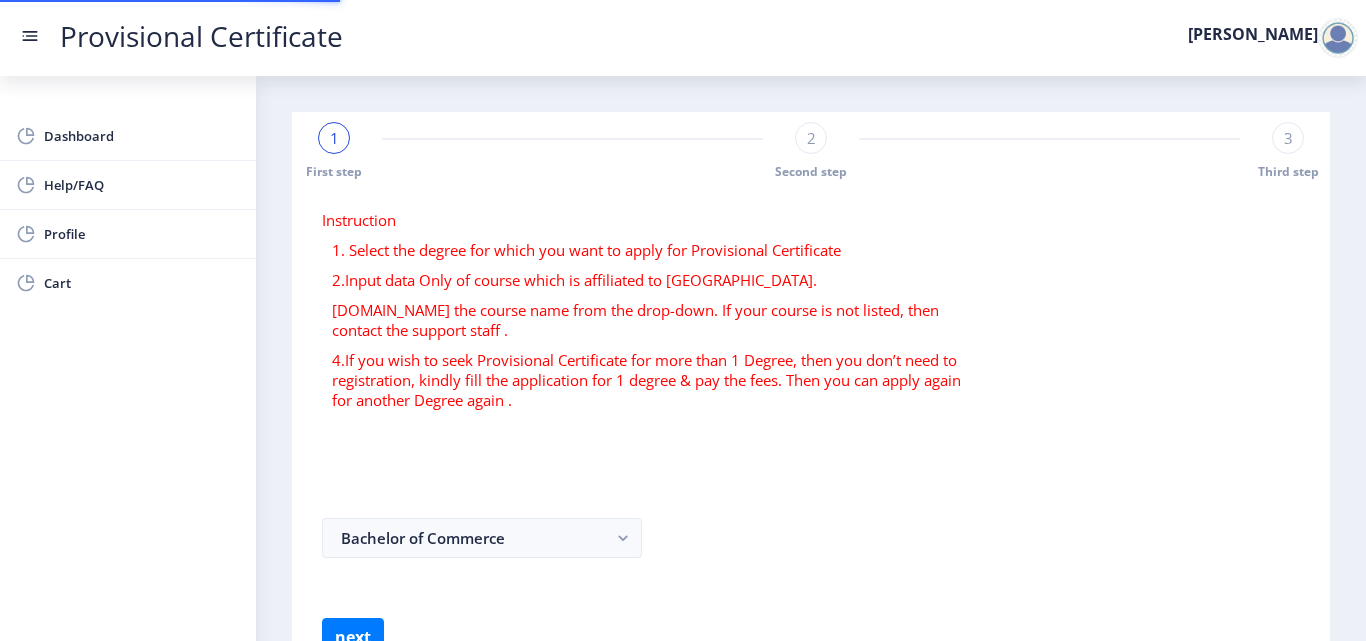 select 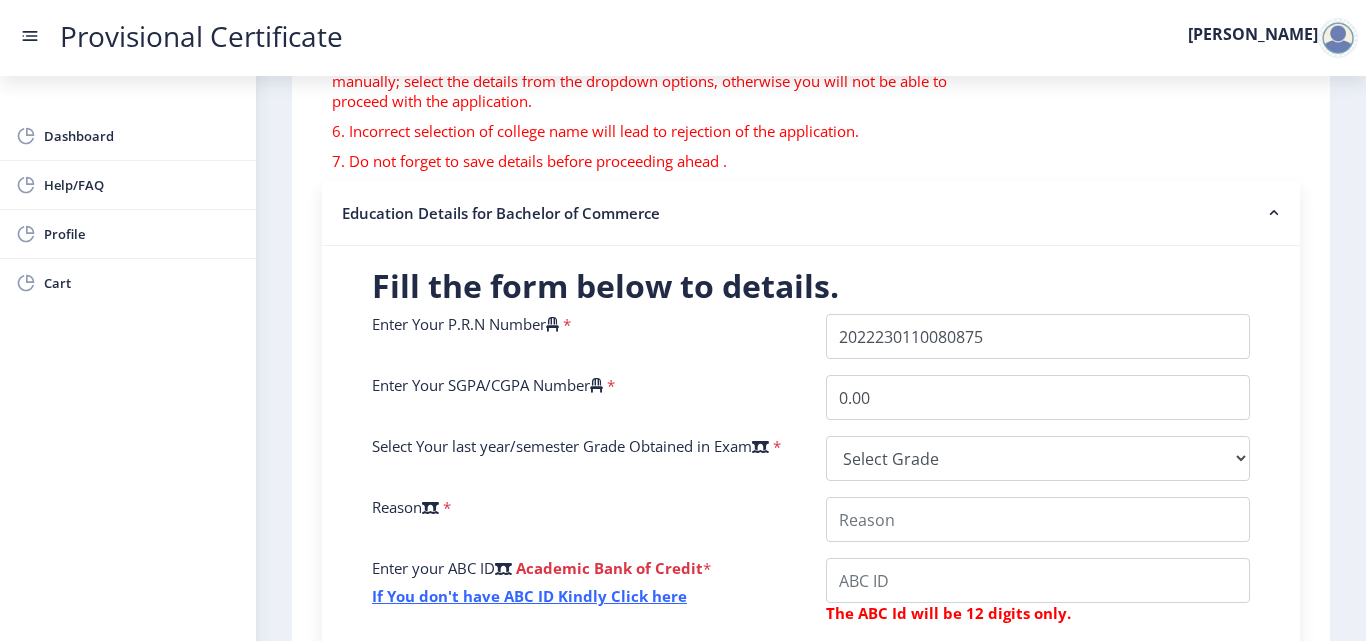 scroll, scrollTop: 310, scrollLeft: 0, axis: vertical 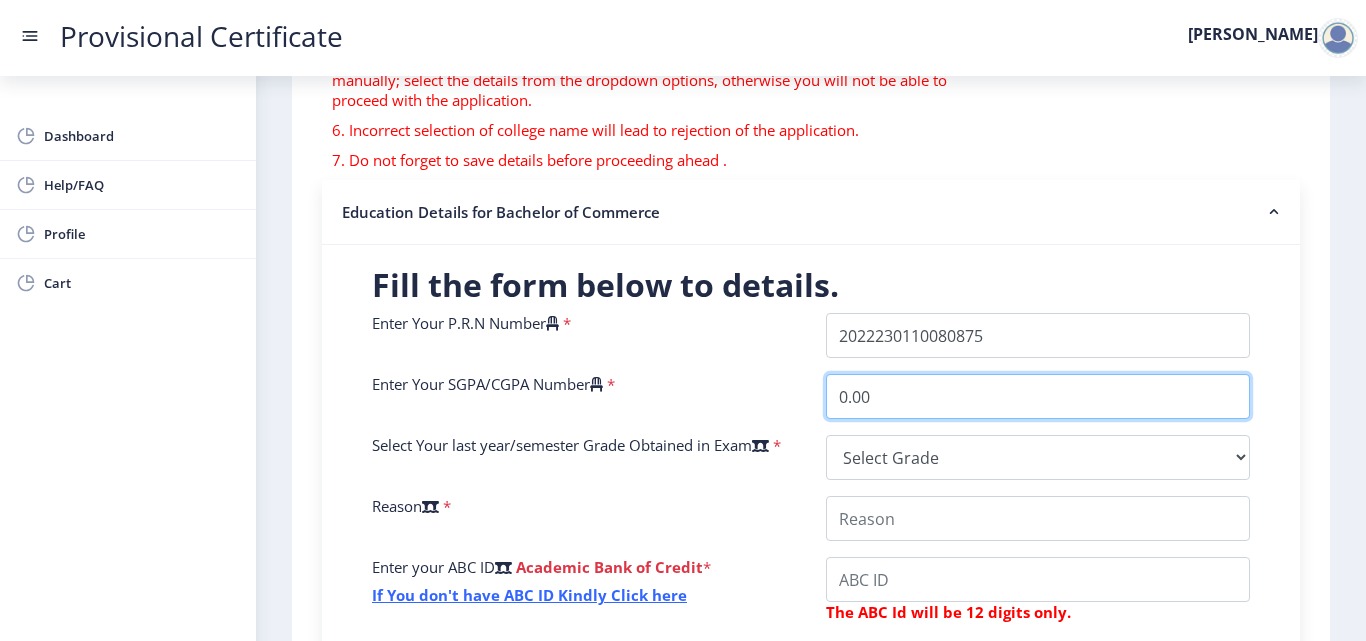 click on "0.00" at bounding box center [1038, 396] 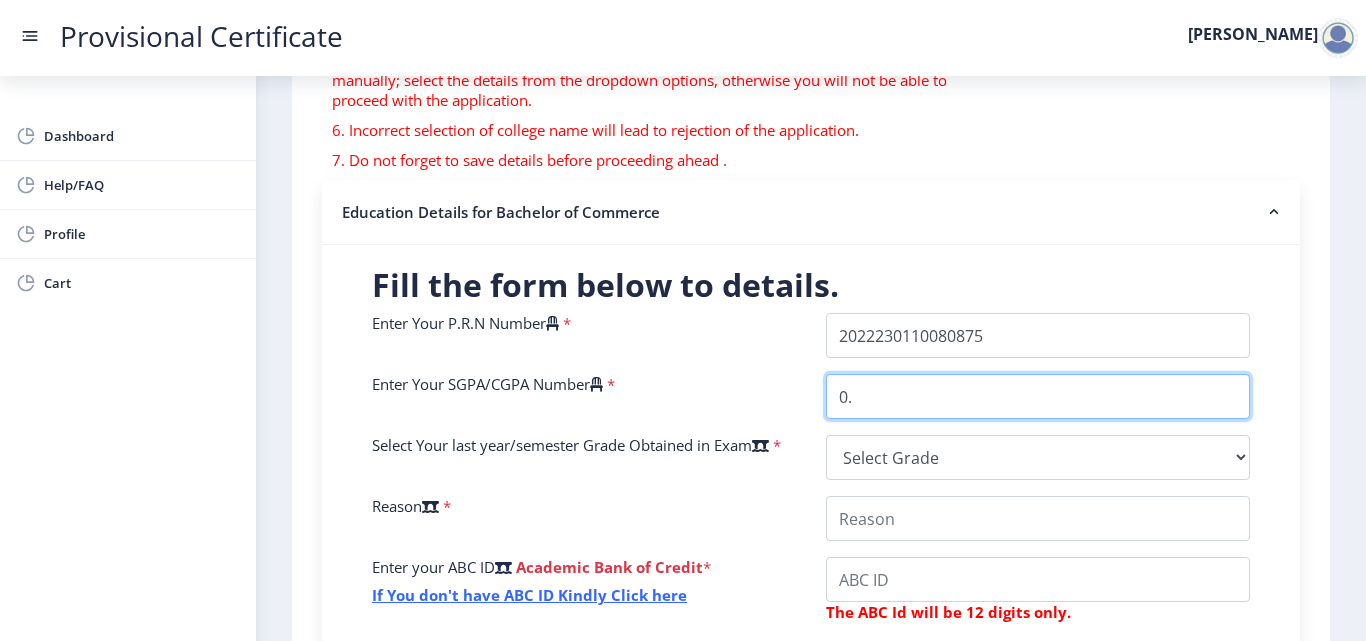 type on "0" 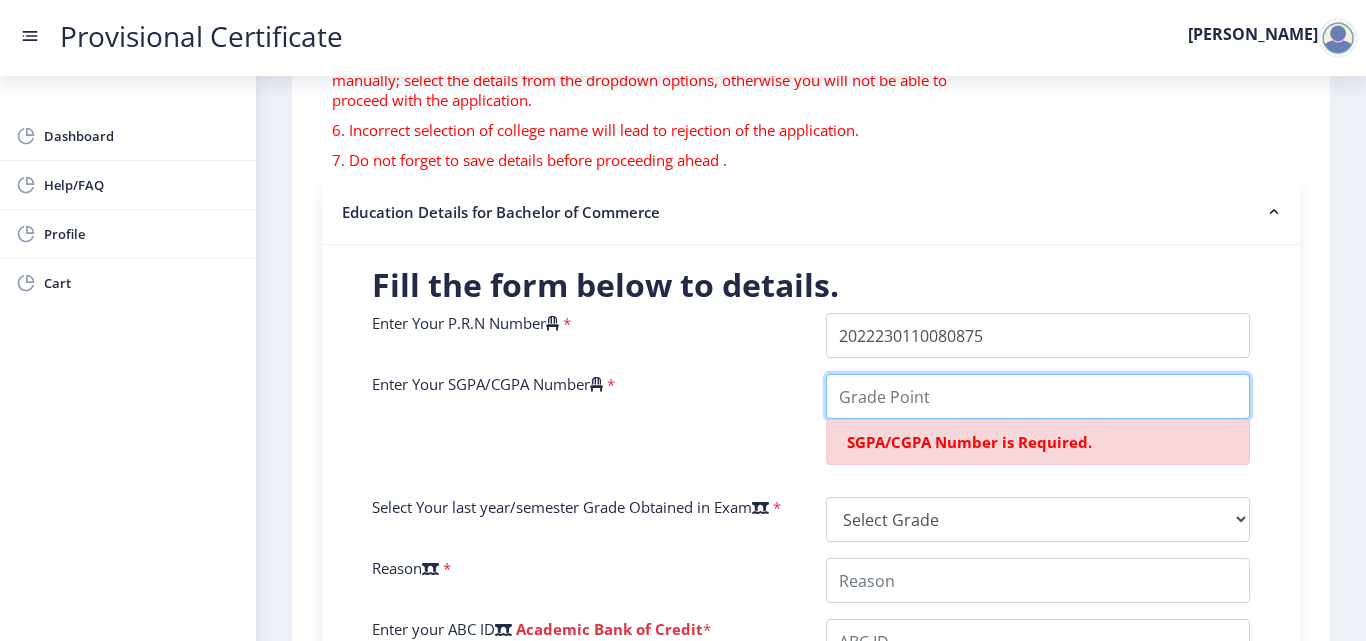 type 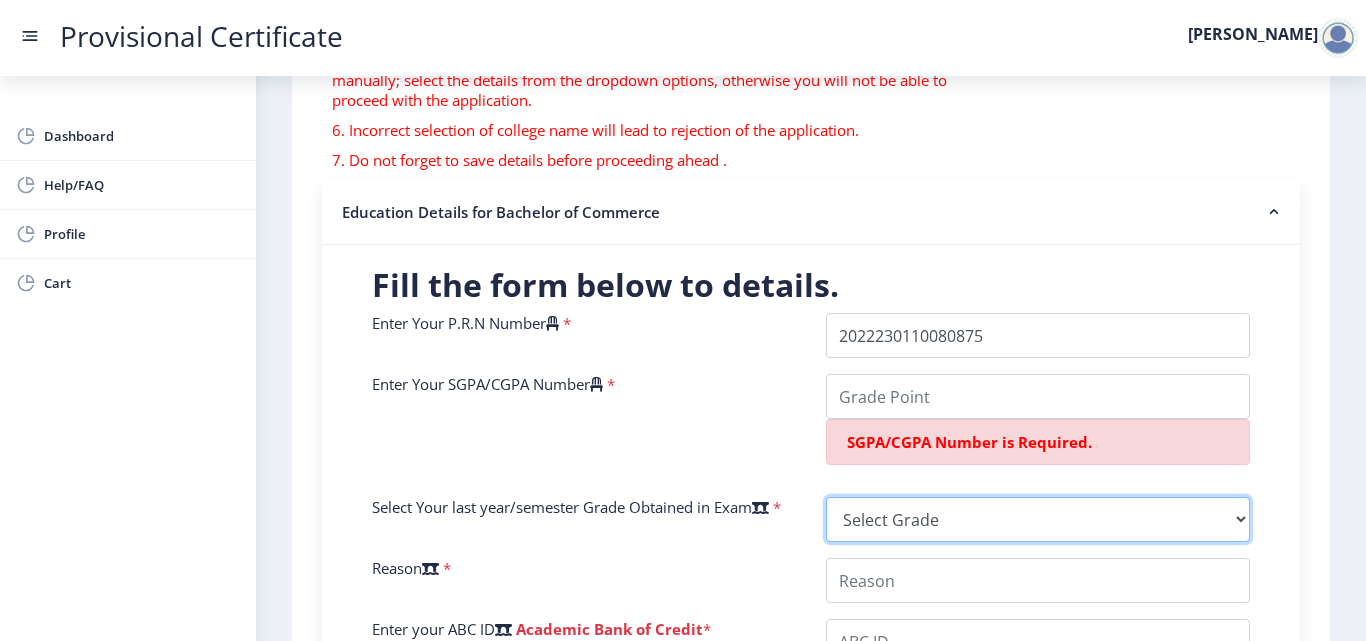 click on "Select Grade  O   A+   A   B+   B   C   D   F(Fail)" at bounding box center (1038, 519) 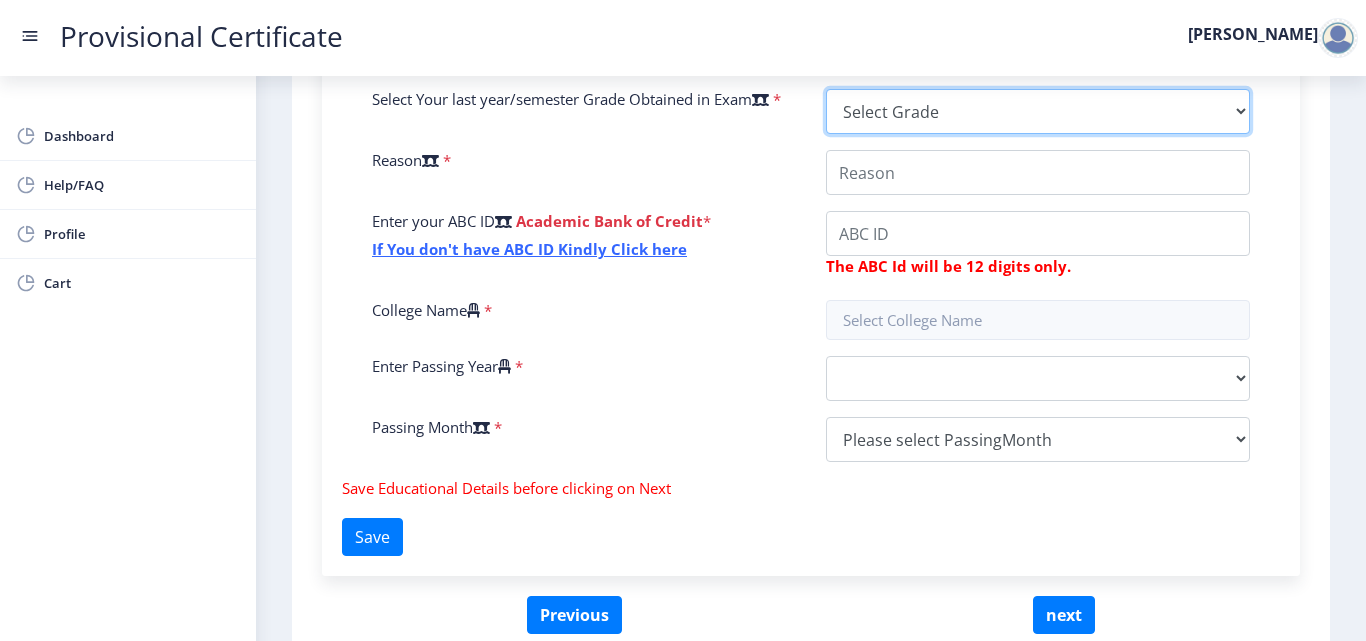 scroll, scrollTop: 718, scrollLeft: 0, axis: vertical 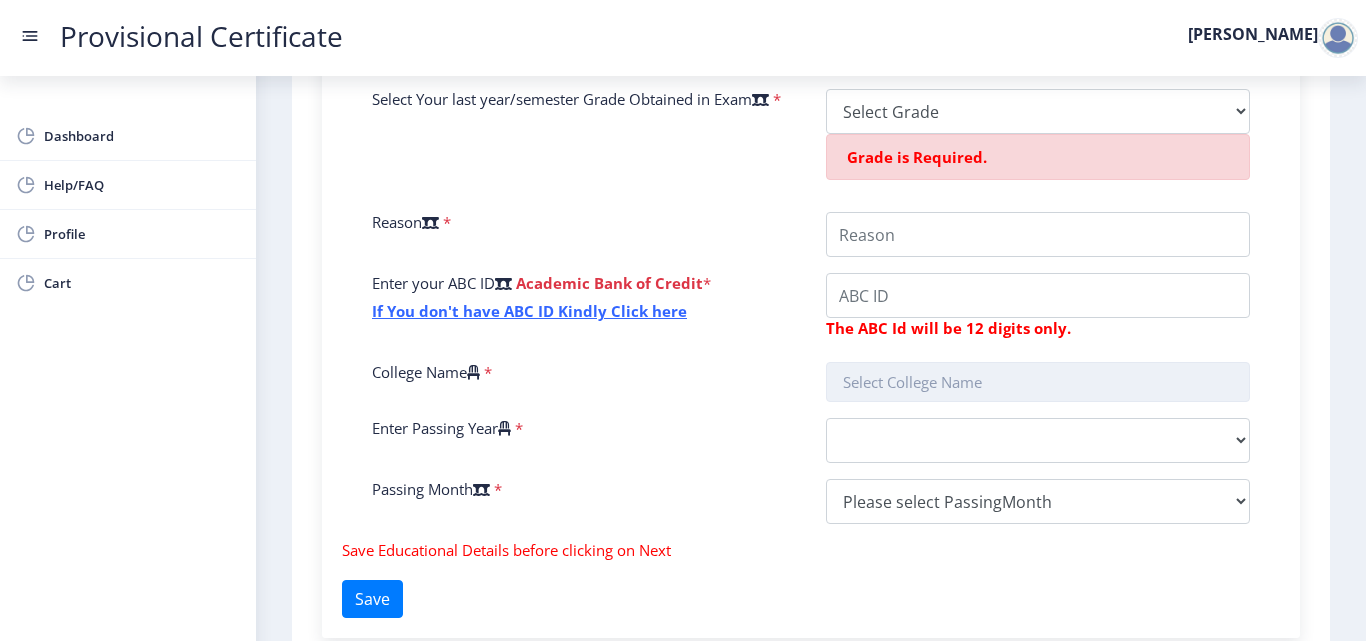 click on "Provisional Certificate Shivkumar Dashboard Help/FAQ Profile Cart First step 2 Second step 3 Third step Instruction  1. Fields marked with * are mandatory. 2. Input the seat number – As per your last Year/Semester marksheet 3. Seat Number is mentioned on your Marksheet/ Hall Ticket . 4. Kindly select the correct class obtain in your final Year/ Semester marksheet .  5. Do not write the college name/passing year/passing month and examination pattern manually; select the details from the dropdown options, otherwise you will not be able to proceed with the application. 6. Incorrect selection of college name will lead to rejection of the application.  7. Do not forget to save details before proceeding ahead . Need Help? Email Us on   hsncpdc@studentscenter.in Education Details for Bachelor of Commerce  Fill the form below to details.   Enter Your P.R.N Number   *  Enter Your SGPA/CGPA Number   *  SGPA/CGPA Number is Required. Select Your last year/semester Grade Obtained in Exam   * Select Grade  O   A+" 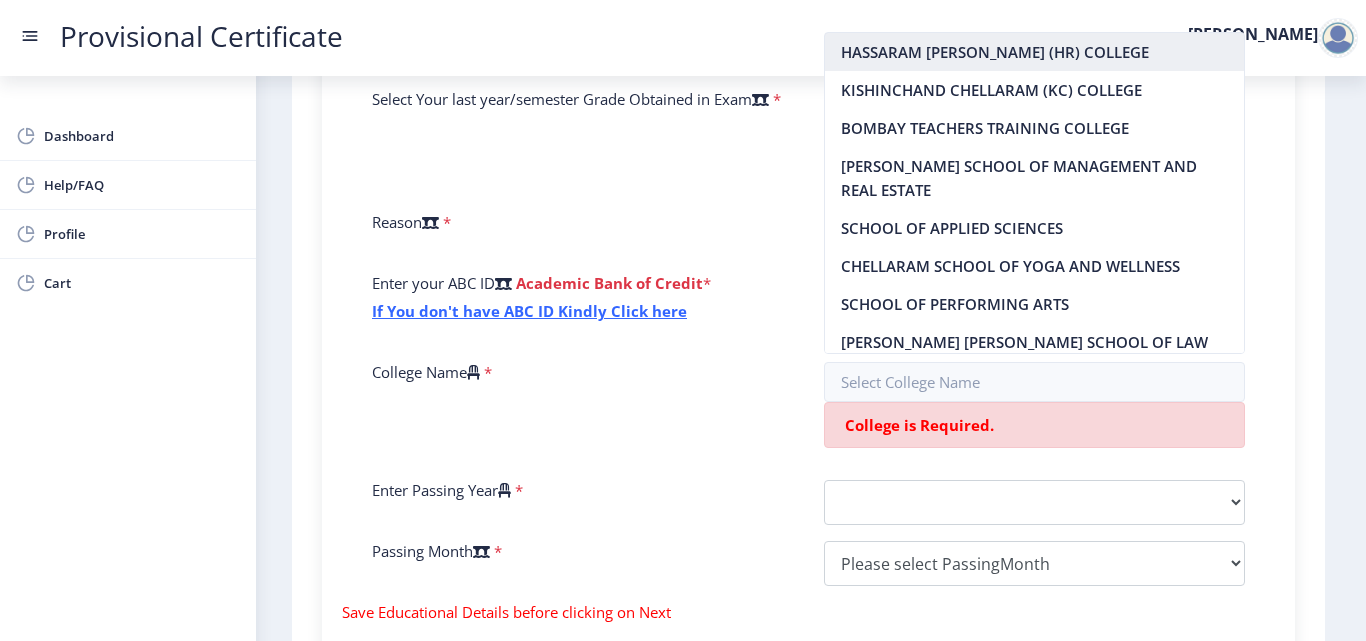 click on "HASSARAM RIJHUMAL (HR) COLLEGE" at bounding box center [1035, 52] 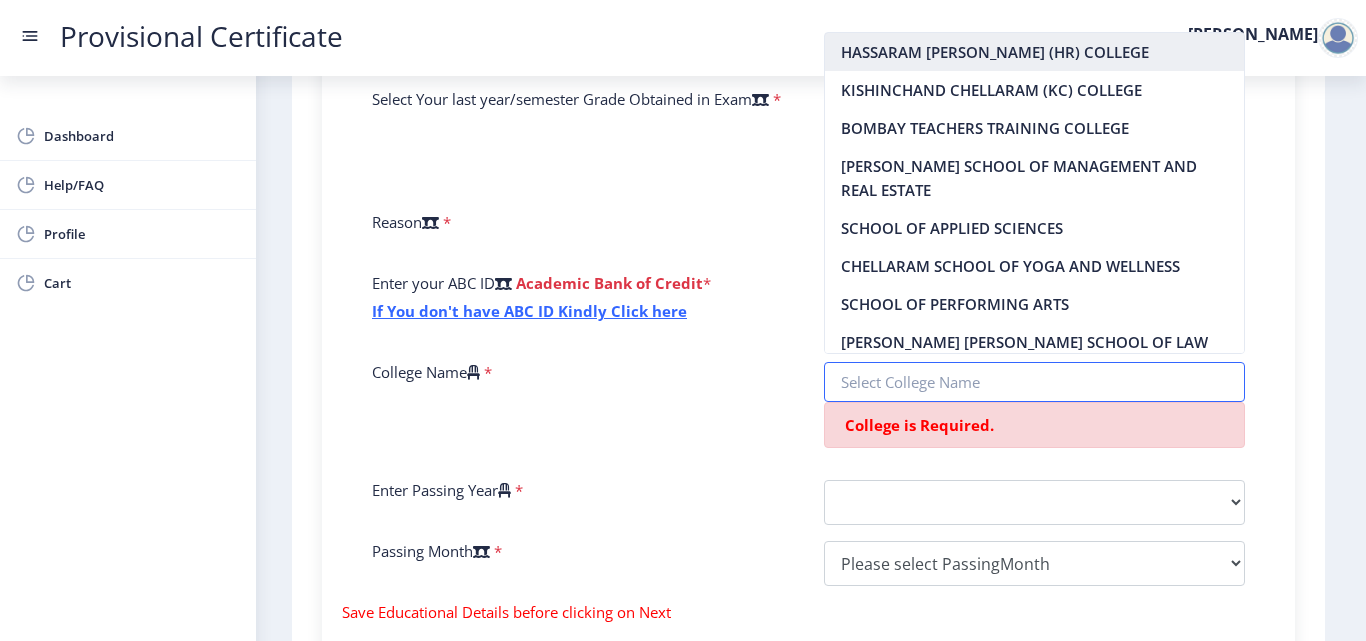 type on "HASSARAM RIJHUMAL (HR) COLLEGE" 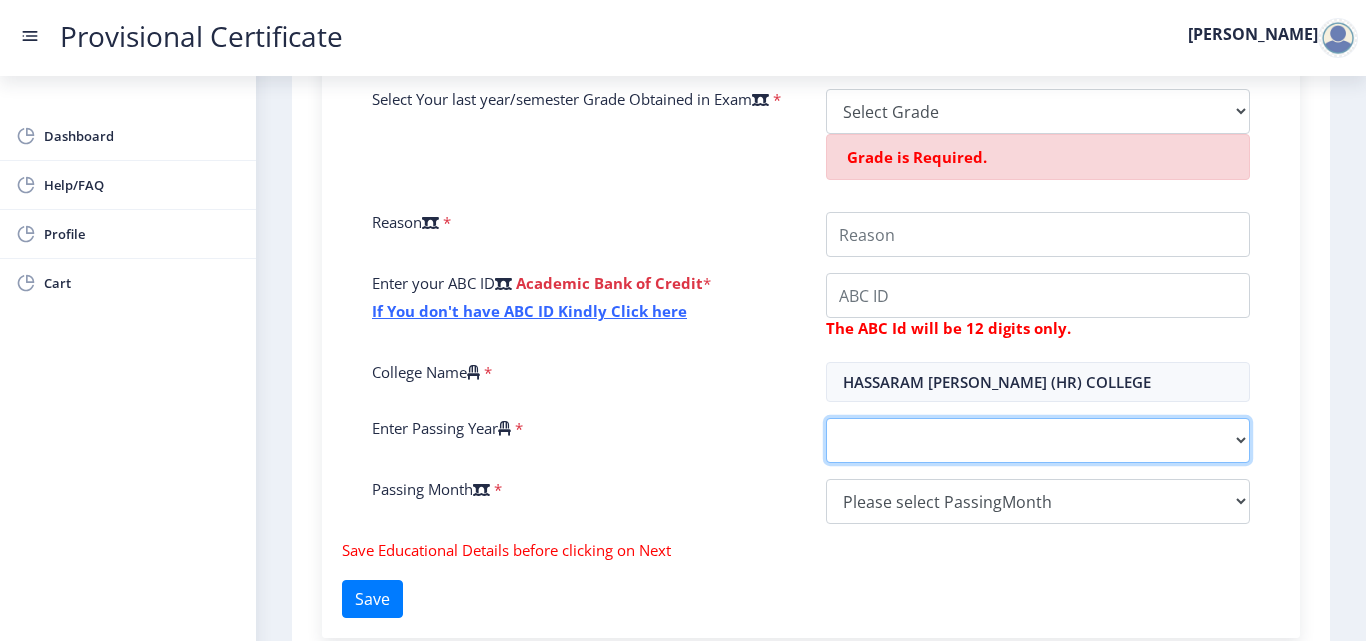 click on "2025   2024   2023   2022   2021   2020   2019   2018   2017   2016   2015   2014   2013   2012   2011   2010   2009   2008   2007   2006   2005   2004   2003   2002   2001   2000   1999   1998   1997   1996   1995   1994   1993   1992   1991   1990   1989   1988   1987   1986   1985   1984   1983   1982   1981   1980   1979   1978   1977   1976   1975   1974   1973   1972   1971   1970   1969   1968   1967" 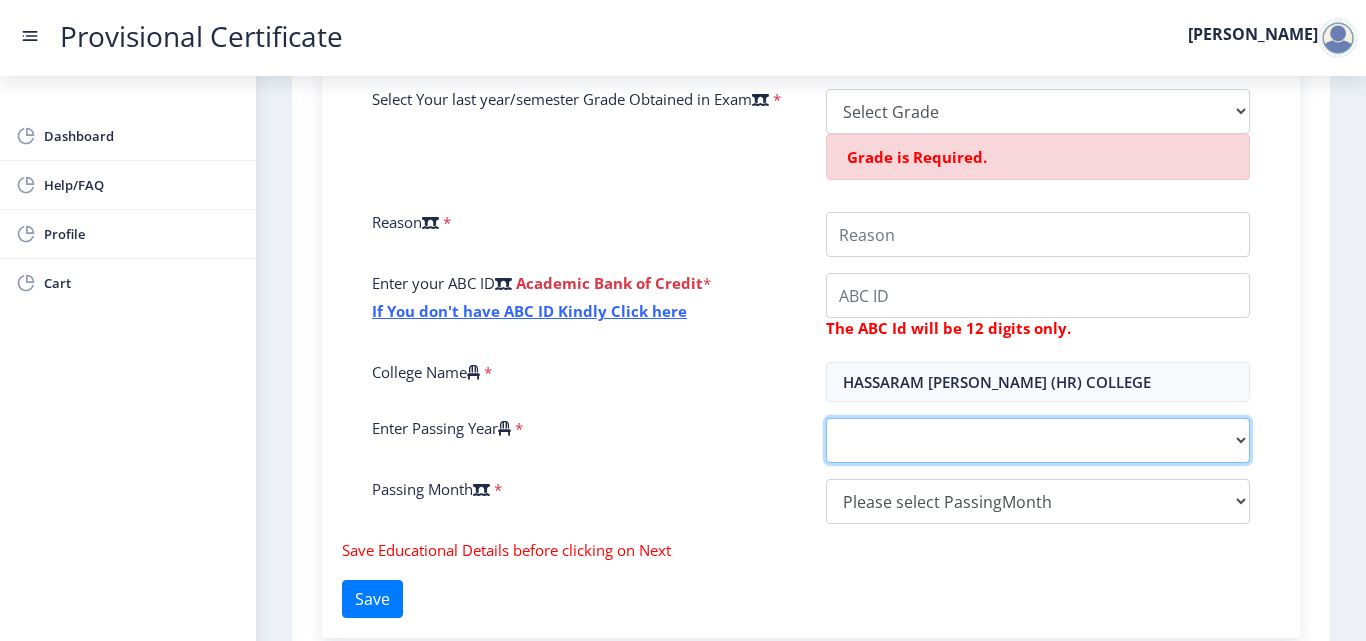 select on "2025" 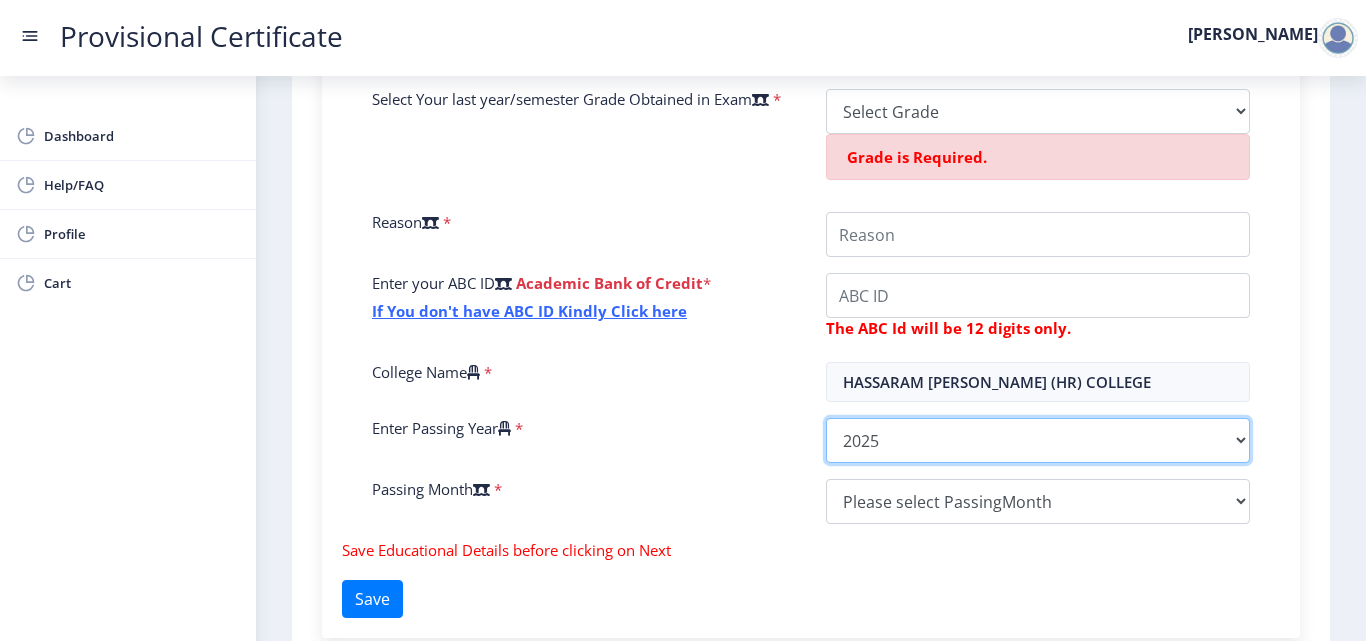 click on "2025   2024   2023   2022   2021   2020   2019   2018   2017   2016   2015   2014   2013   2012   2011   2010   2009   2008   2007   2006   2005   2004   2003   2002   2001   2000   1999   1998   1997   1996   1995   1994   1993   1992   1991   1990   1989   1988   1987   1986   1985   1984   1983   1982   1981   1980   1979   1978   1977   1976   1975   1974   1973   1972   1971   1970   1969   1968   1967" 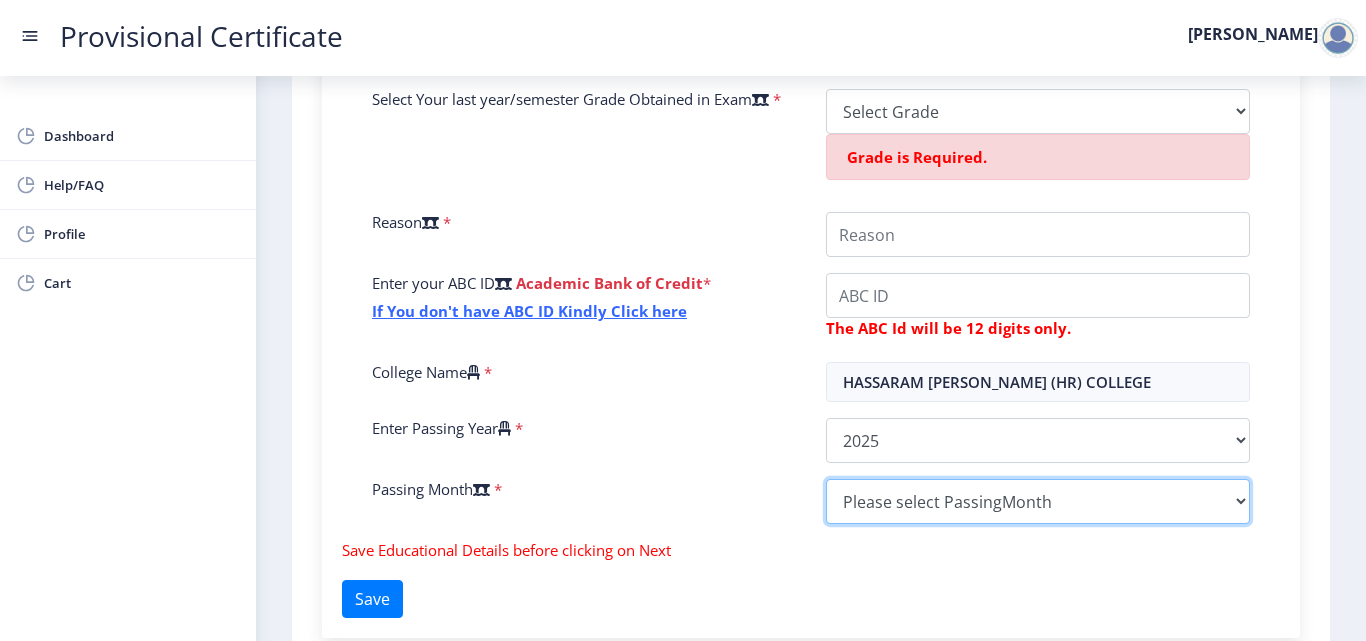click on "Please select PassingMonth  (01) January (02) February (03) March (04) April (05) May (06) June (07) July (08) August (09) September (10) October (11) November (12) December" at bounding box center (1038, 501) 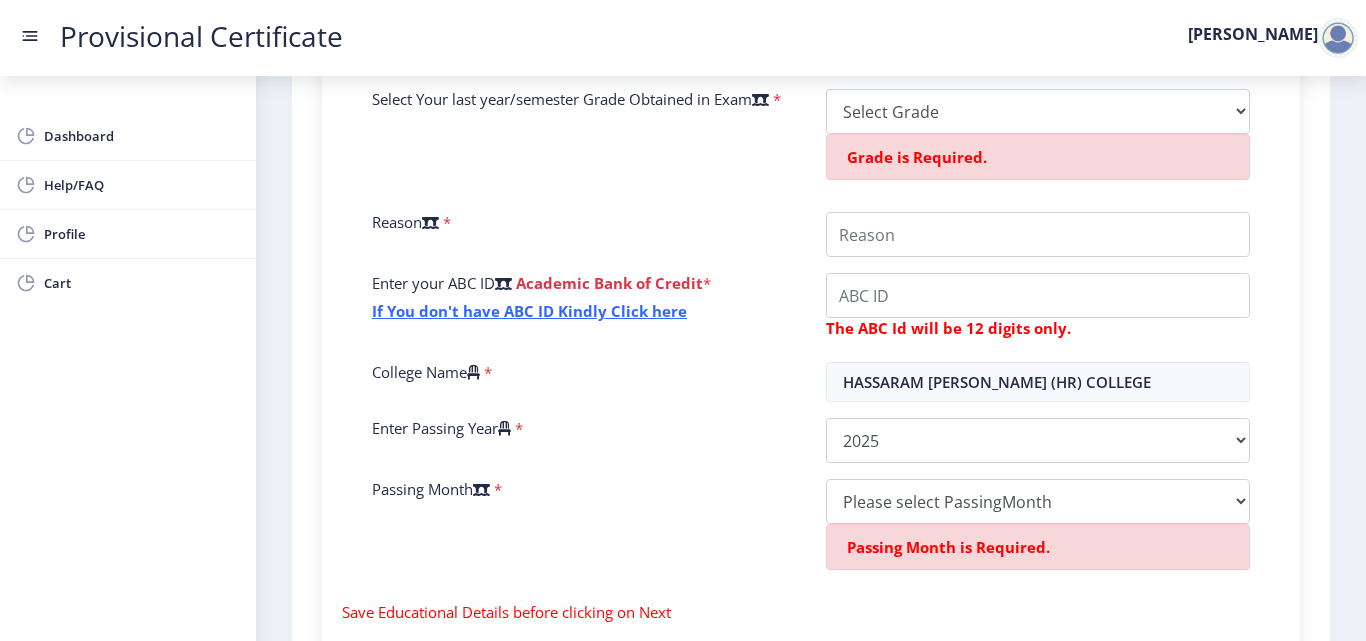 click 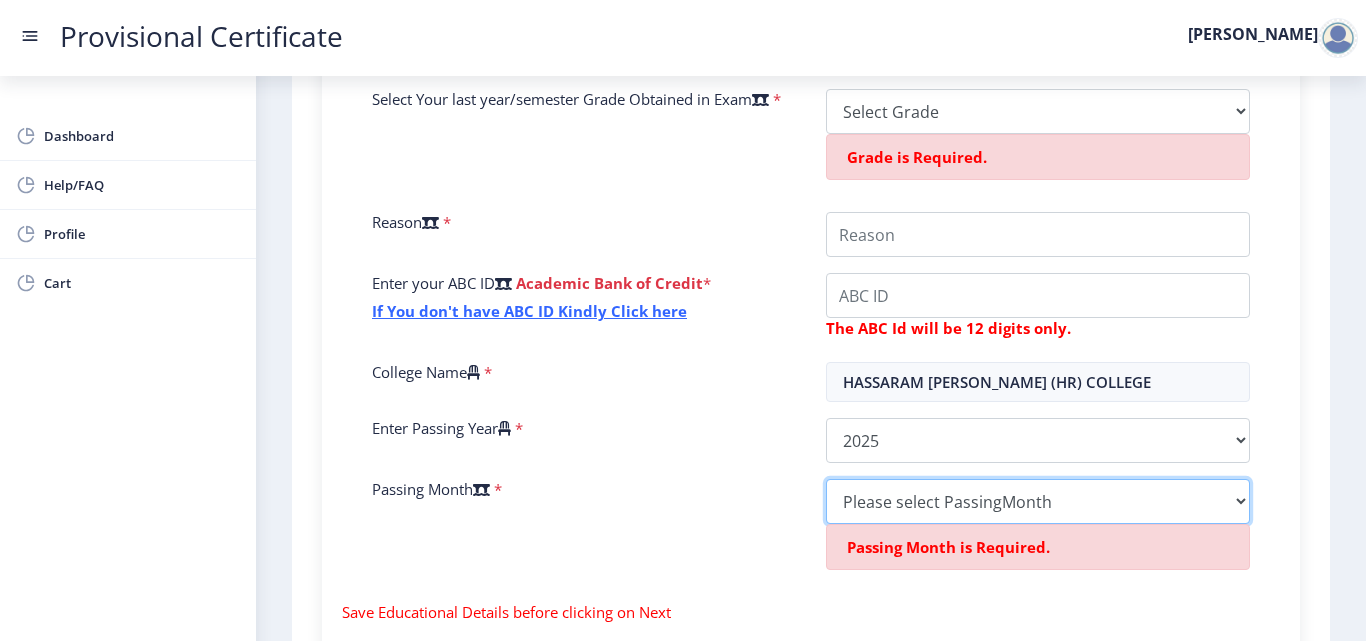 click on "Please select PassingMonth  (01) January (02) February (03) March (04) April (05) May (06) June (07) July (08) August (09) September (10) October (11) November (12) December" at bounding box center [1038, 501] 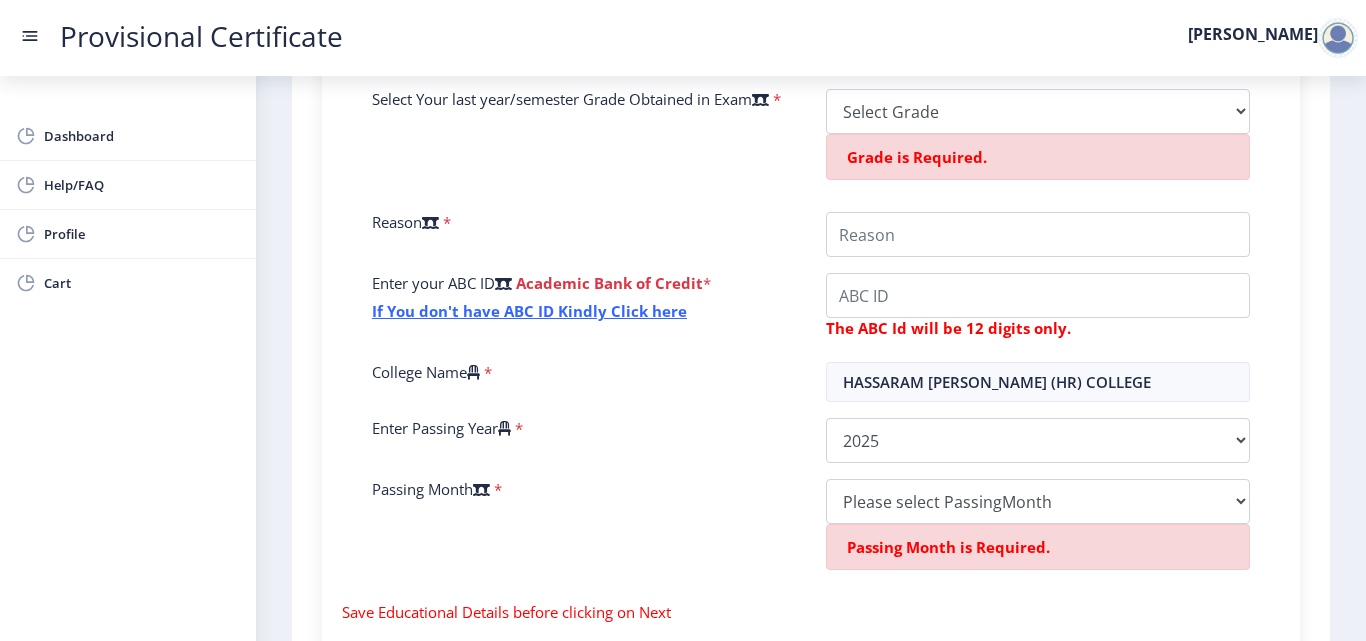 click 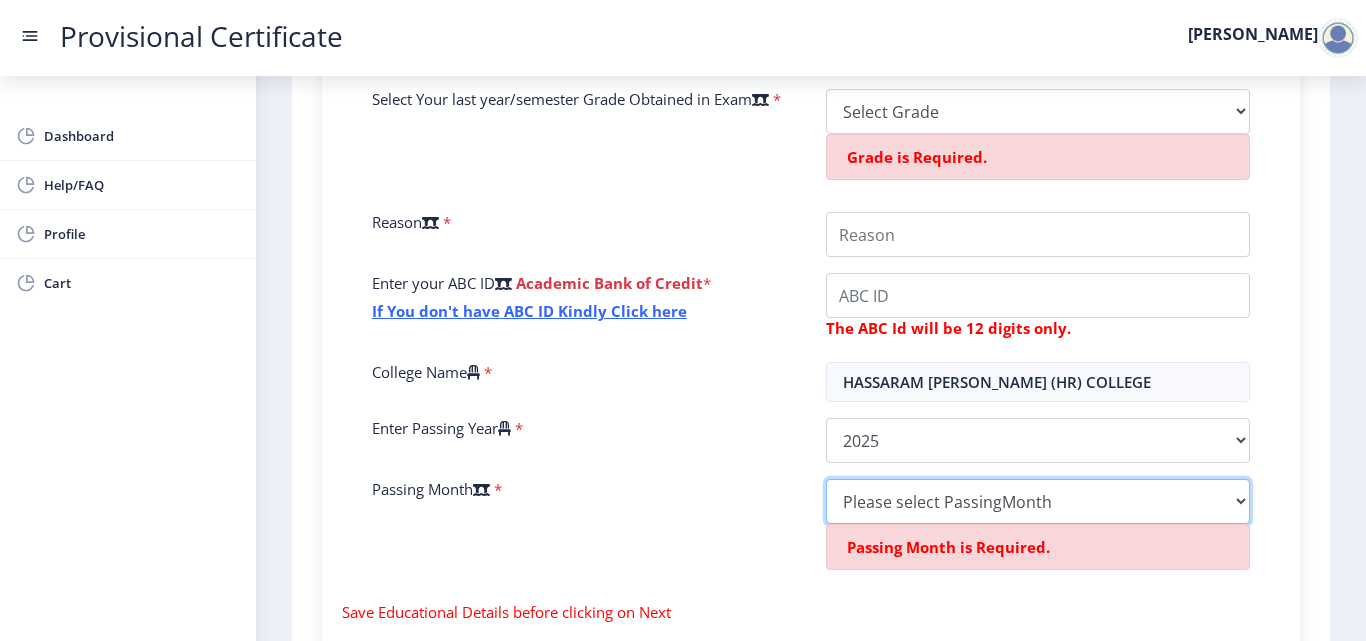 click on "Please select PassingMonth  (01) January (02) February (03) March (04) April (05) May (06) June (07) July (08) August (09) September (10) October (11) November (12) December" at bounding box center (1038, 501) 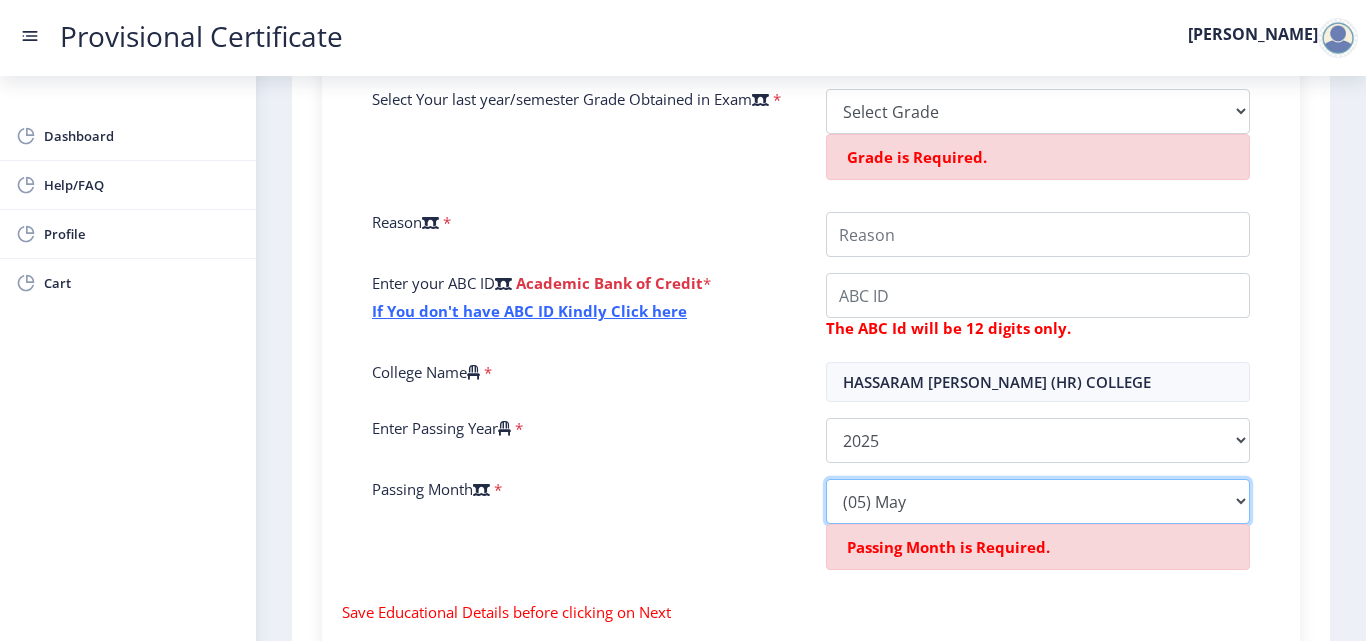 click on "Please select PassingMonth  (01) January (02) February (03) March (04) April (05) May (06) June (07) July (08) August (09) September (10) October (11) November (12) December" at bounding box center [1038, 501] 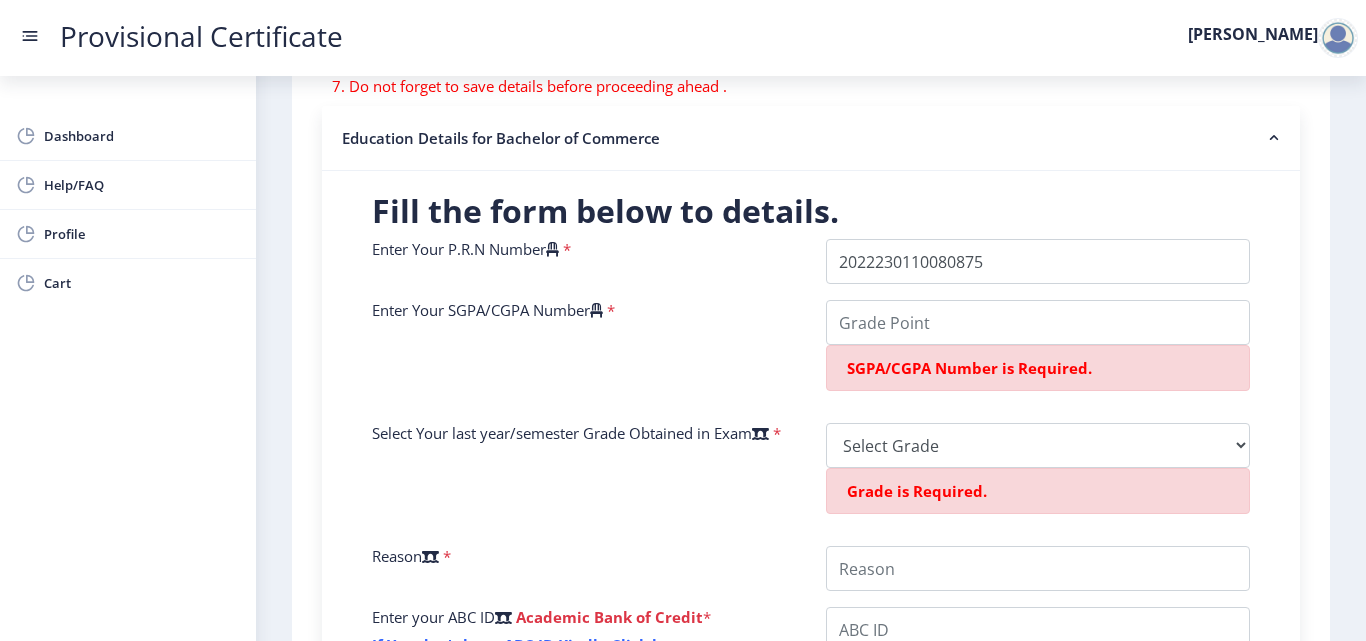 scroll, scrollTop: 376, scrollLeft: 0, axis: vertical 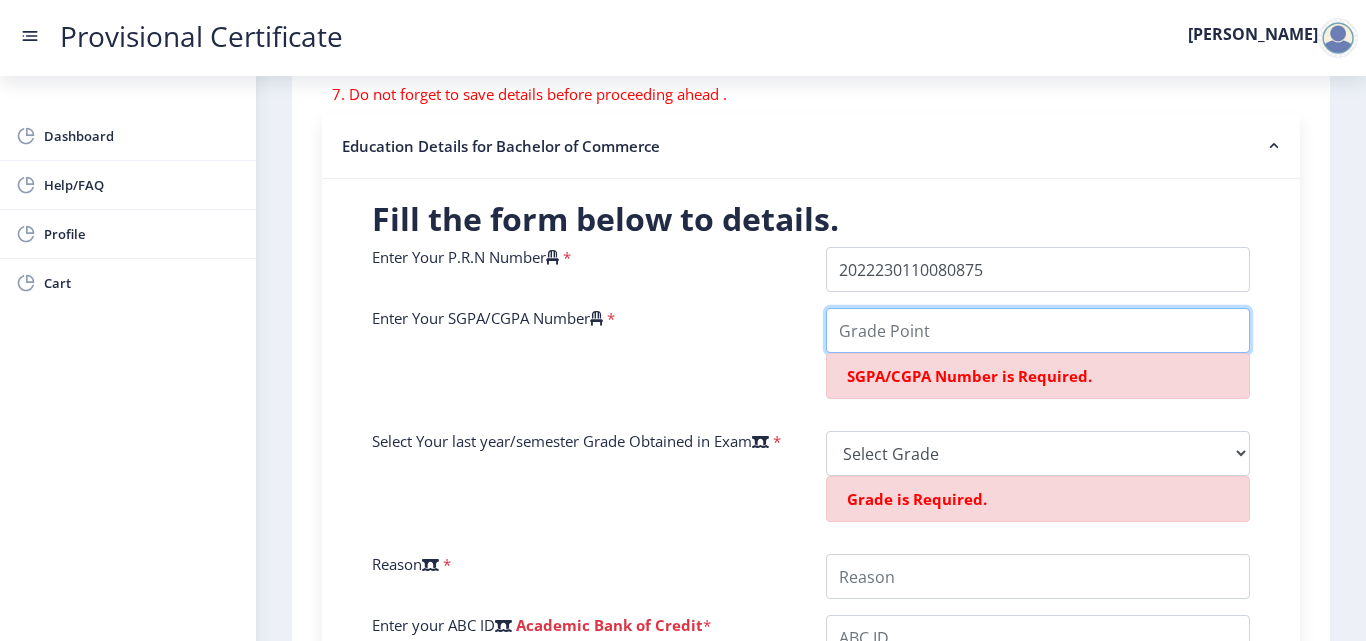 click on "Enter Your SGPA/CGPA Number" at bounding box center [1038, 330] 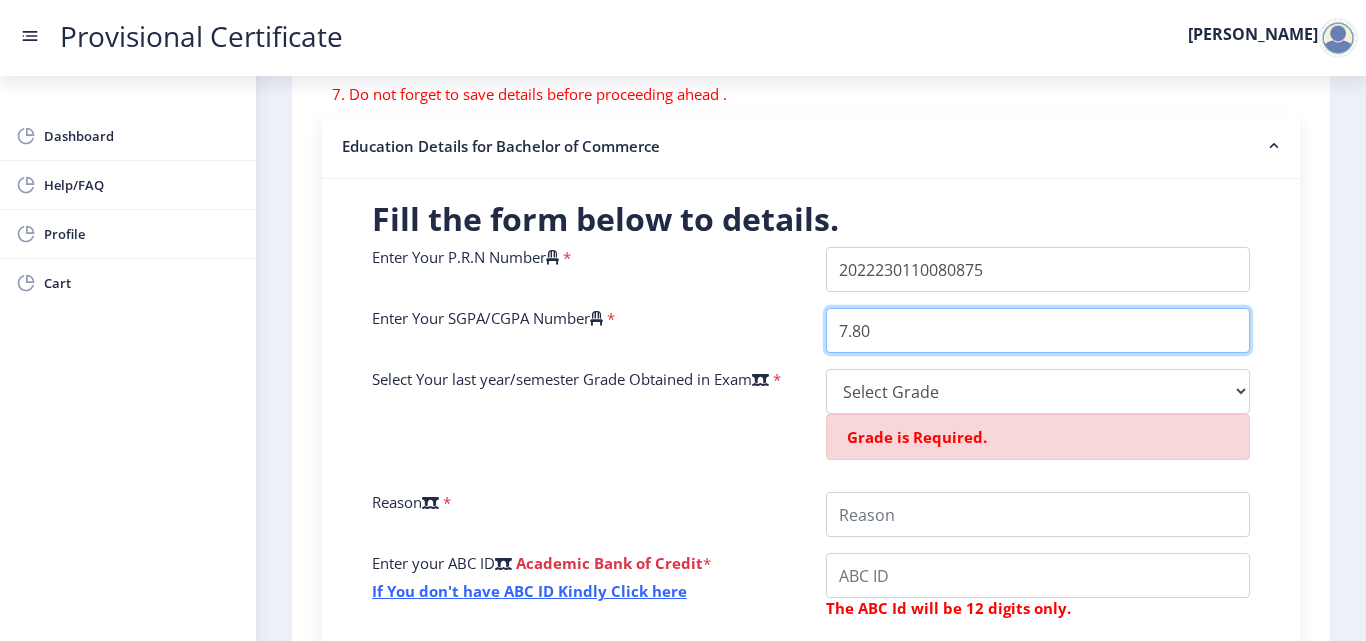 type on "7.80" 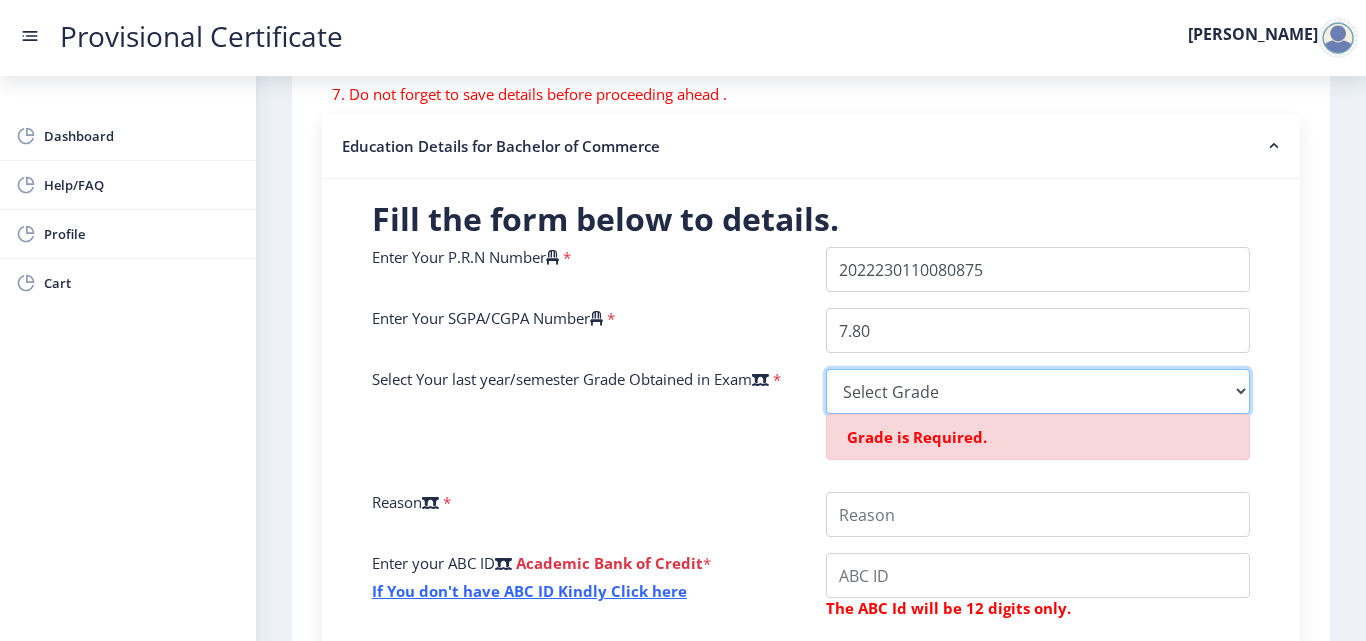 click on "Select Grade  O   A+   A   B+   B   C   D   F(Fail)" at bounding box center (1038, 391) 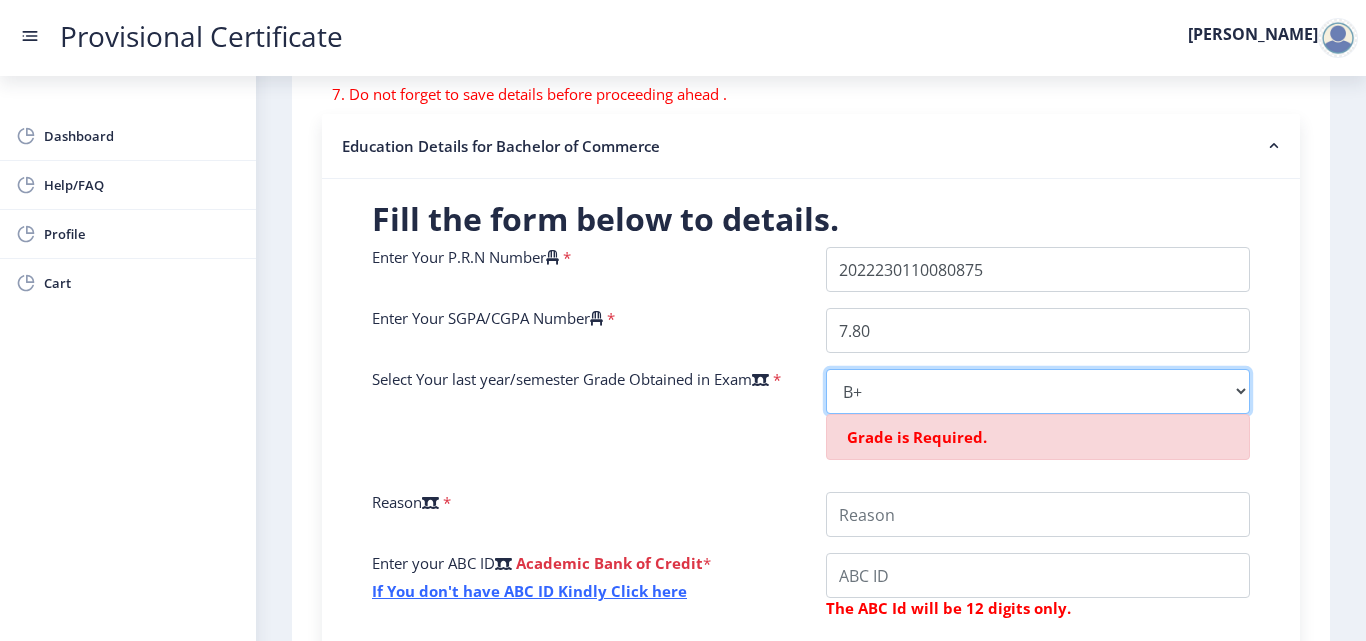 click on "Select Grade  O   A+   A   B+   B   C   D   F(Fail)" at bounding box center (1038, 391) 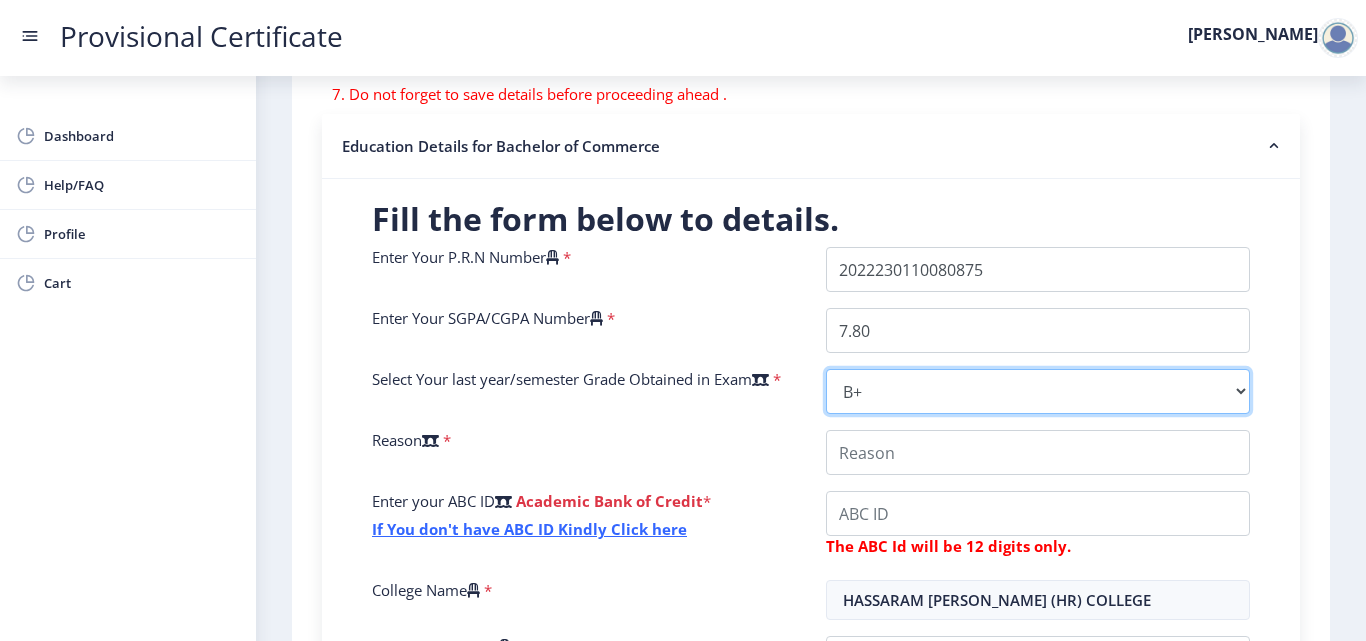 scroll, scrollTop: 440, scrollLeft: 0, axis: vertical 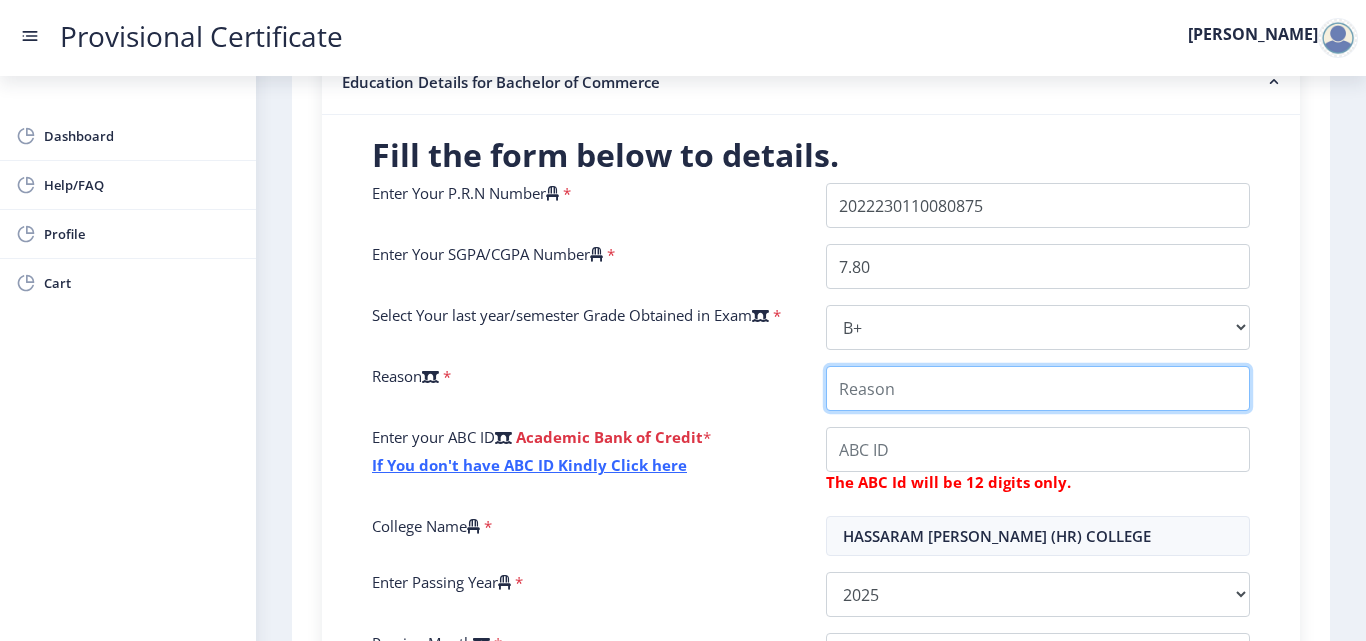 click on "College Name" at bounding box center (1038, 388) 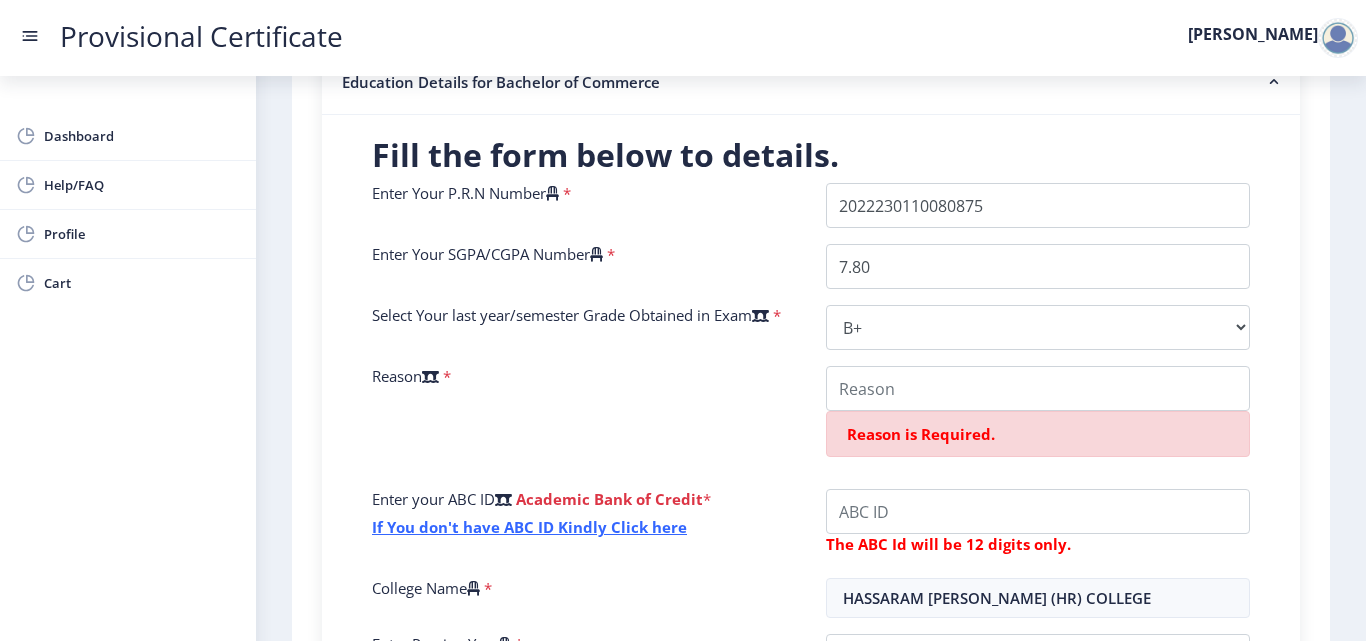 click on "Reason" 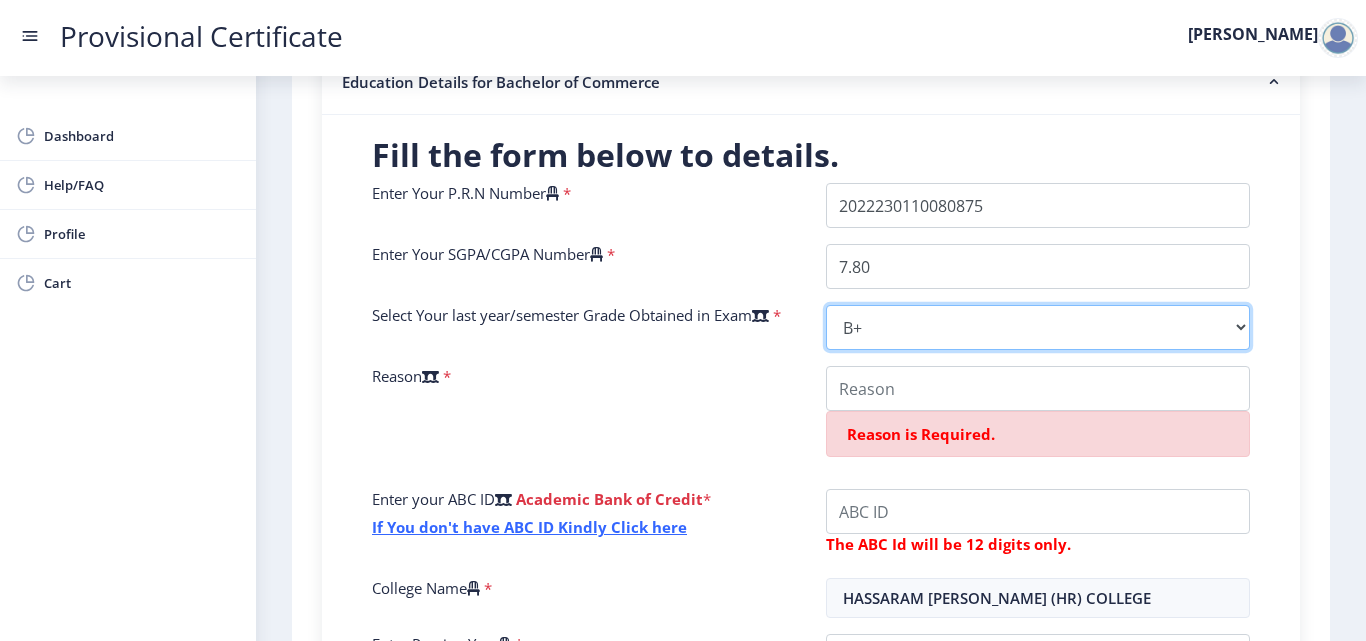 click on "Select Grade  O   A+   A   B+   B   C   D   F(Fail)" at bounding box center (1038, 327) 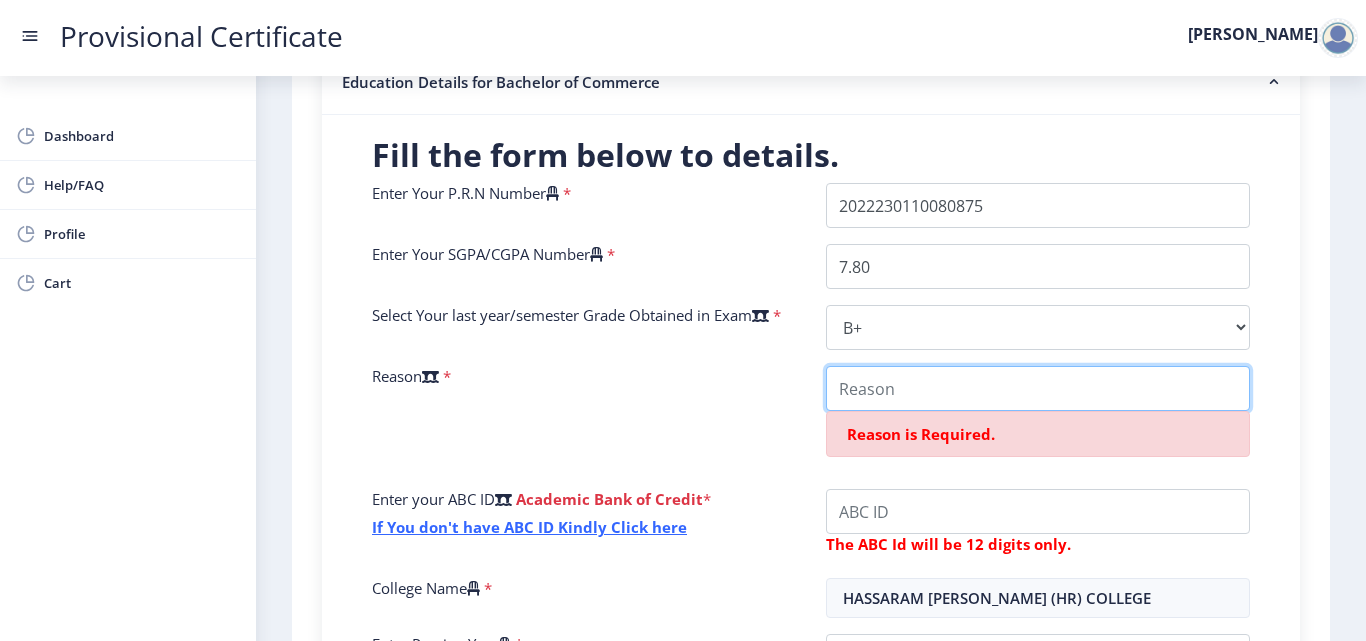 click on "College Name" at bounding box center (1038, 388) 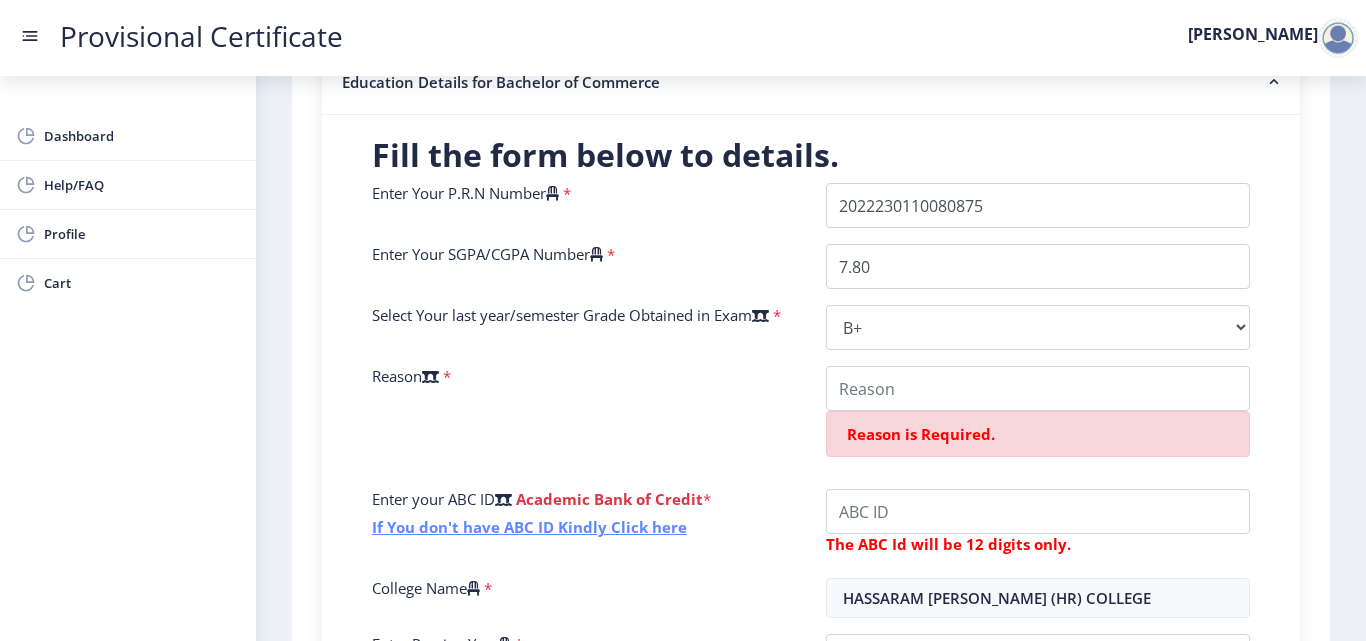 click on "If You don't have ABC ID Kindly Click here" 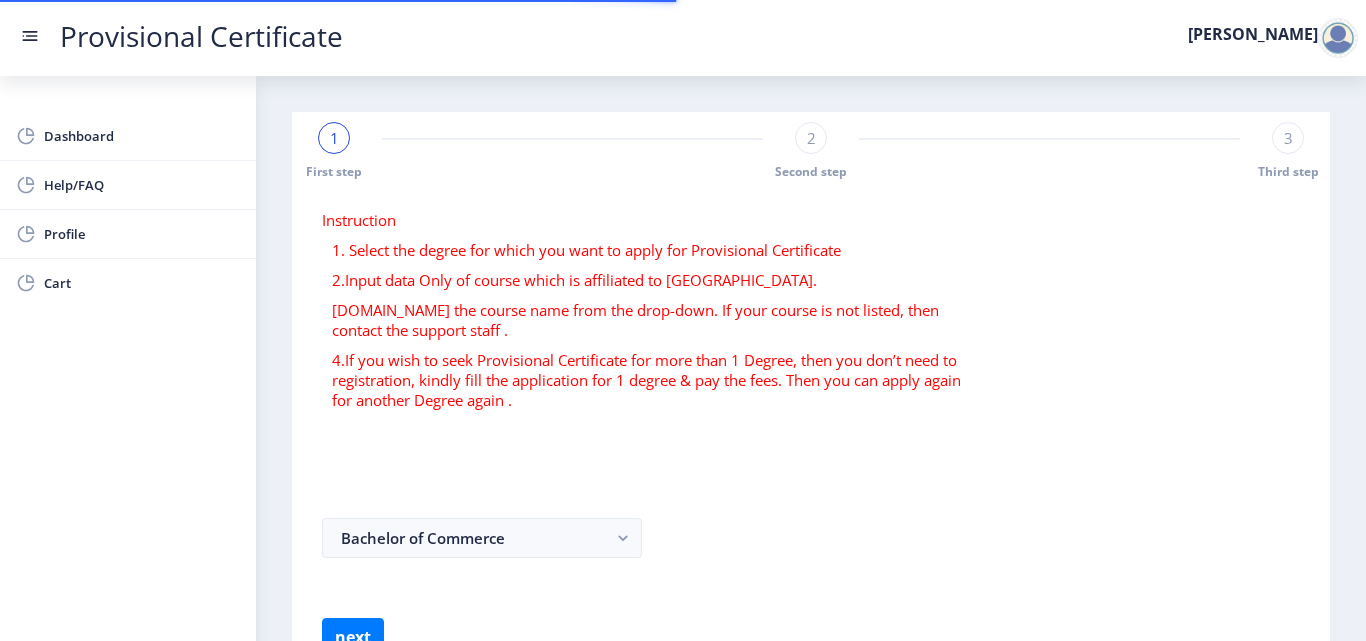 scroll, scrollTop: 0, scrollLeft: 0, axis: both 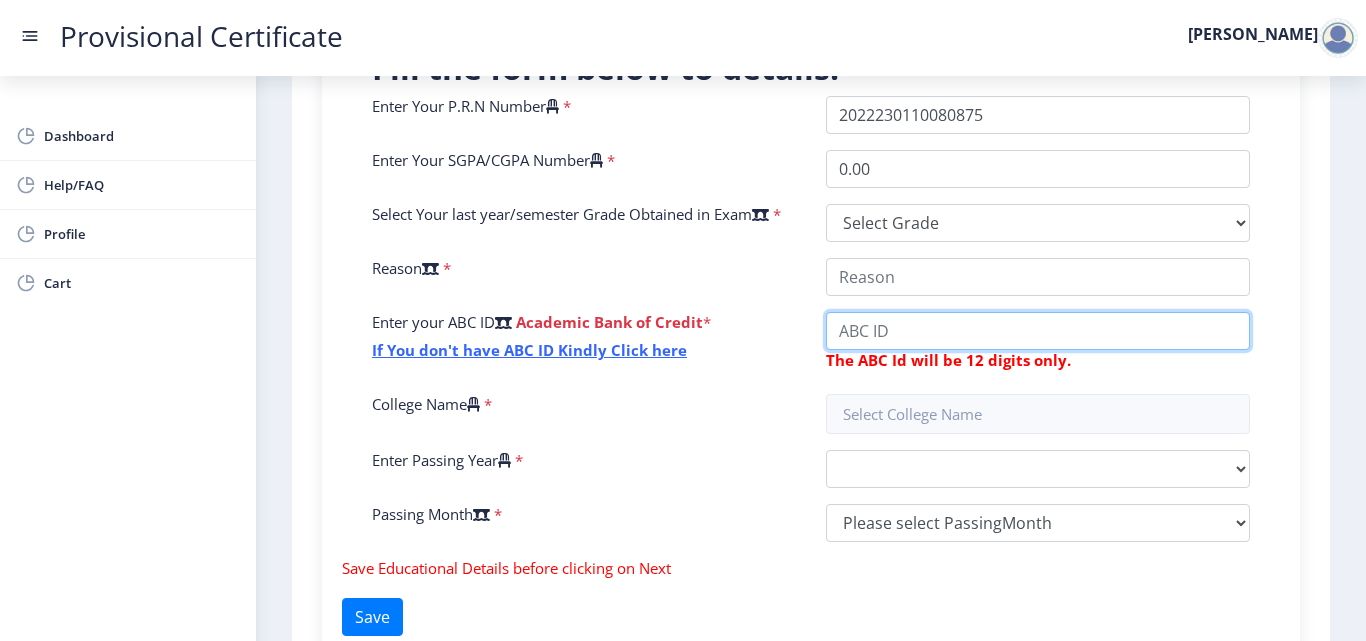 click on "College Name" at bounding box center (1038, 277) 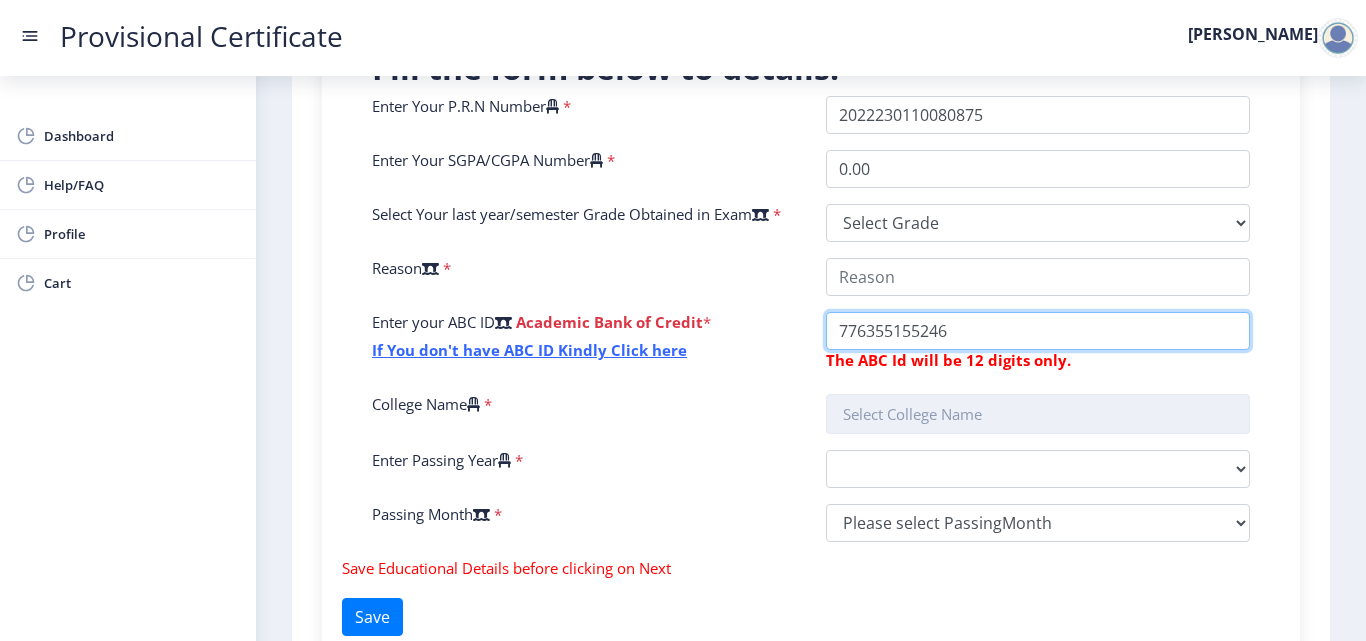 type on "776355155246" 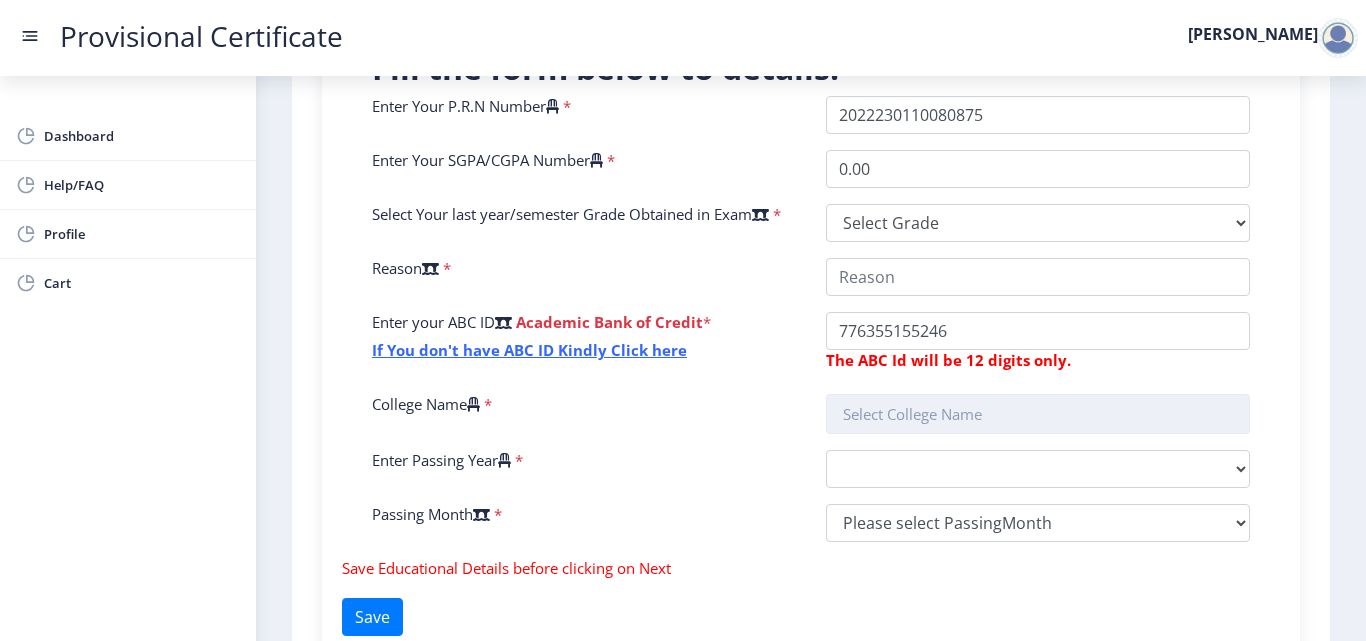 click 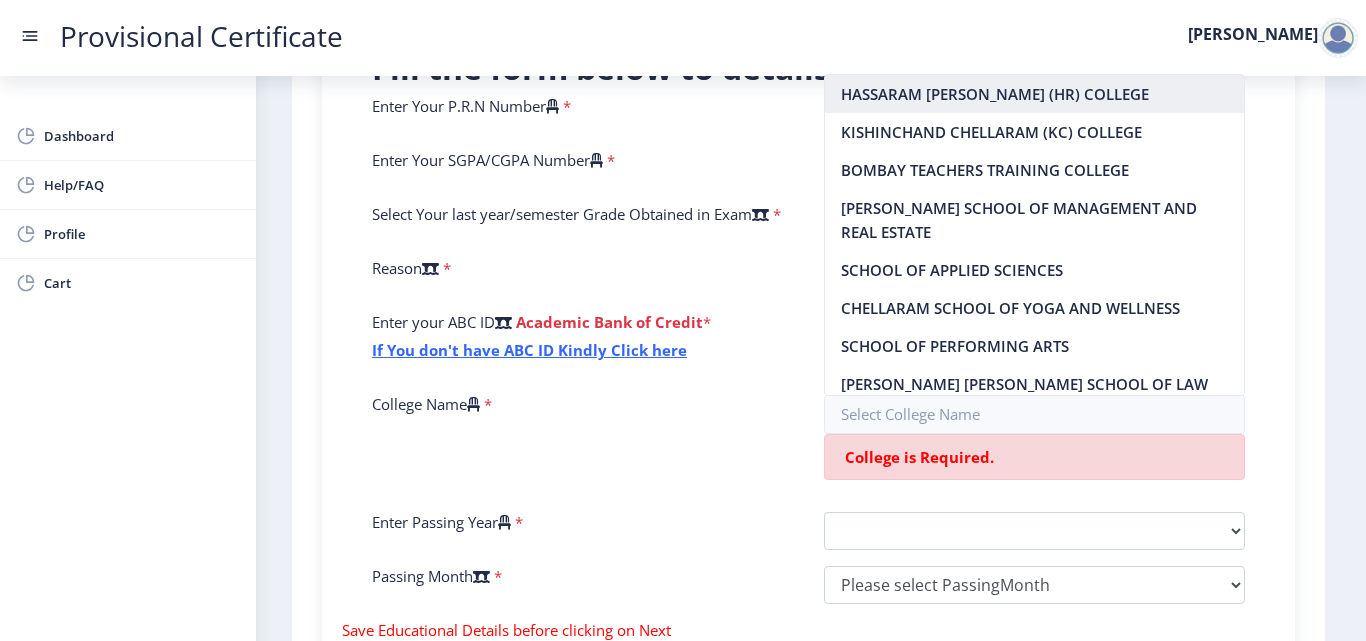 click on "HASSARAM RIJHUMAL (HR) COLLEGE" at bounding box center [1035, 94] 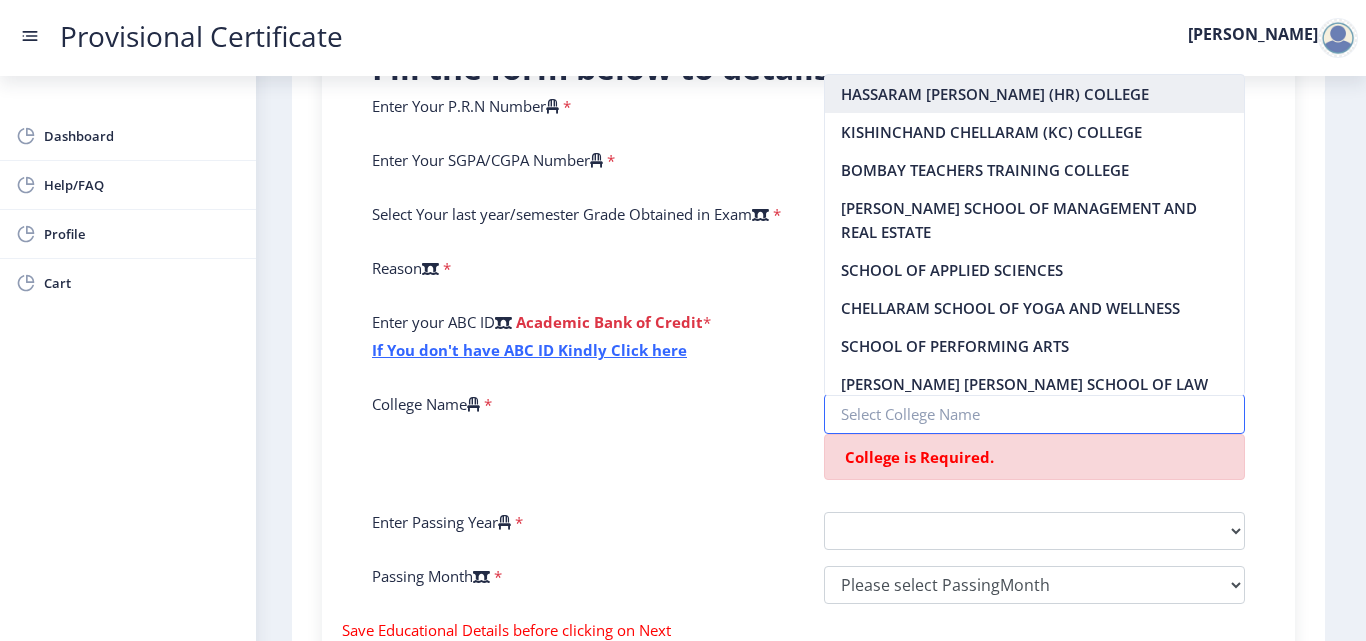 type on "HASSARAM RIJHUMAL (HR) COLLEGE" 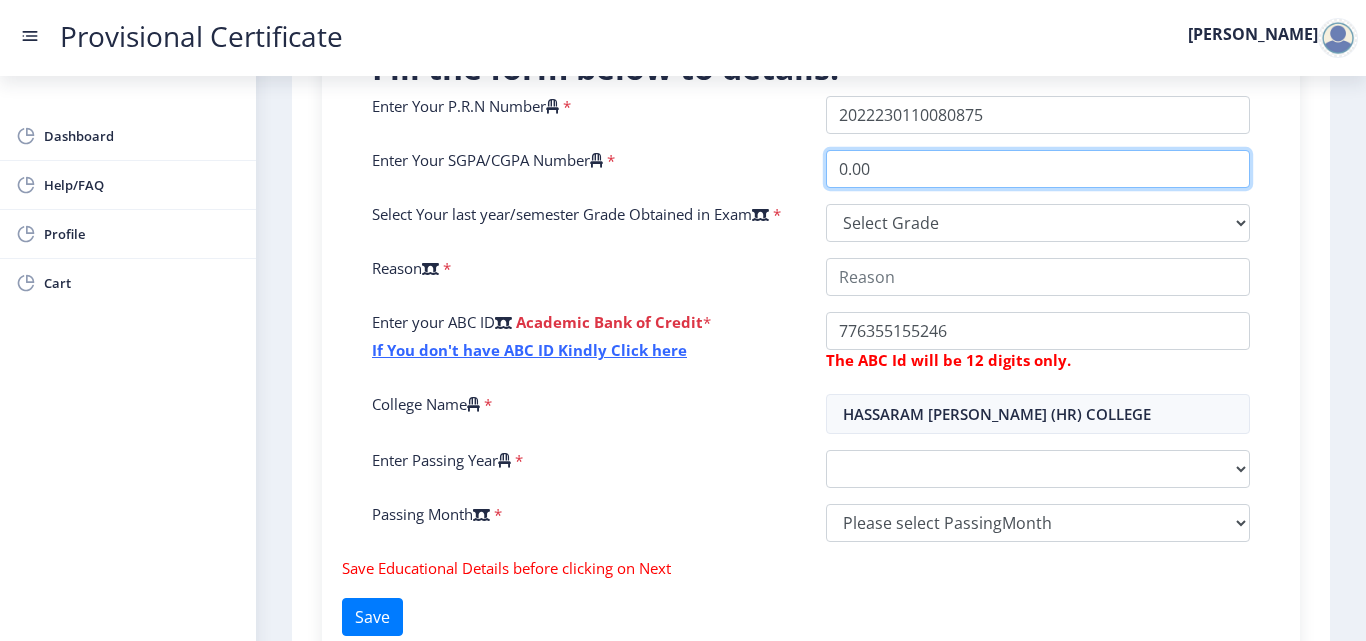 click on "0.00" at bounding box center (1038, 169) 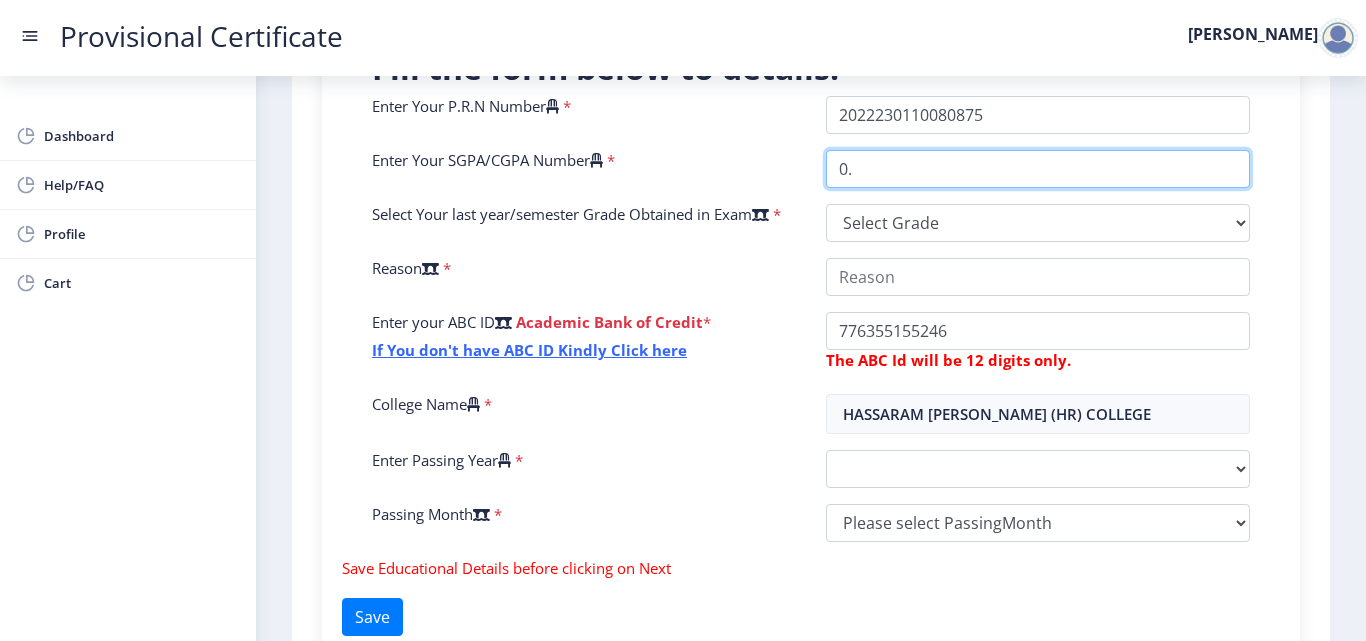 type on "0" 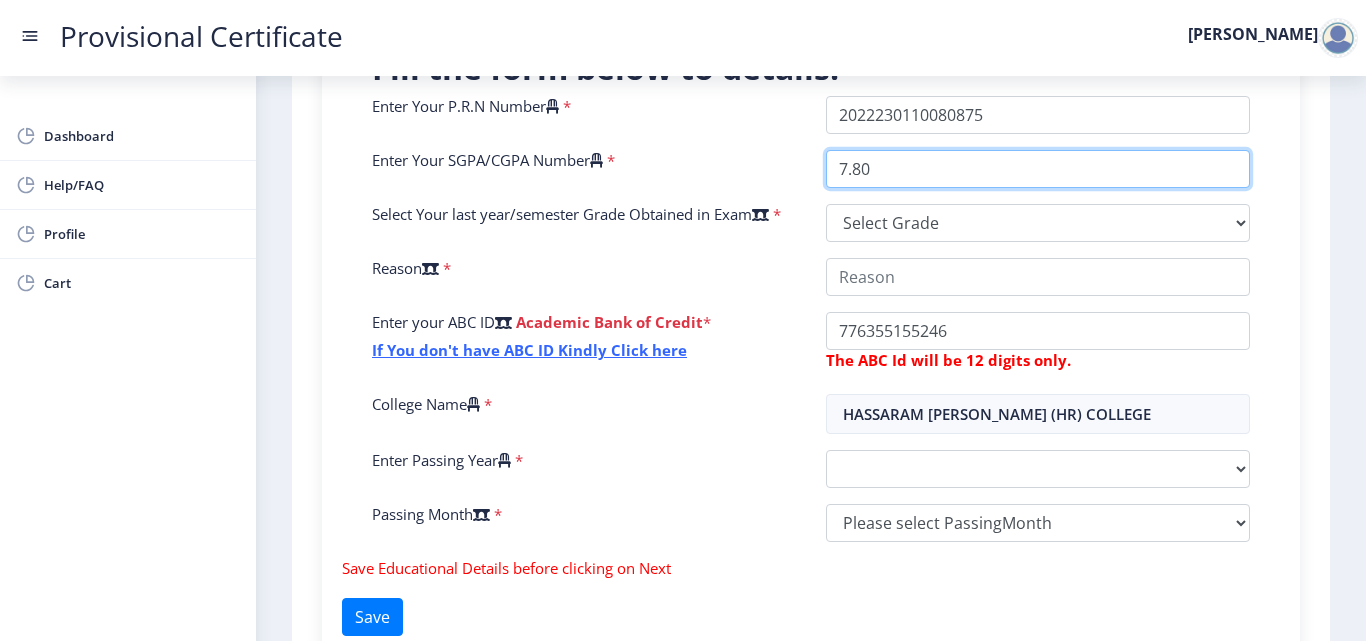 type on "7.80" 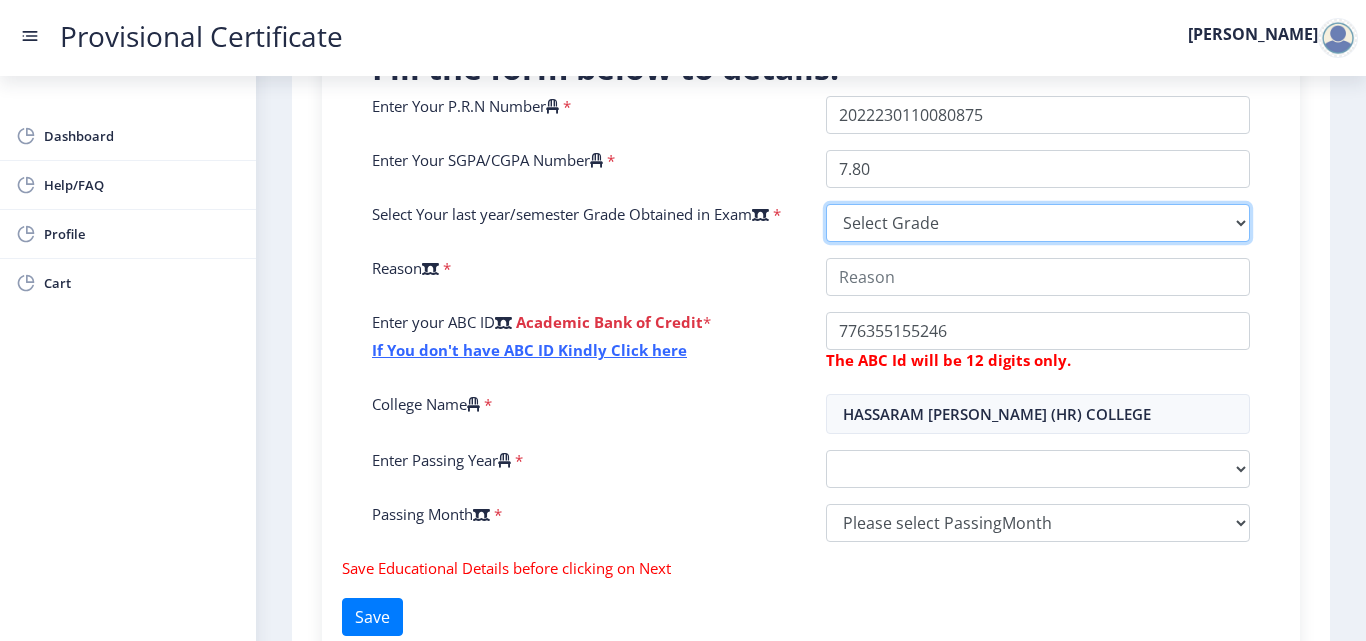 click on "Select Grade  O   A+   A   B+   B   C   D   F(Fail)" at bounding box center (1038, 223) 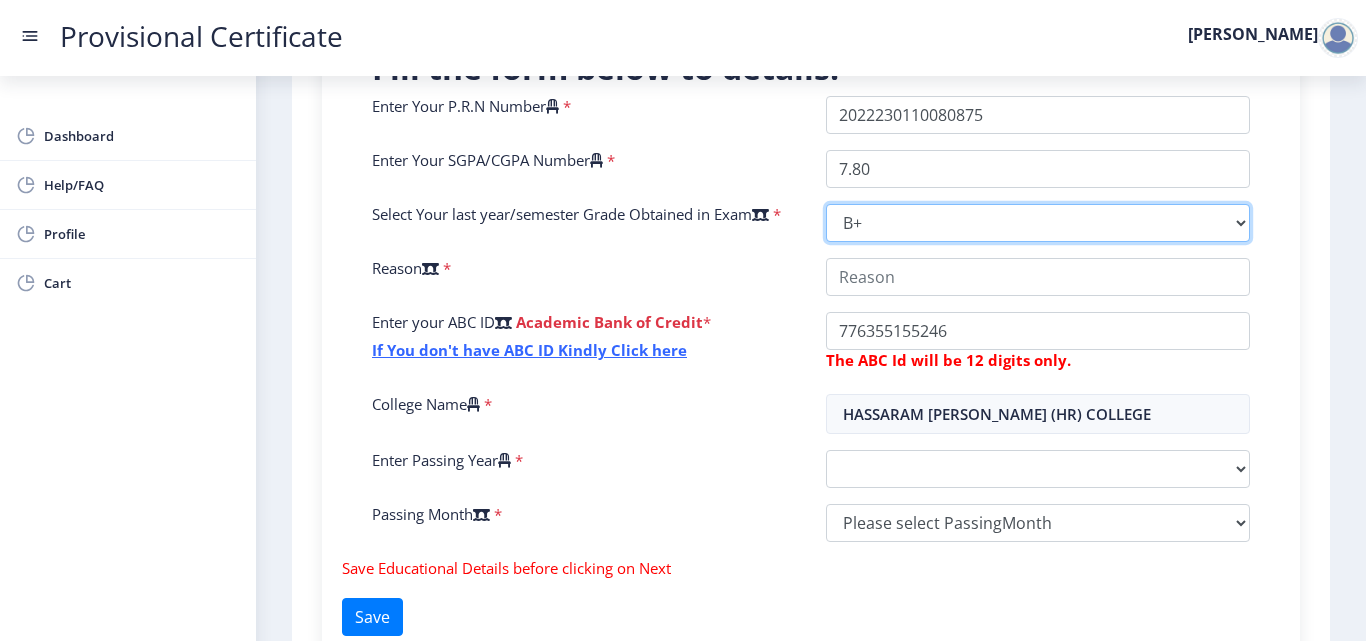 click on "Select Grade  O   A+   A   B+   B   C   D   F(Fail)" at bounding box center [1038, 223] 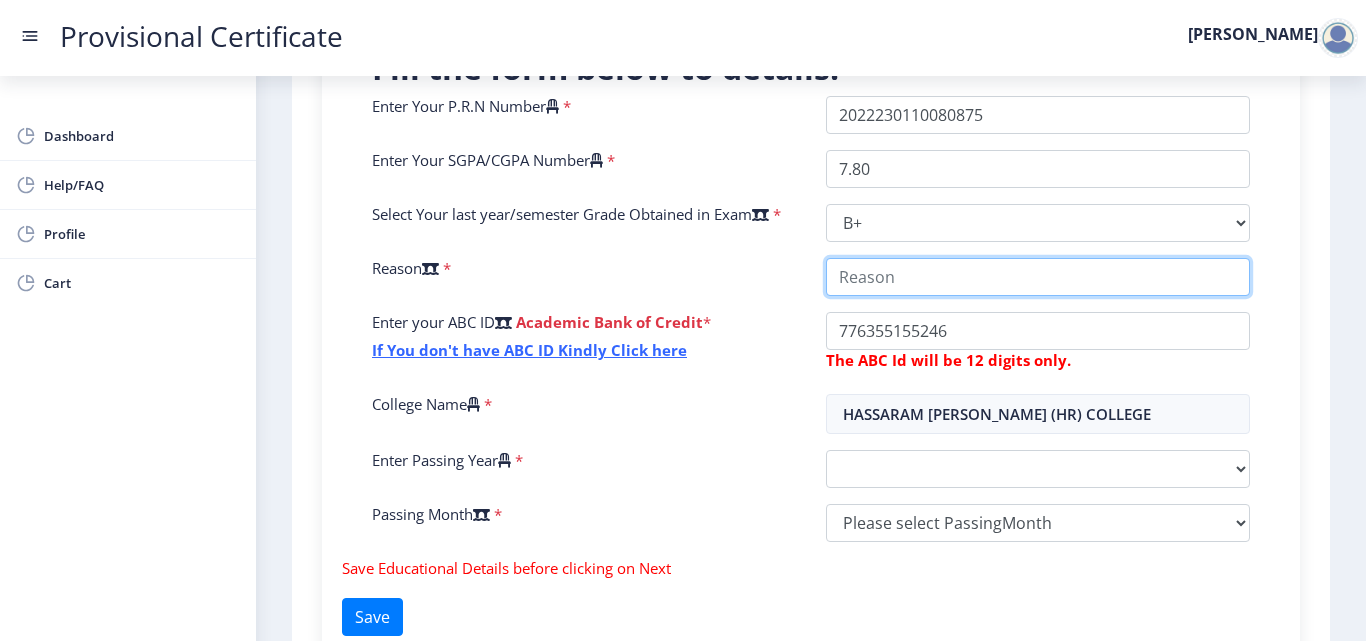 click on "College Name" at bounding box center (1038, 277) 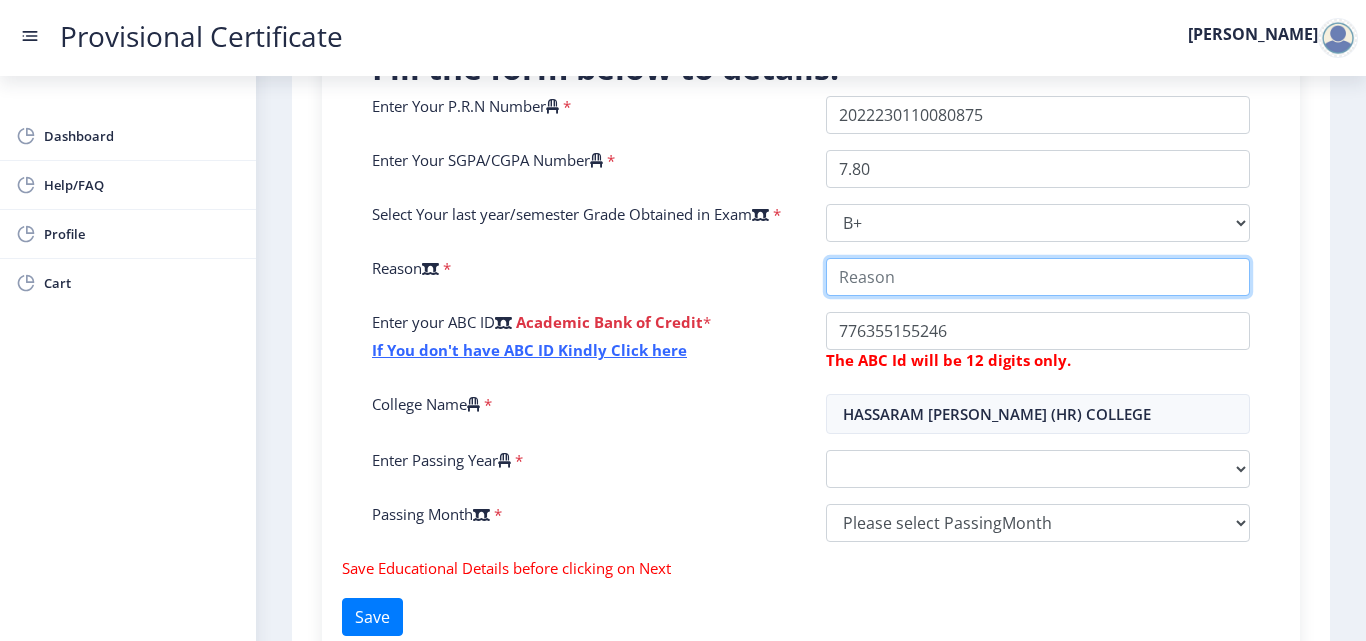 type on "S" 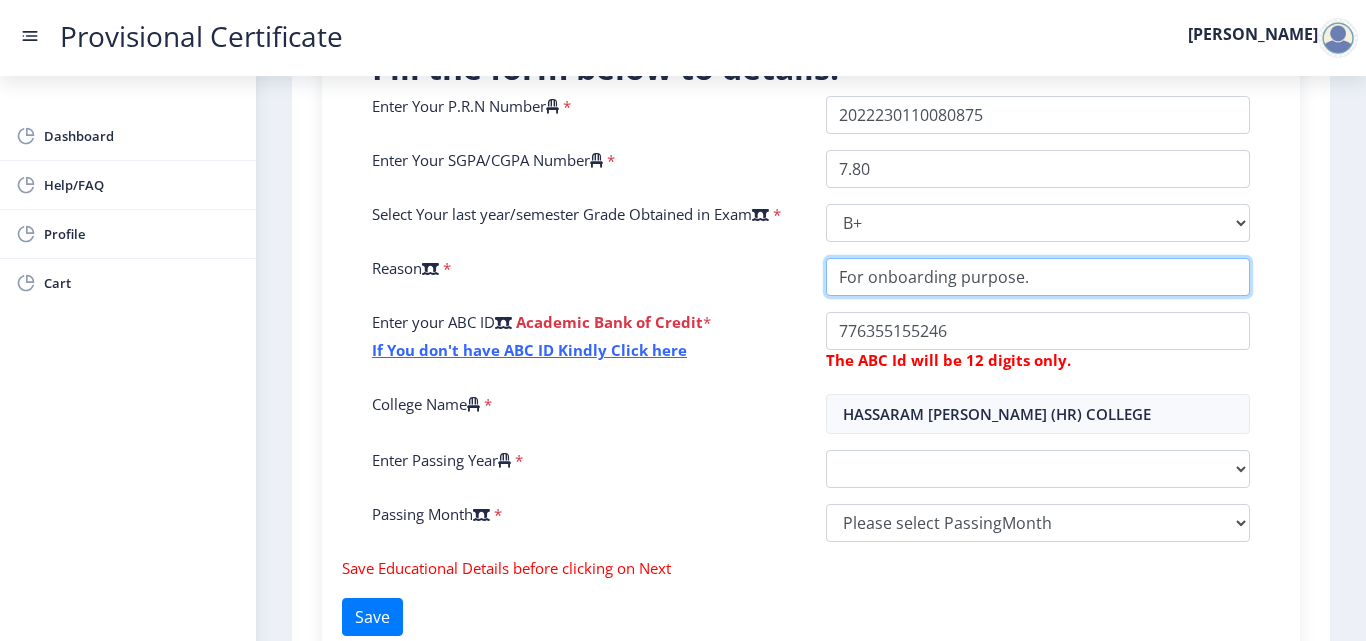 type on "For onboarding purpose." 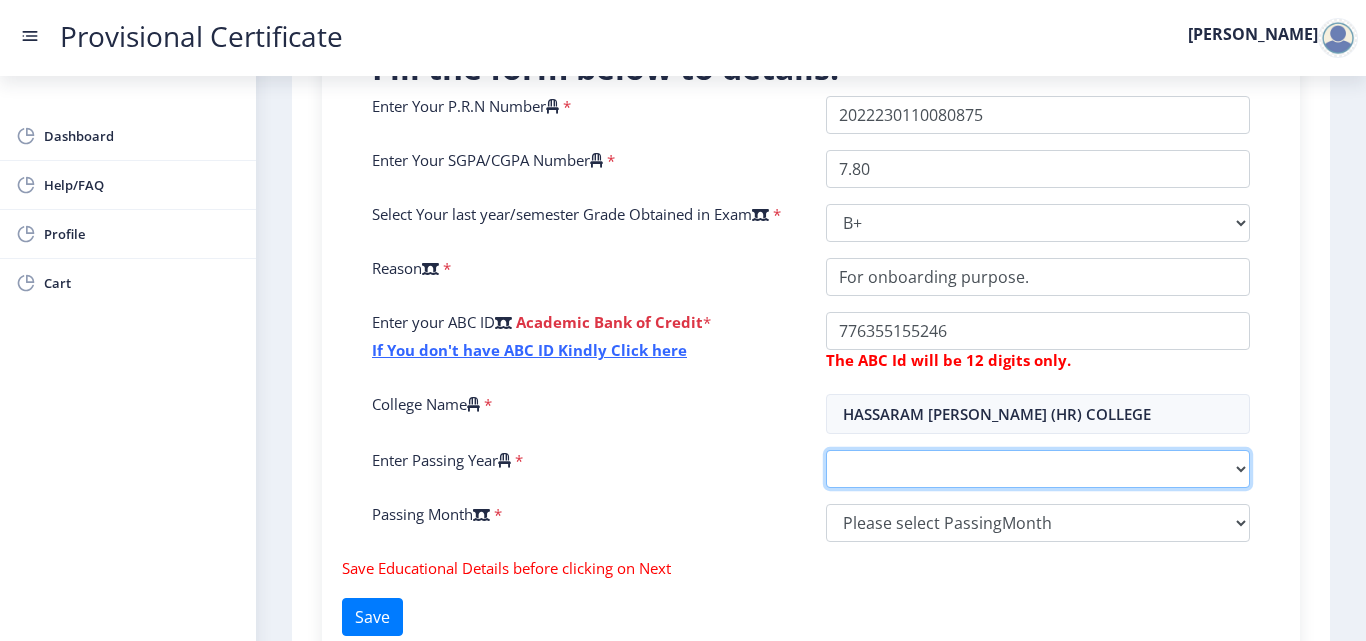 click on "2025   2024   2023   2022   2021   2020   2019   2018   2017   2016   2015   2014   2013   2012   2011   2010   2009   2008   2007   2006   2005   2004   2003   2002   2001   2000   1999   1998   1997   1996   1995   1994   1993   1992   1991   1990   1989   1988   1987   1986   1985   1984   1983   1982   1981   1980   1979   1978   1977   1976   1975   1974   1973   1972   1971   1970   1969   1968   1967" 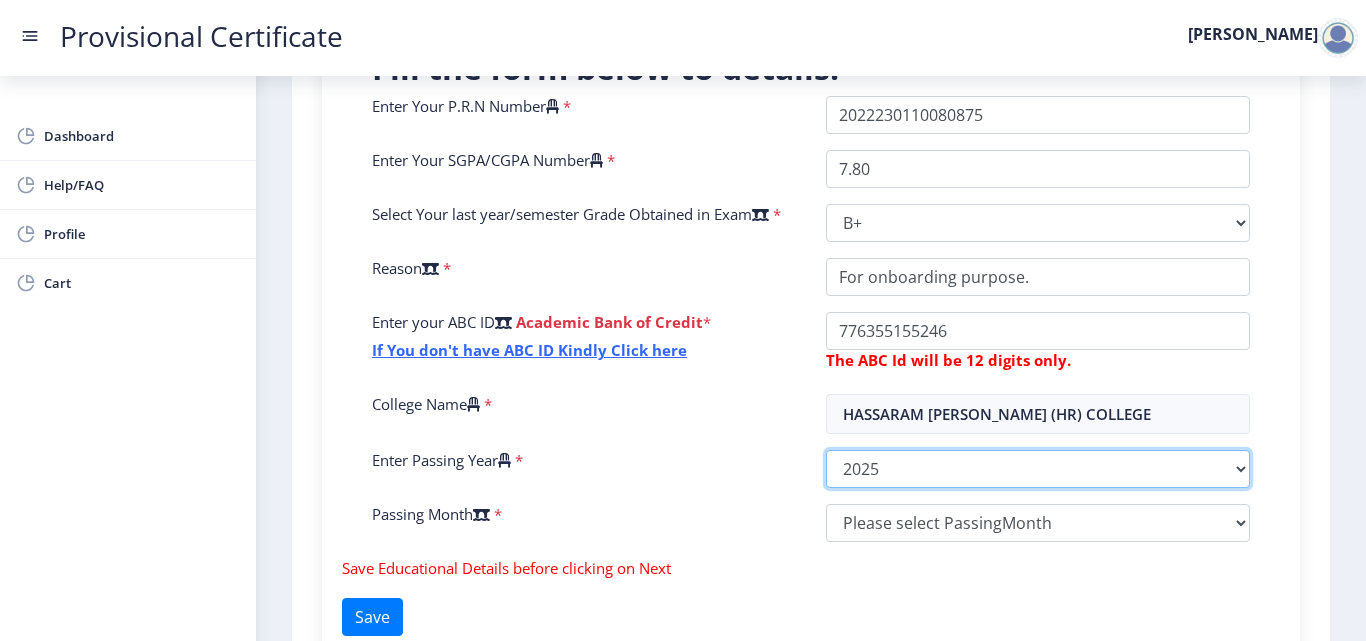 click on "2025   2024   2023   2022   2021   2020   2019   2018   2017   2016   2015   2014   2013   2012   2011   2010   2009   2008   2007   2006   2005   2004   2003   2002   2001   2000   1999   1998   1997   1996   1995   1994   1993   1992   1991   1990   1989   1988   1987   1986   1985   1984   1983   1982   1981   1980   1979   1978   1977   1976   1975   1974   1973   1972   1971   1970   1969   1968   1967" 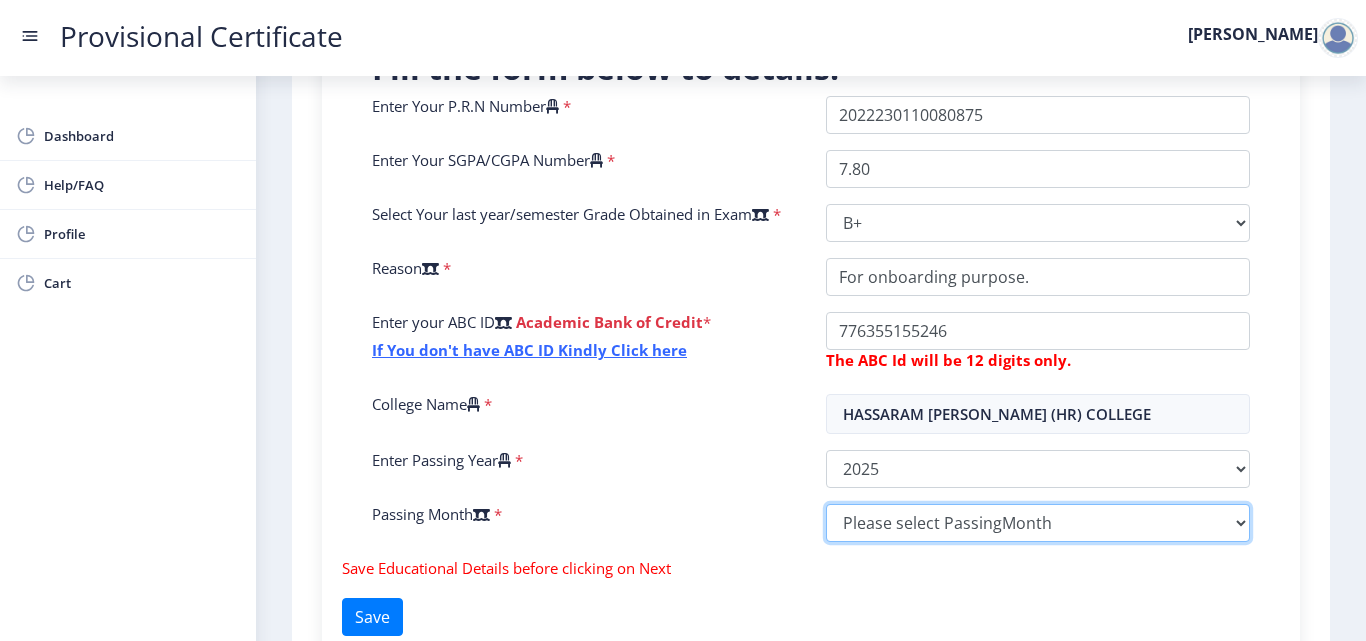 click on "Please select PassingMonth  (01) January (02) February (03) March (04) April (05) May (06) June (07) July (08) August (09) September (10) October (11) November (12) December" at bounding box center [1038, 523] 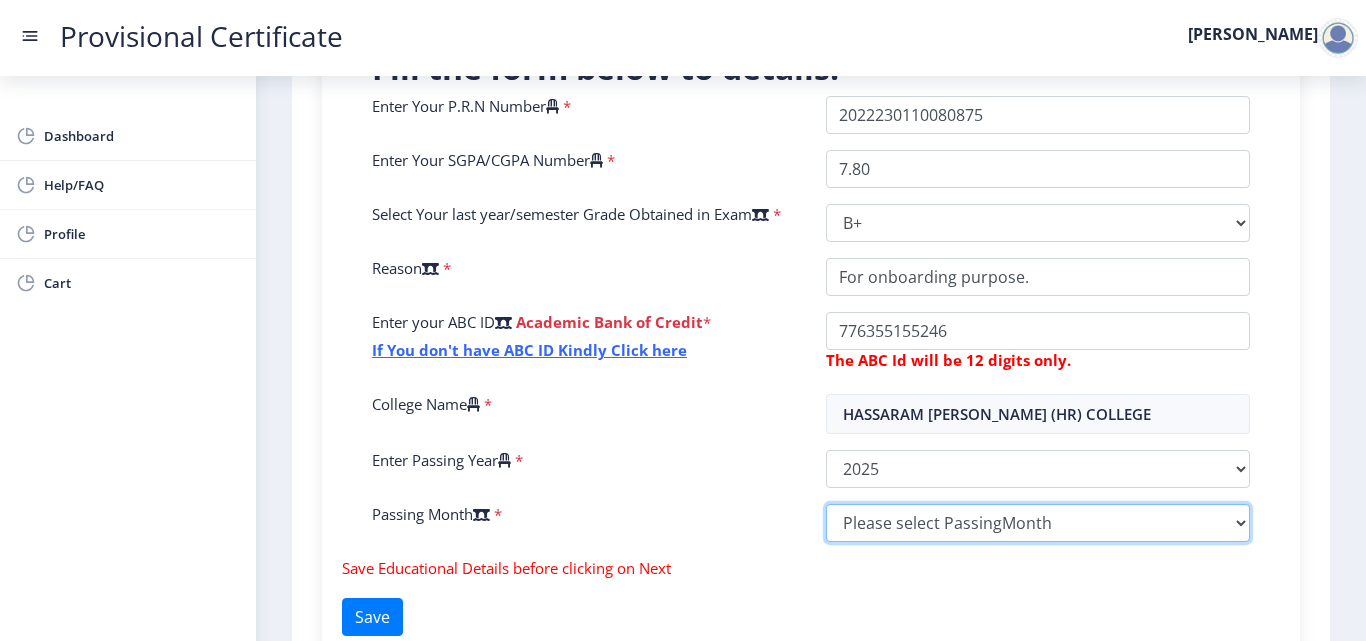 select on "May" 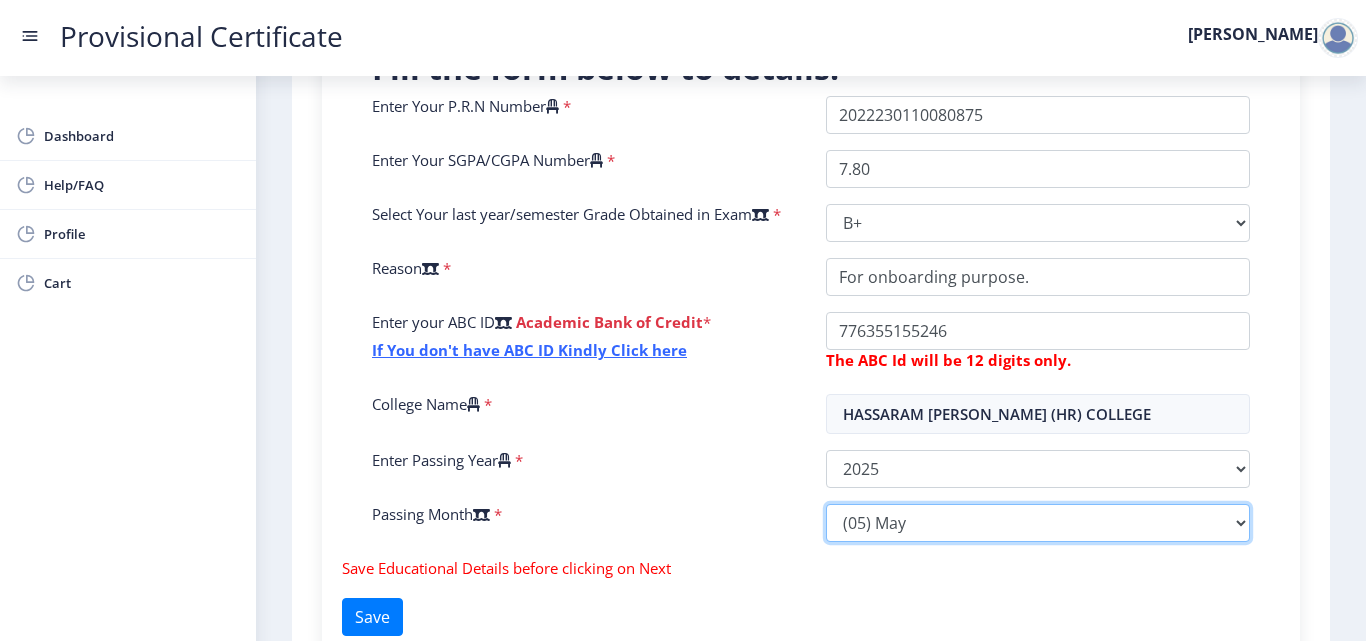 click on "Please select PassingMonth  (01) January (02) February (03) March (04) April (05) May (06) June (07) July (08) August (09) September (10) October (11) November (12) December" at bounding box center [1038, 523] 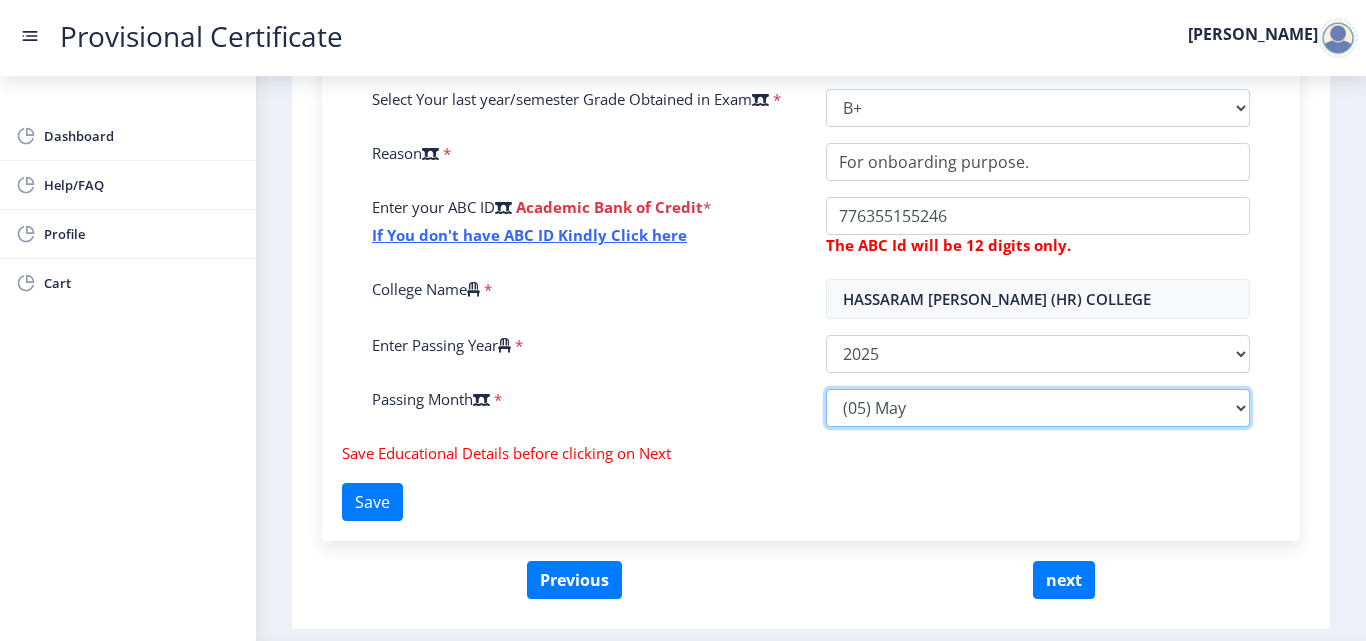 scroll, scrollTop: 654, scrollLeft: 0, axis: vertical 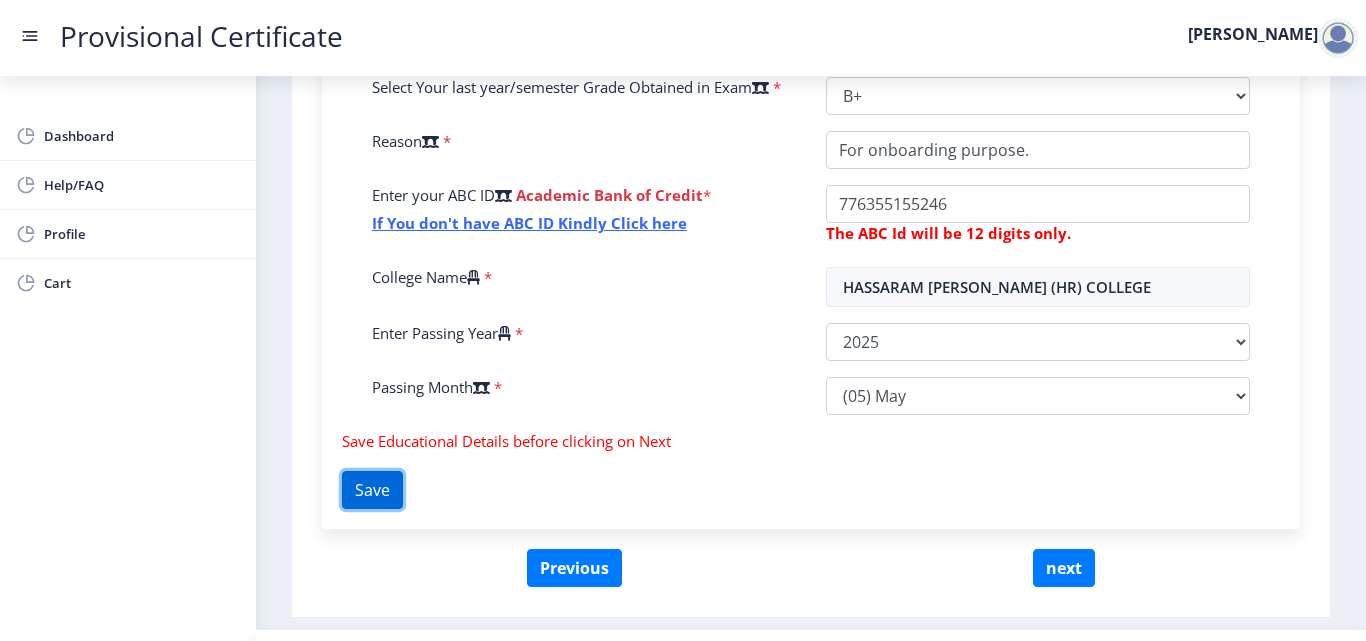 click on "Save" 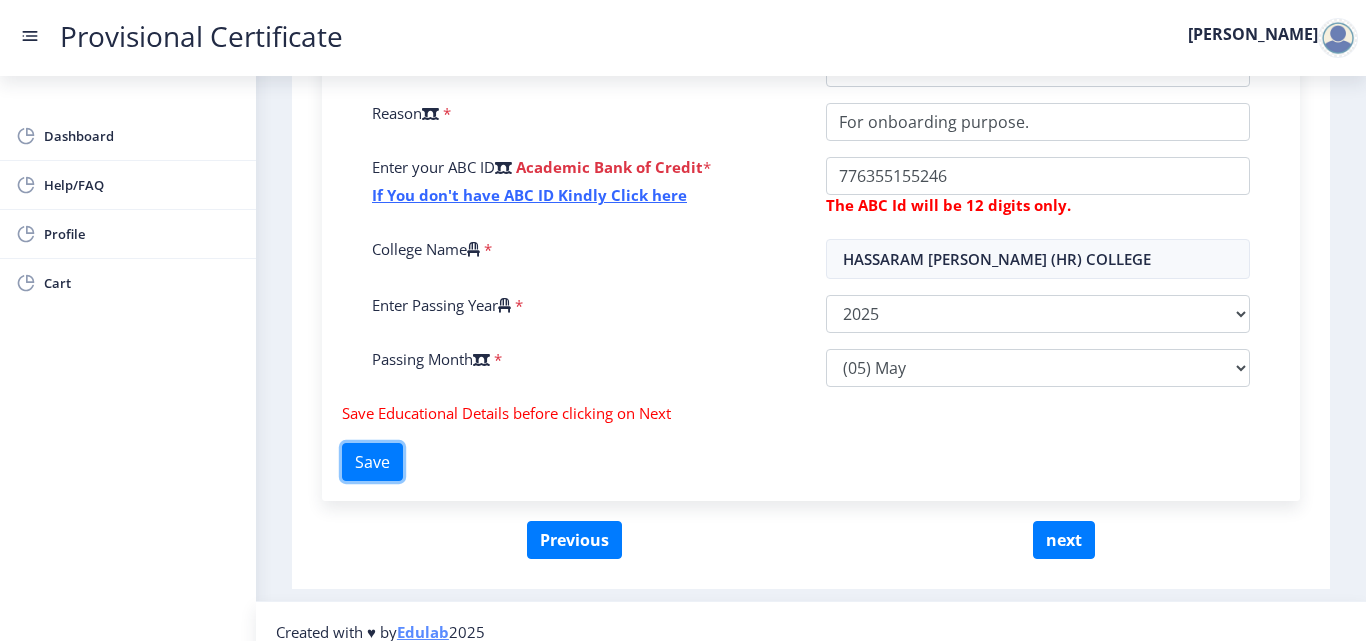 scroll, scrollTop: 713, scrollLeft: 0, axis: vertical 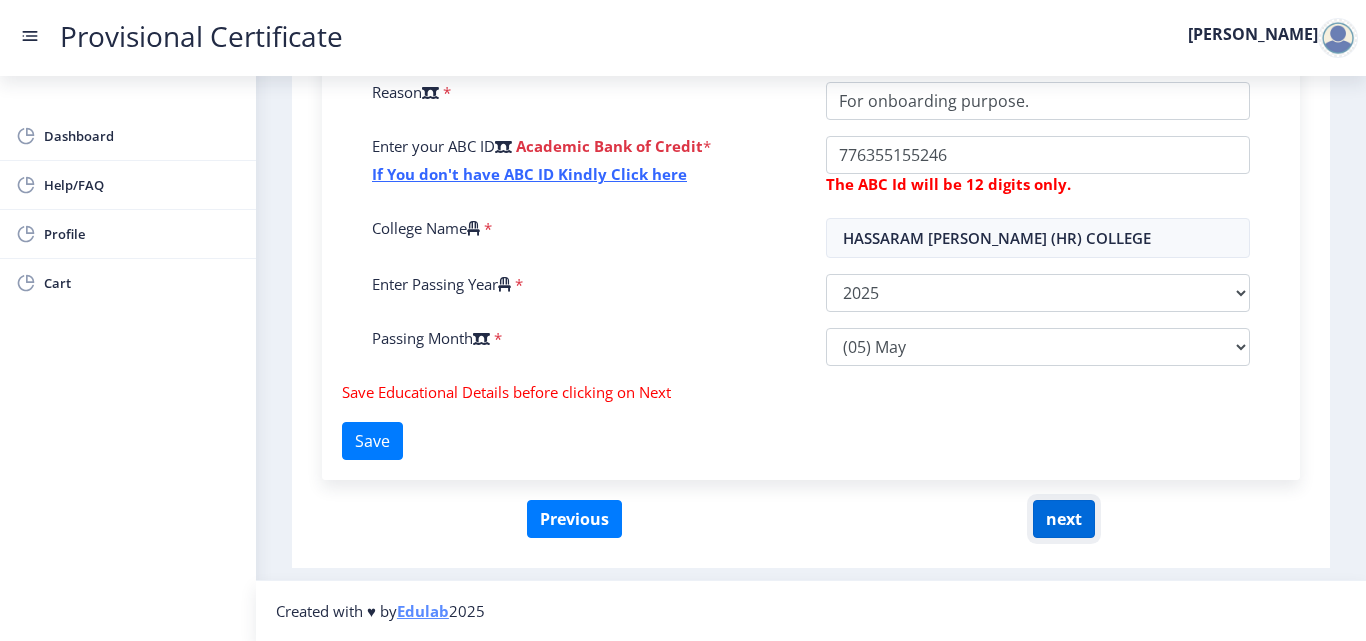 click on "next" 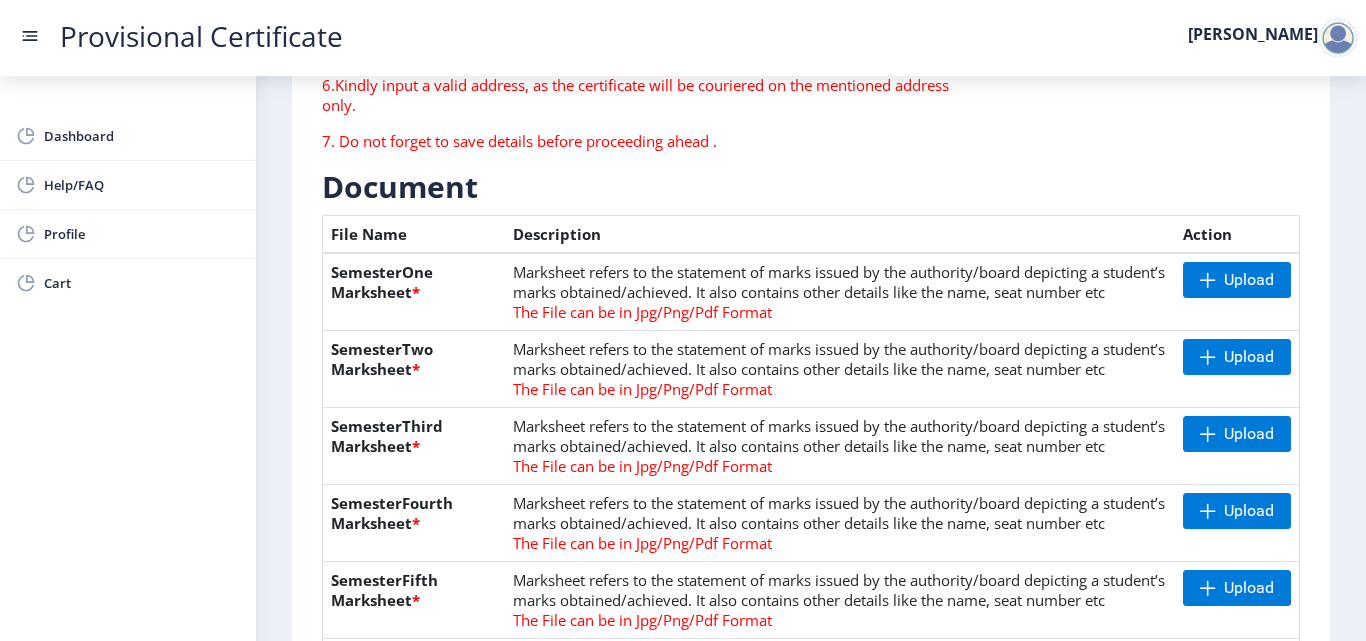 scroll, scrollTop: 370, scrollLeft: 0, axis: vertical 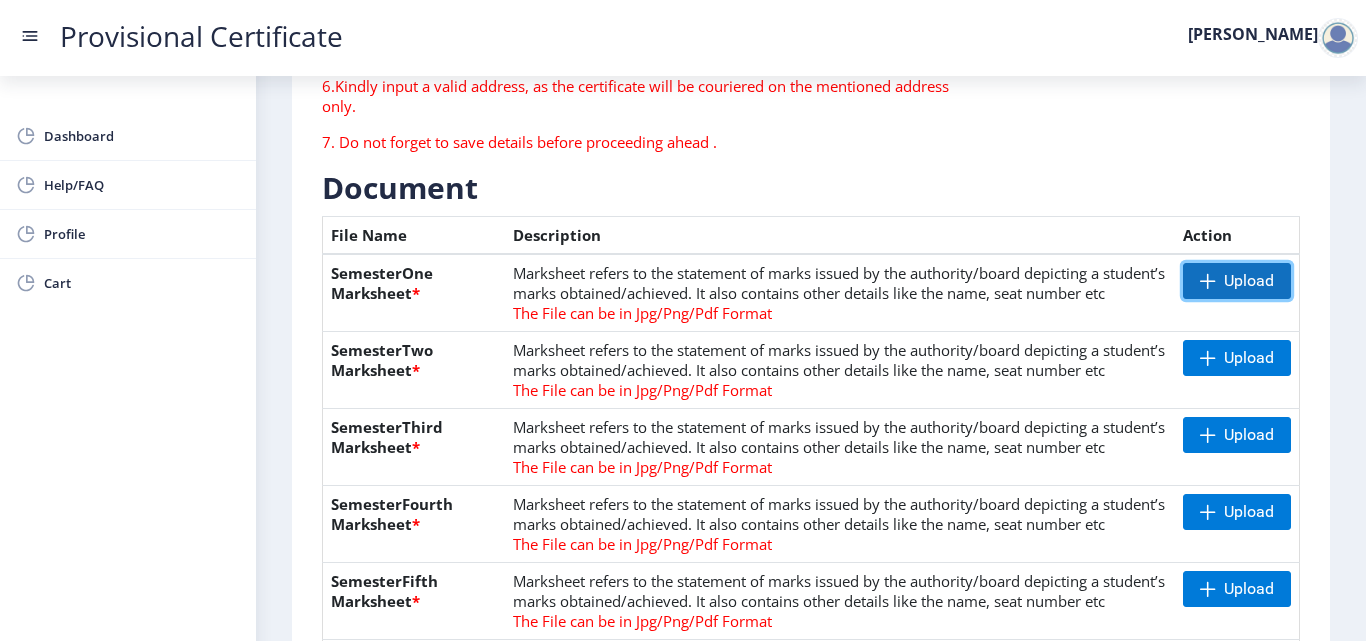 click on "Upload" 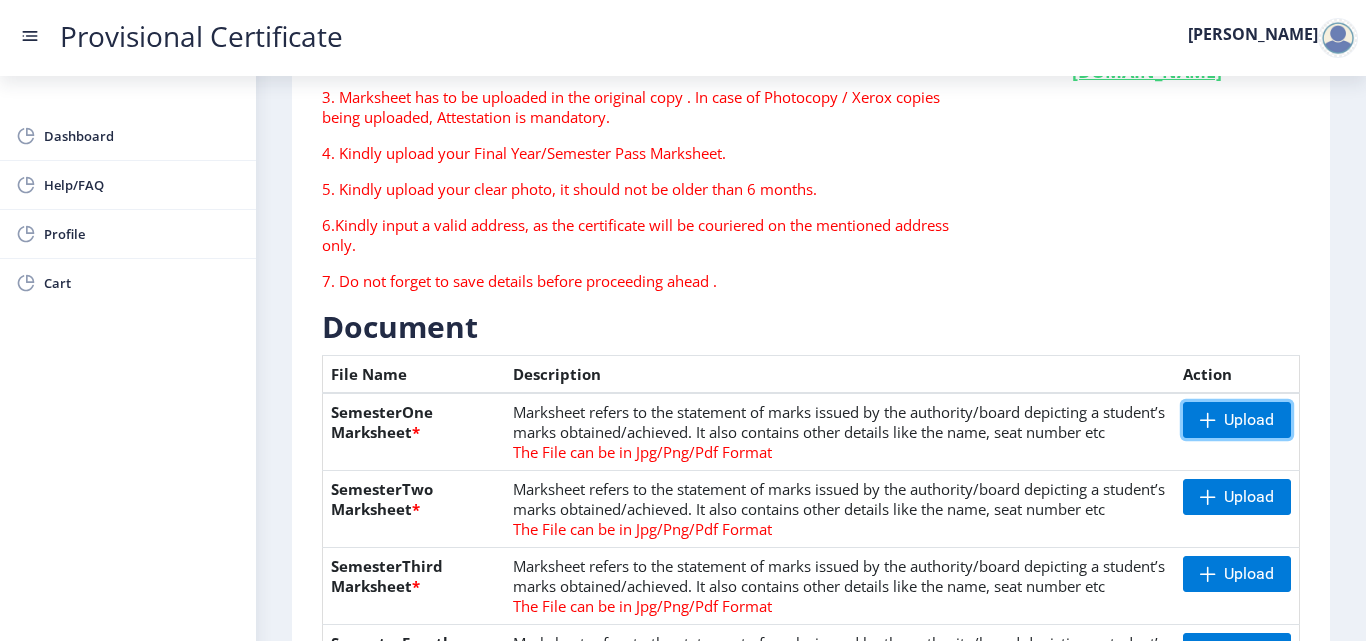 scroll, scrollTop: 230, scrollLeft: 0, axis: vertical 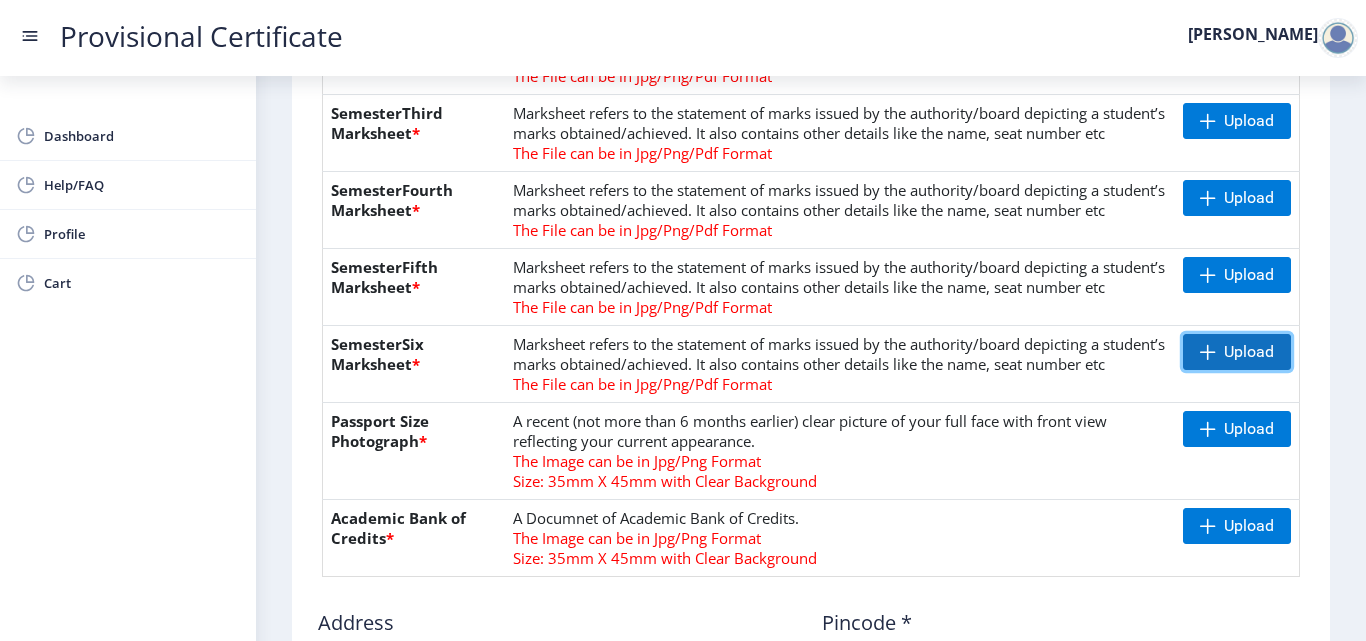 click on "Upload" 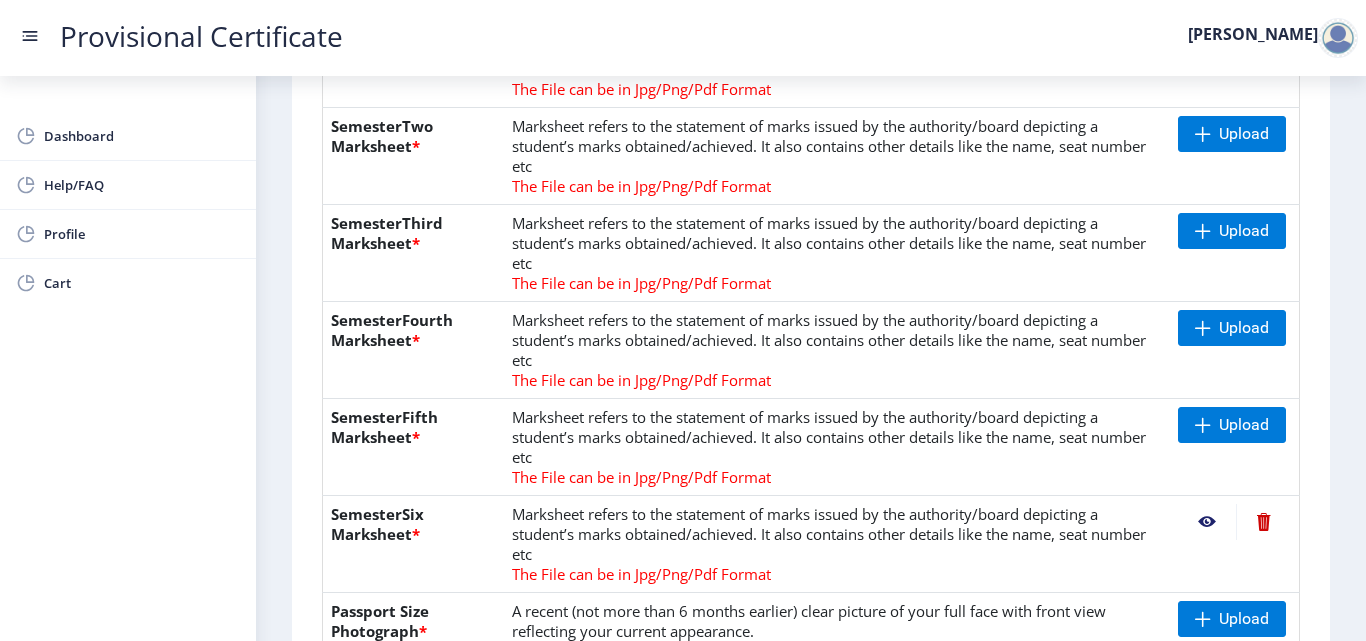 scroll, scrollTop: 609, scrollLeft: 0, axis: vertical 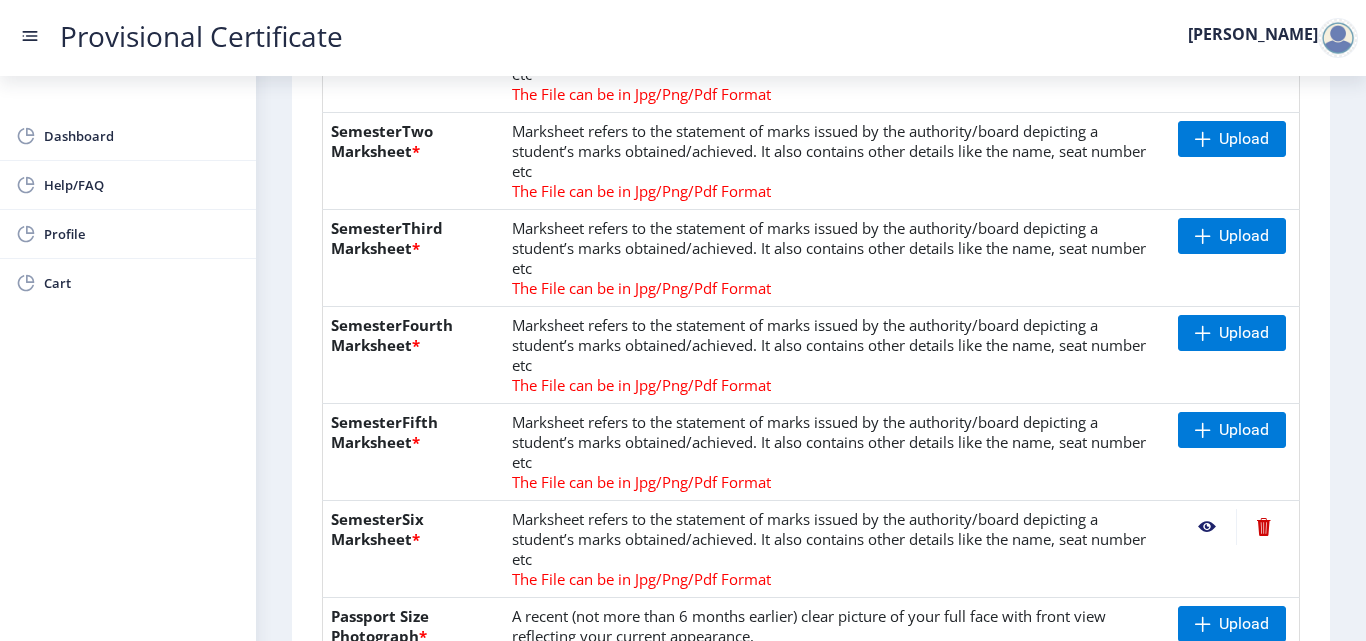 click 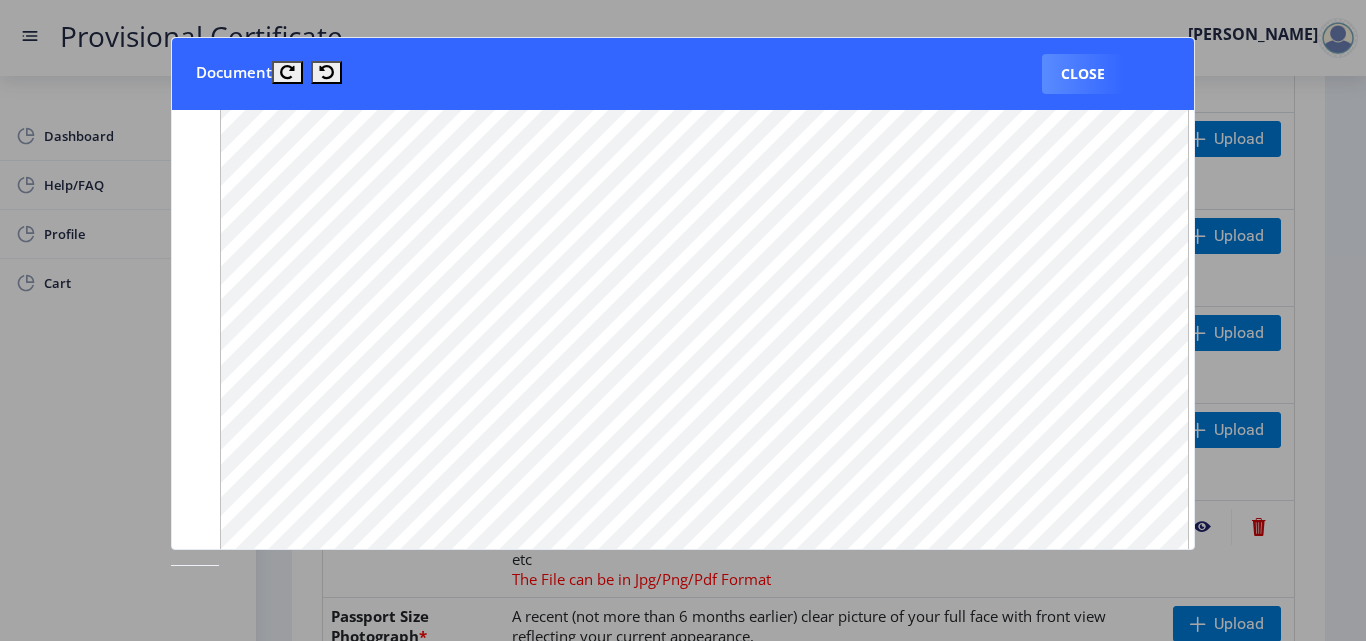 scroll, scrollTop: 682, scrollLeft: 0, axis: vertical 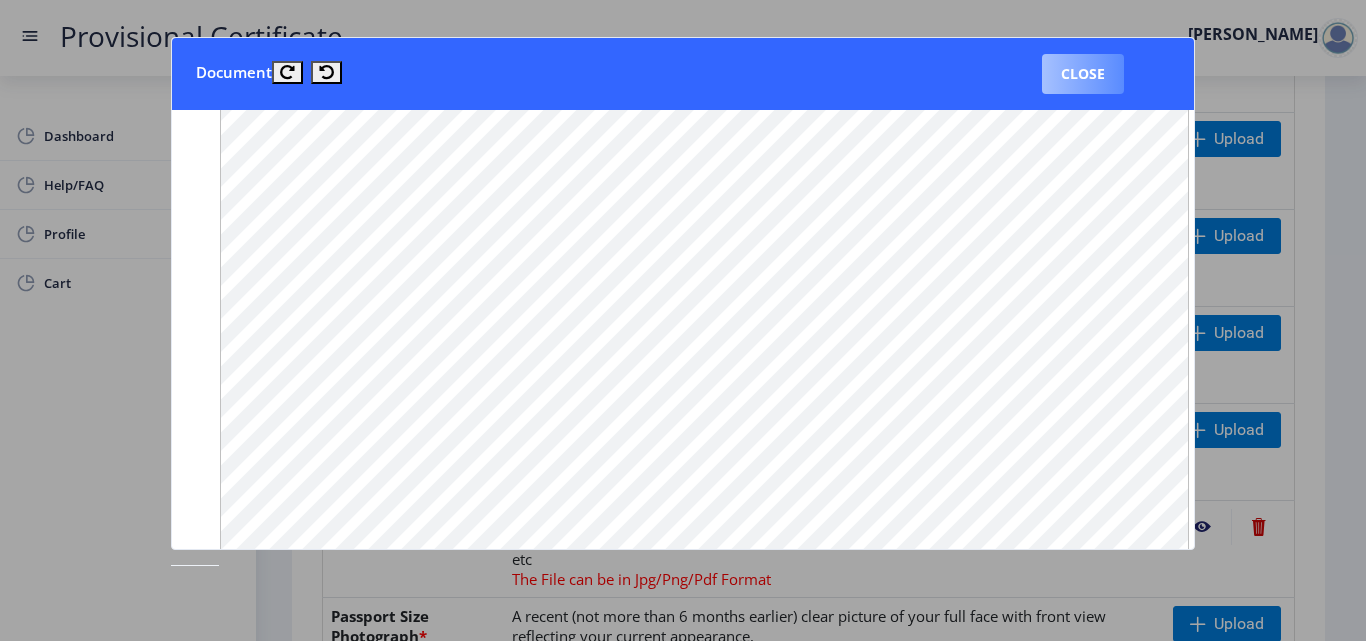 click on "Close" at bounding box center [1083, 74] 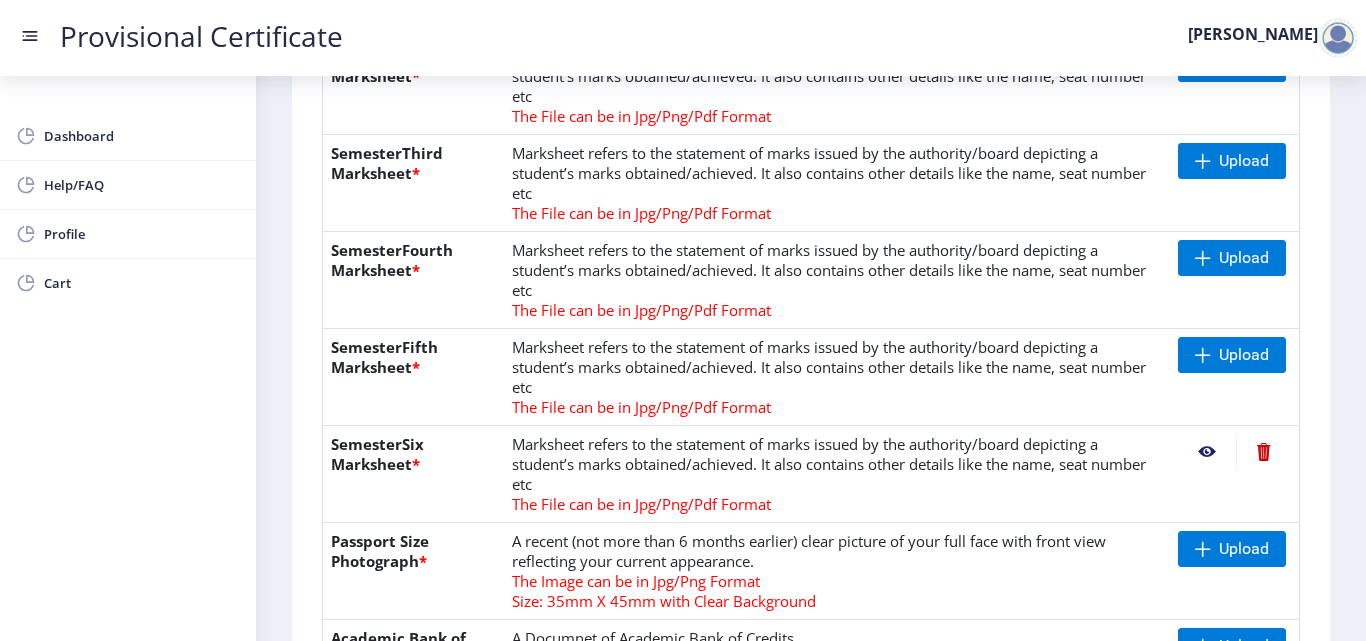 scroll, scrollTop: 685, scrollLeft: 0, axis: vertical 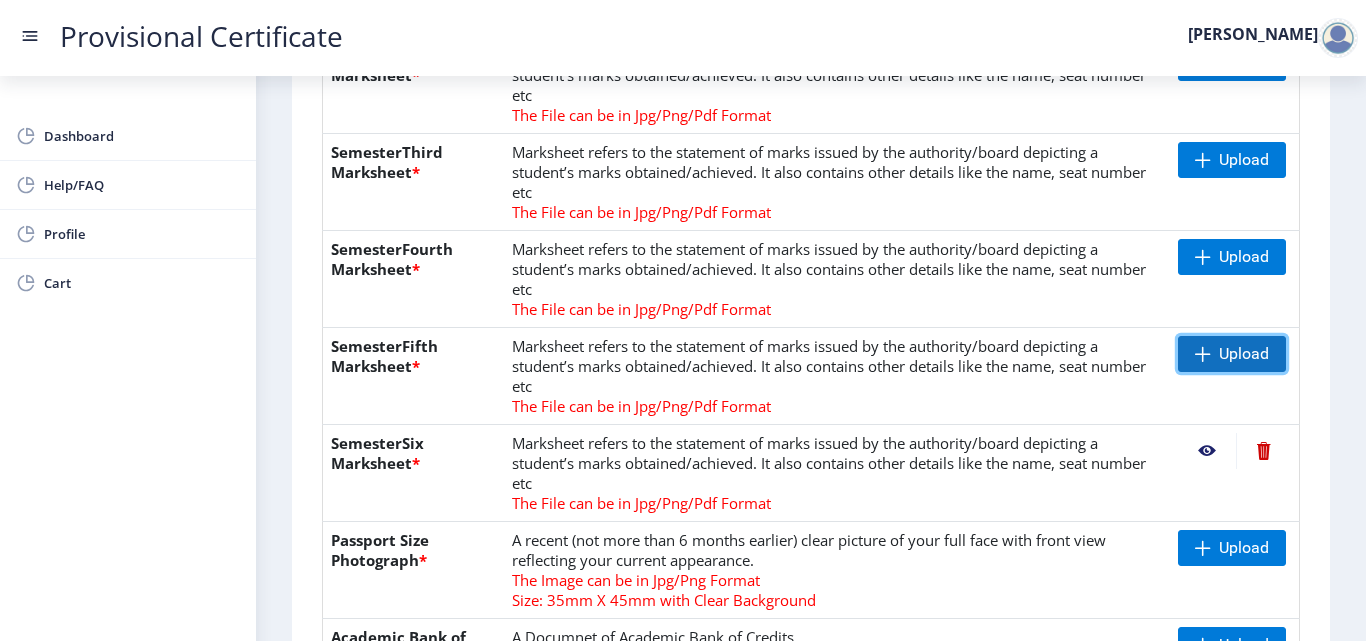 click on "Upload" 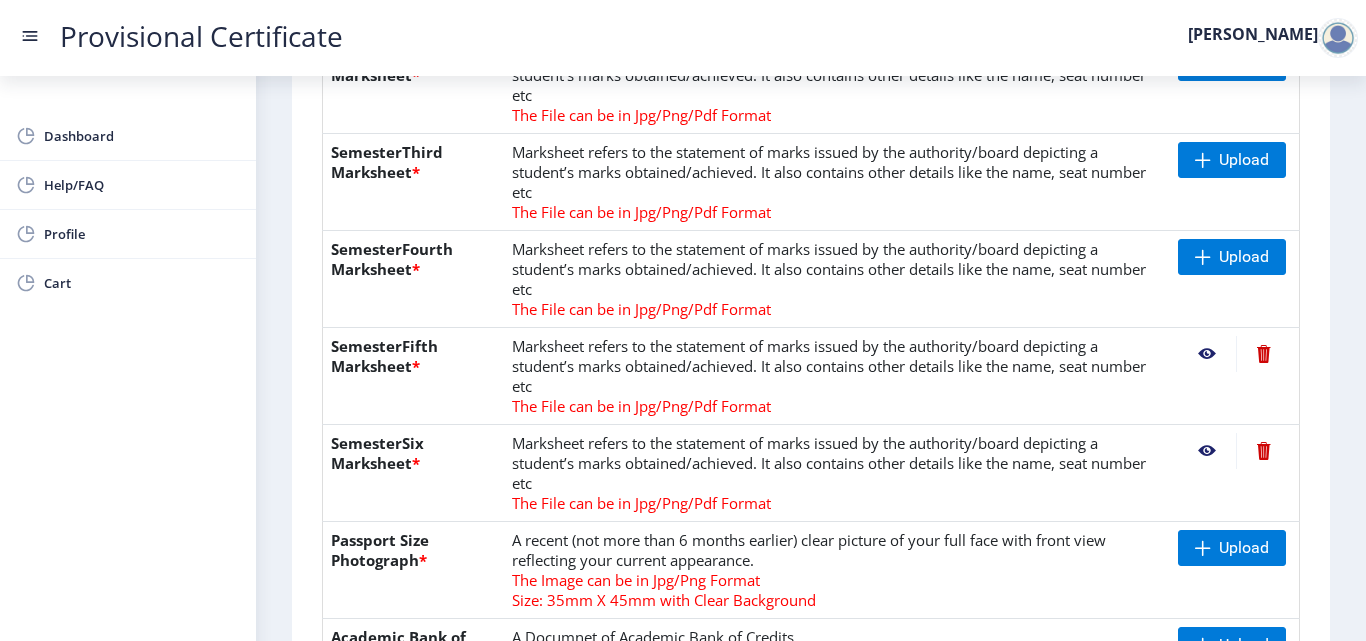 click 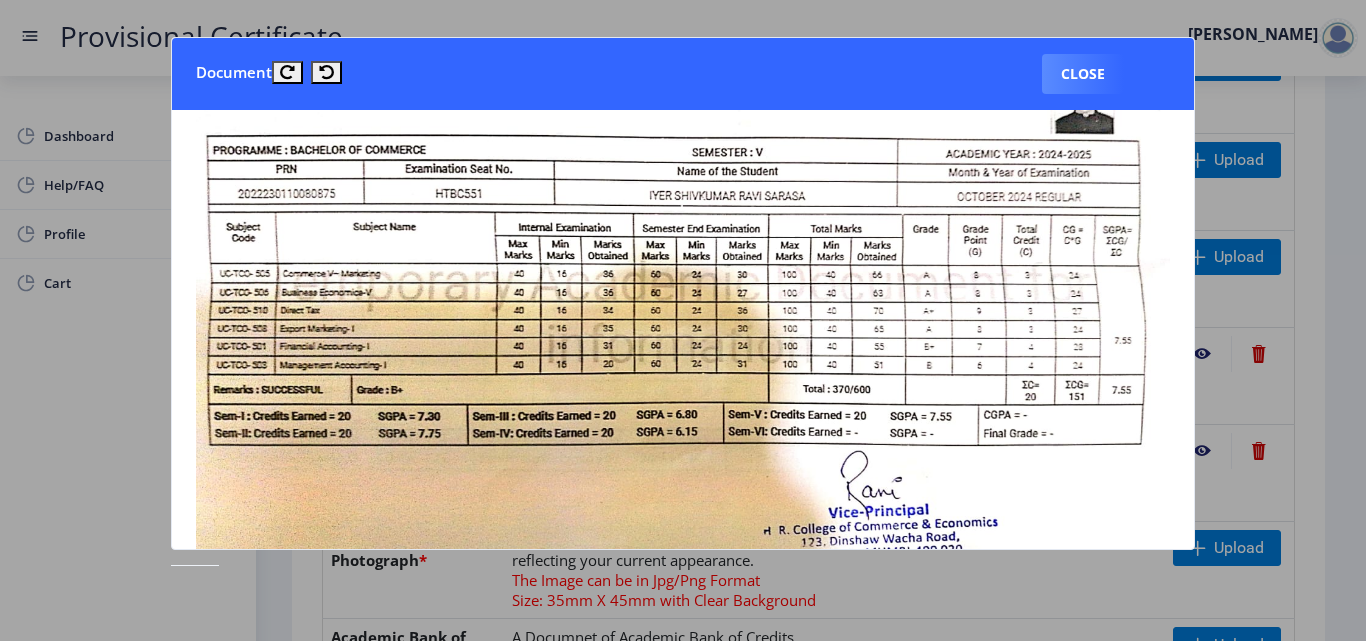 scroll, scrollTop: 203, scrollLeft: 0, axis: vertical 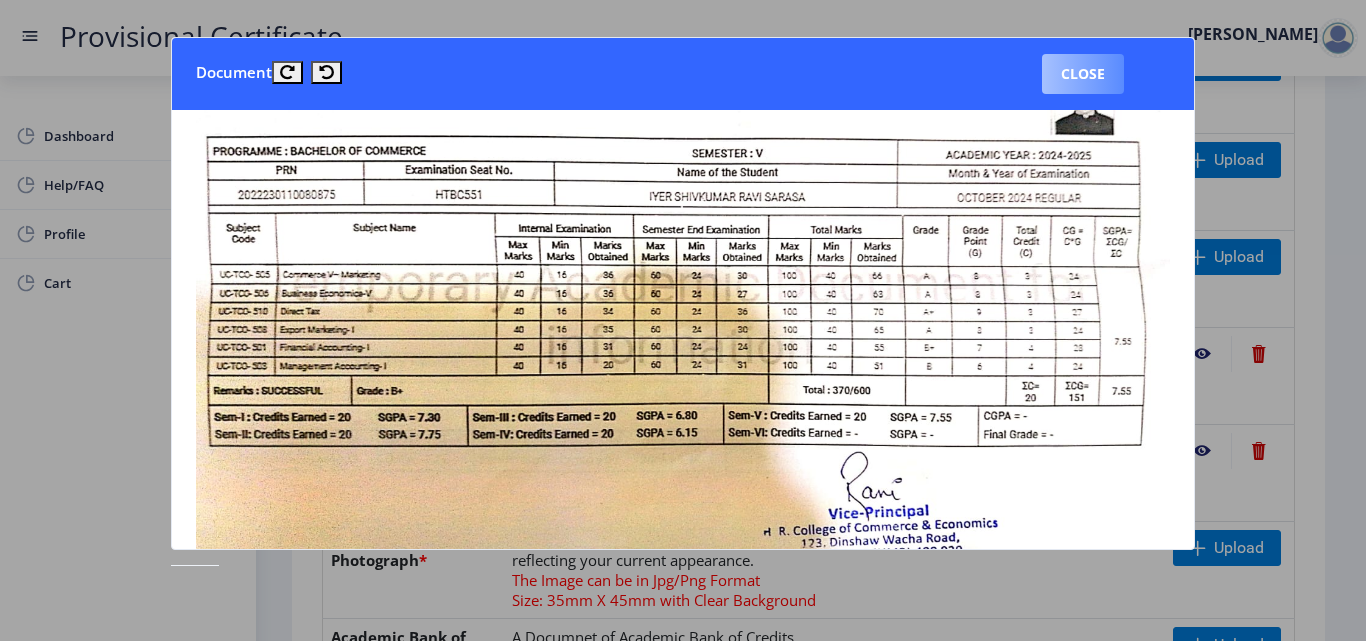 click on "Close" at bounding box center [1083, 74] 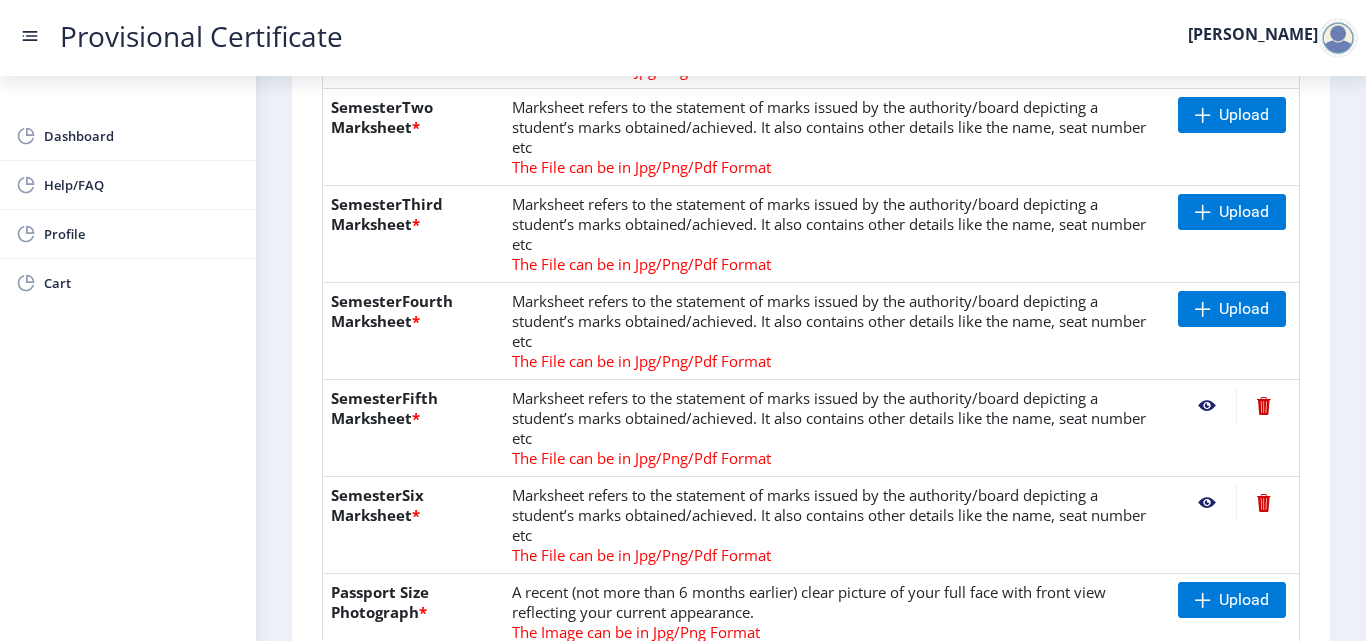 scroll, scrollTop: 632, scrollLeft: 0, axis: vertical 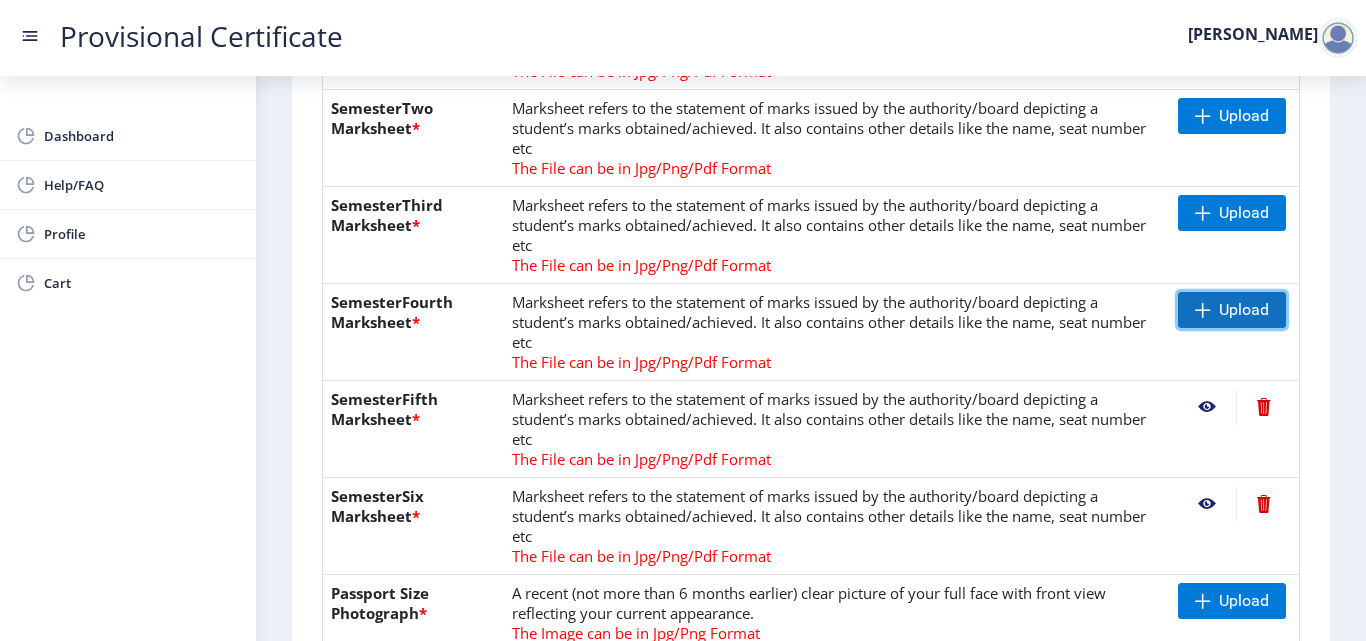 click on "Upload" 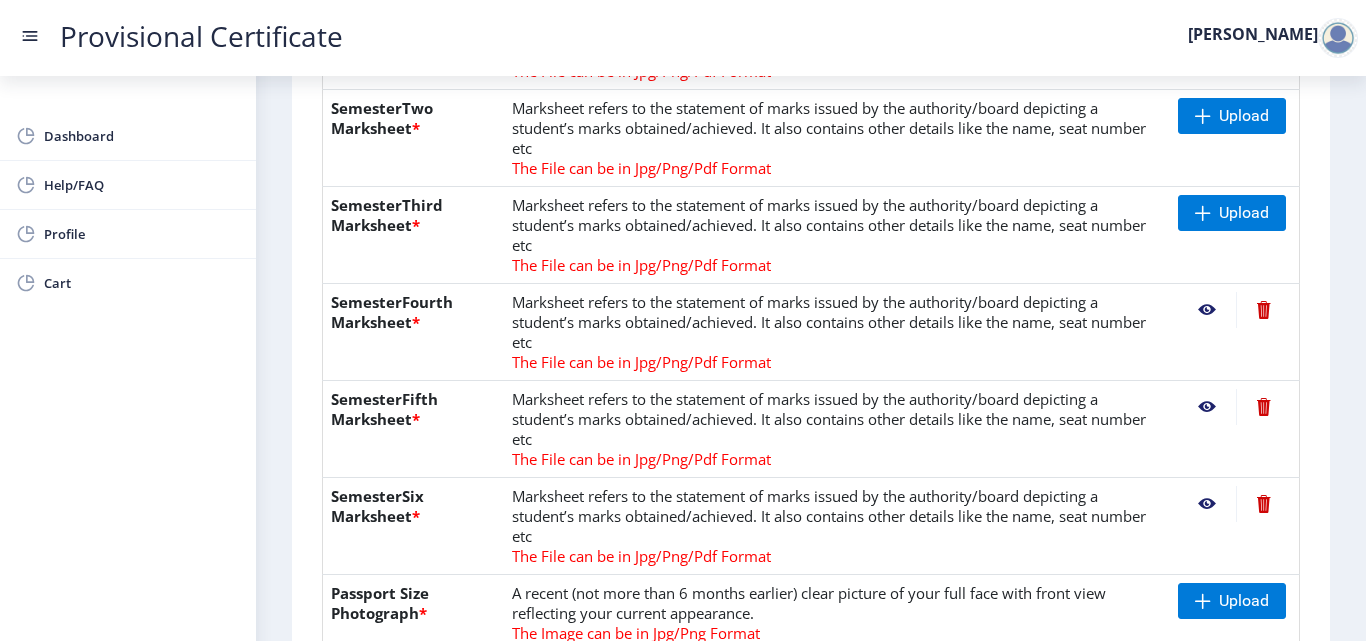click 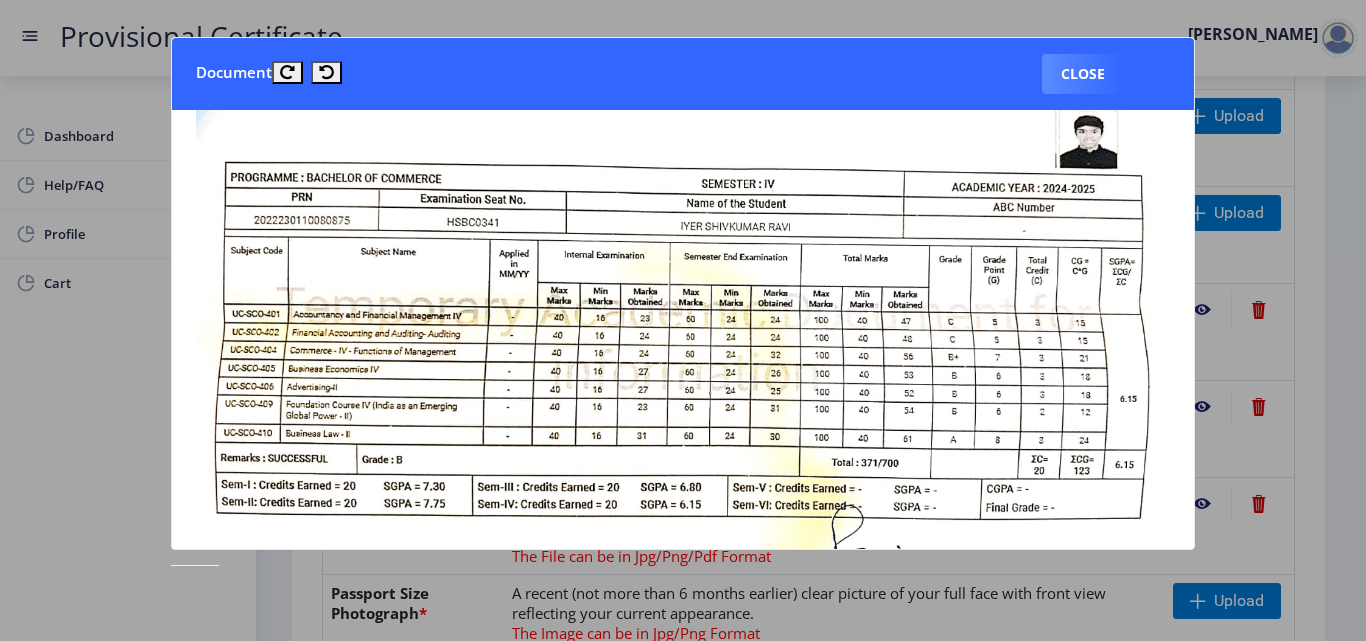 scroll, scrollTop: 28, scrollLeft: 0, axis: vertical 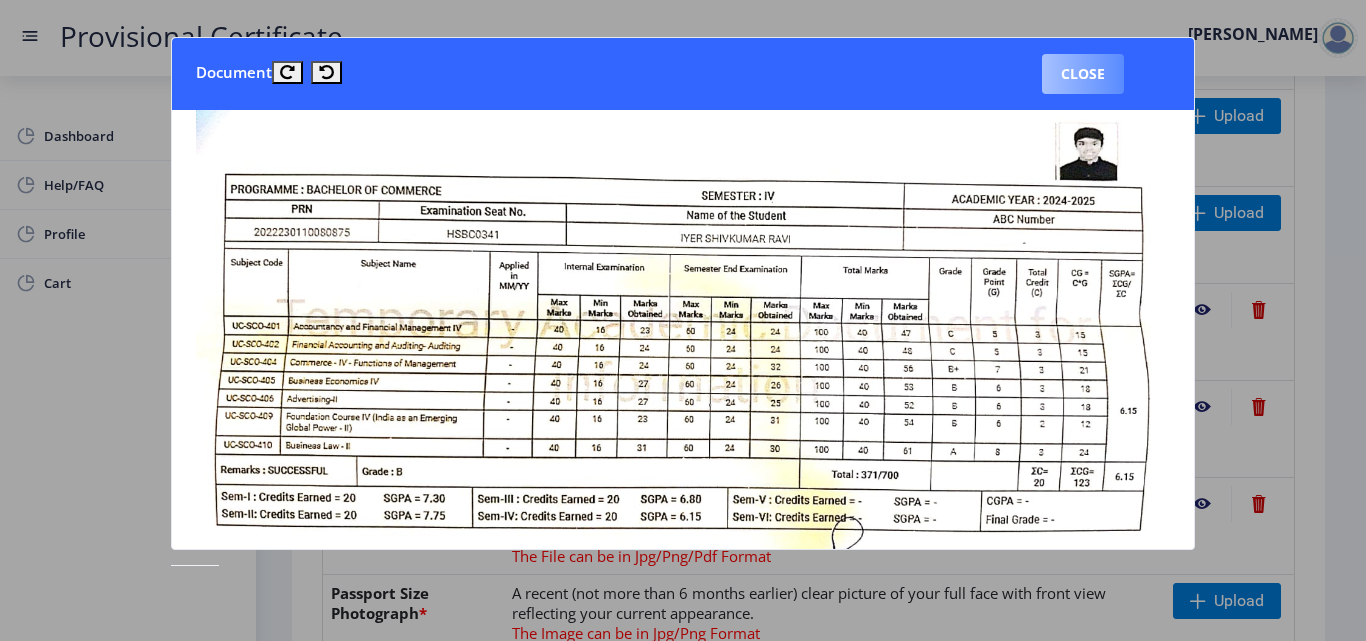 click on "Close" at bounding box center [1083, 74] 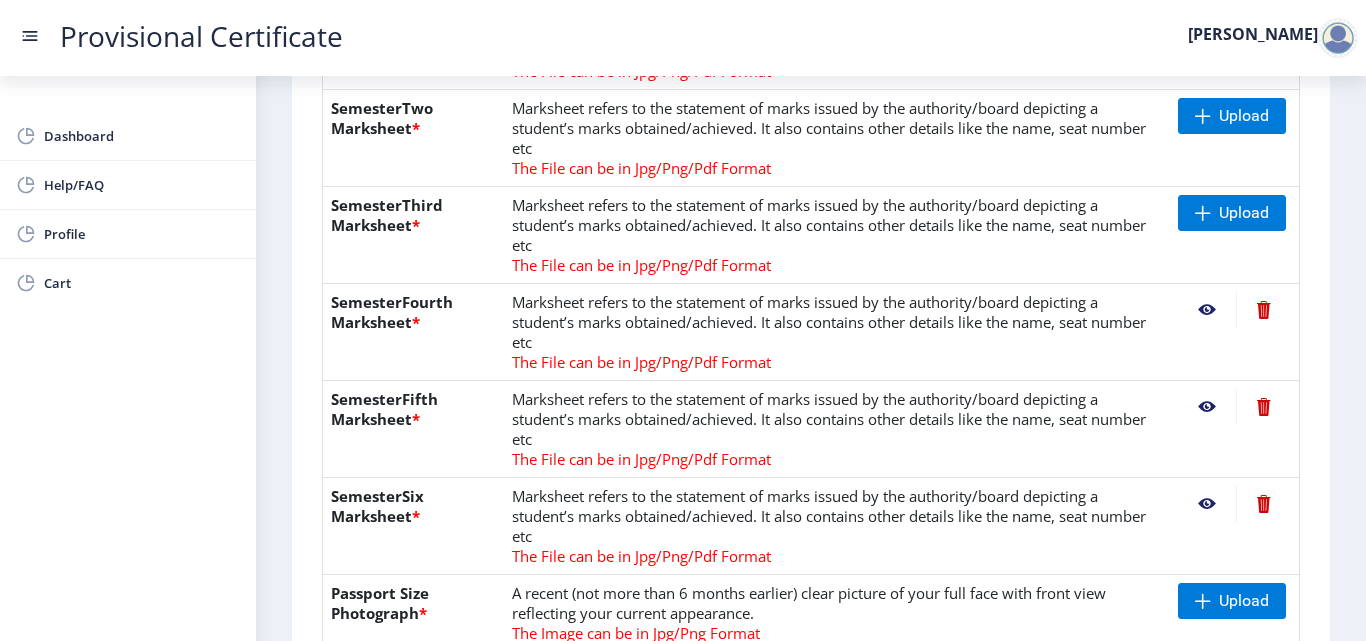 scroll, scrollTop: 509, scrollLeft: 0, axis: vertical 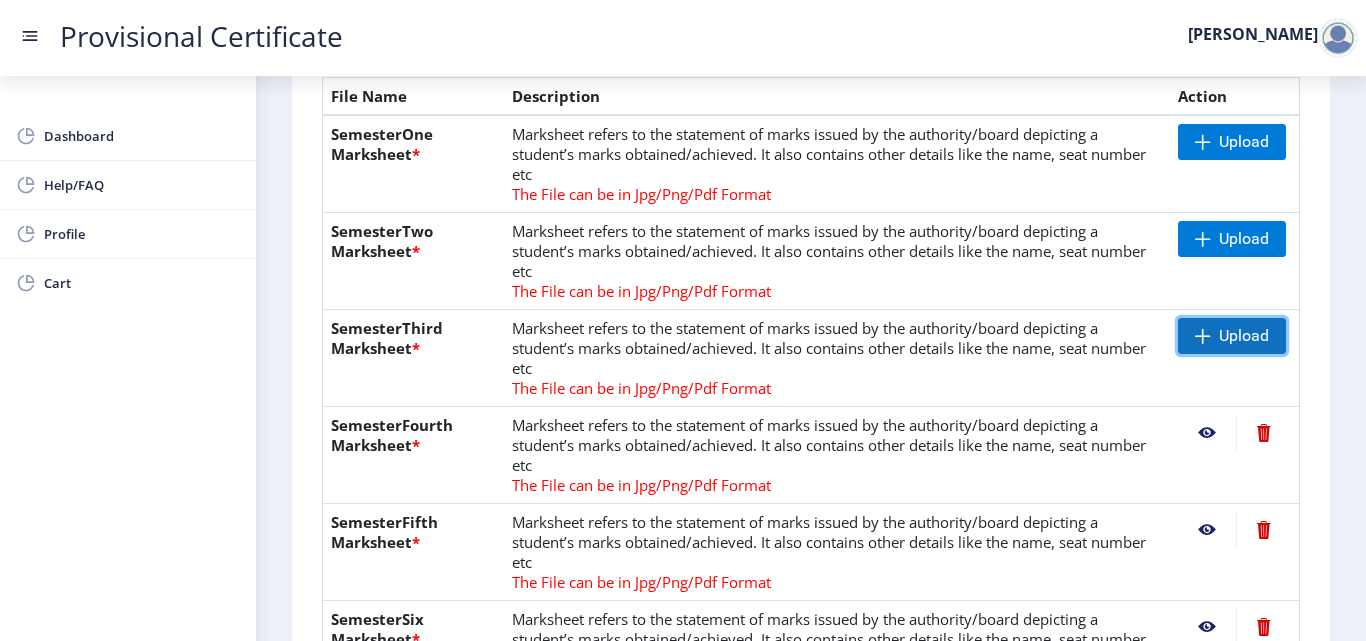 click on "Upload" 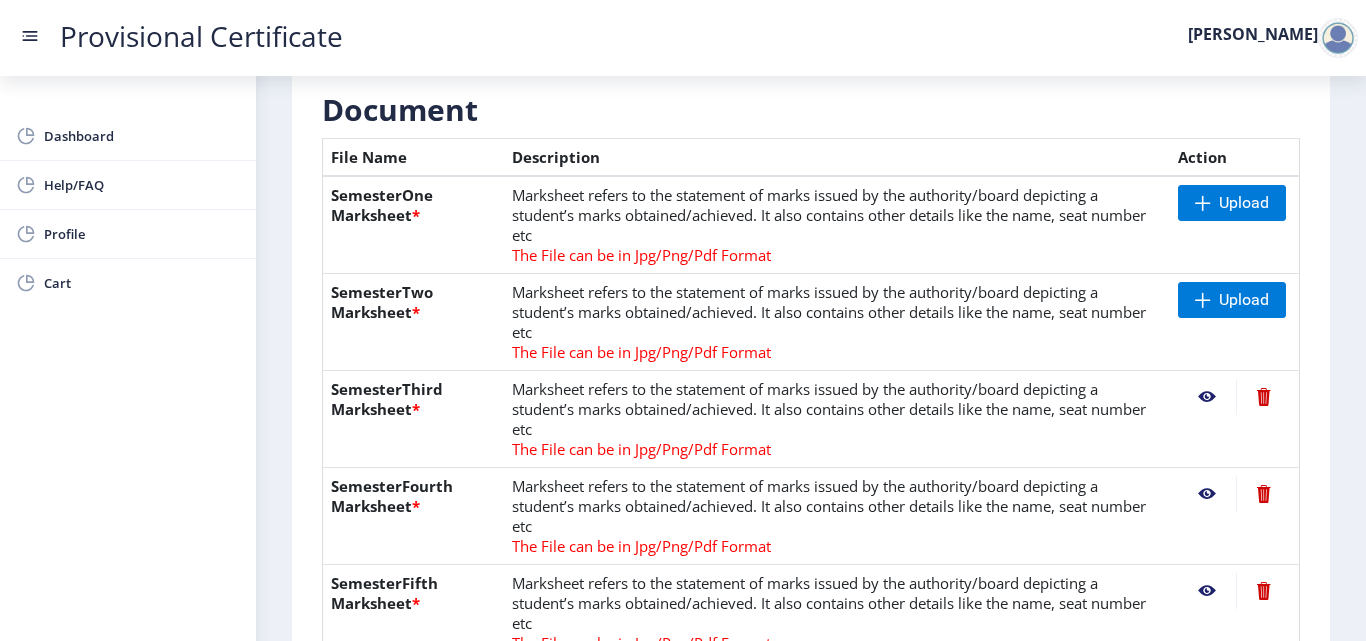 scroll, scrollTop: 442, scrollLeft: 0, axis: vertical 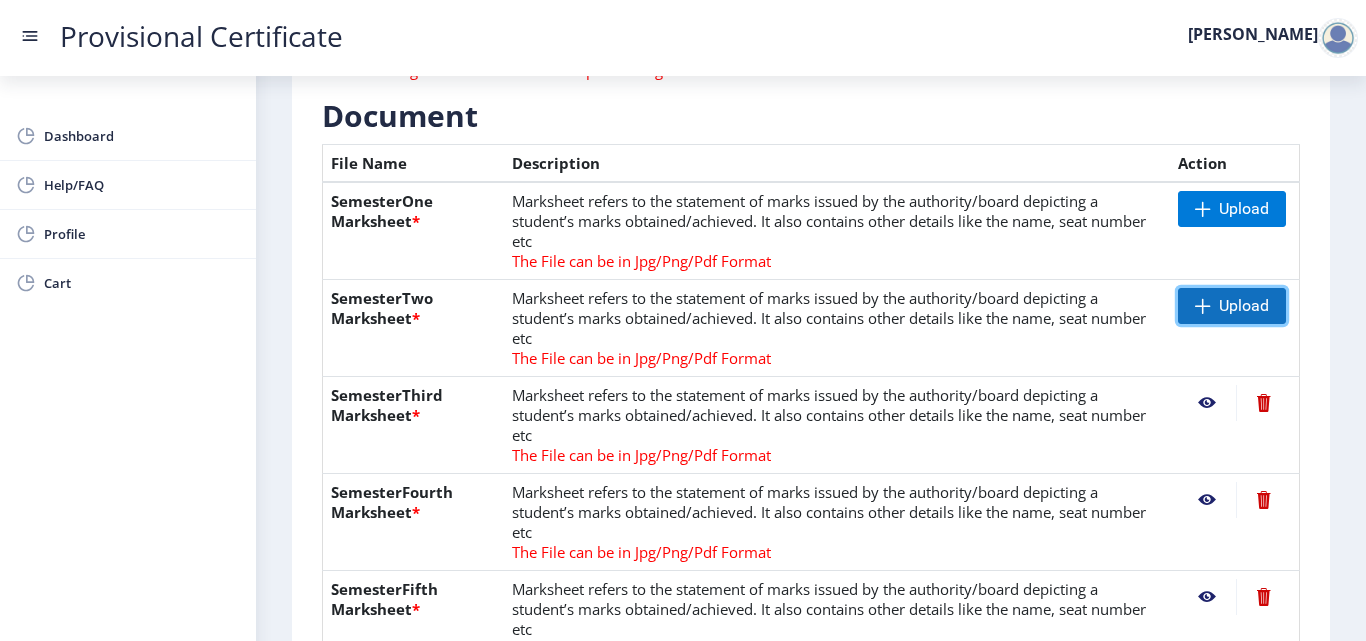 click 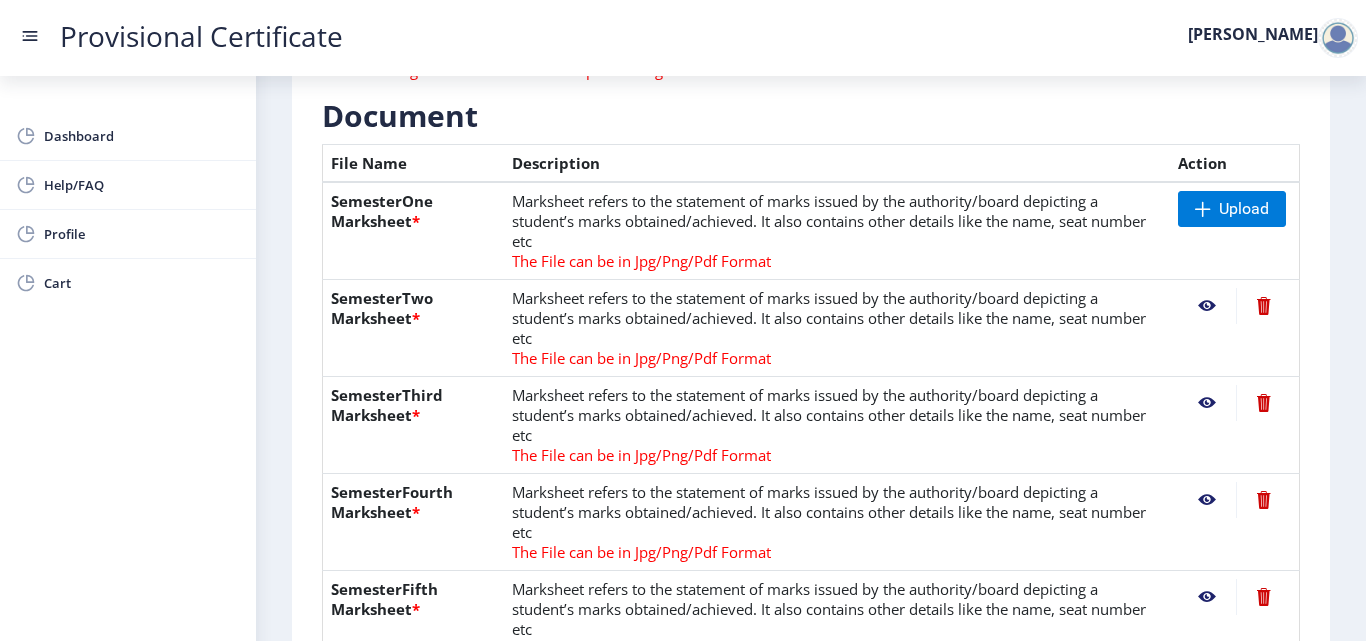 click 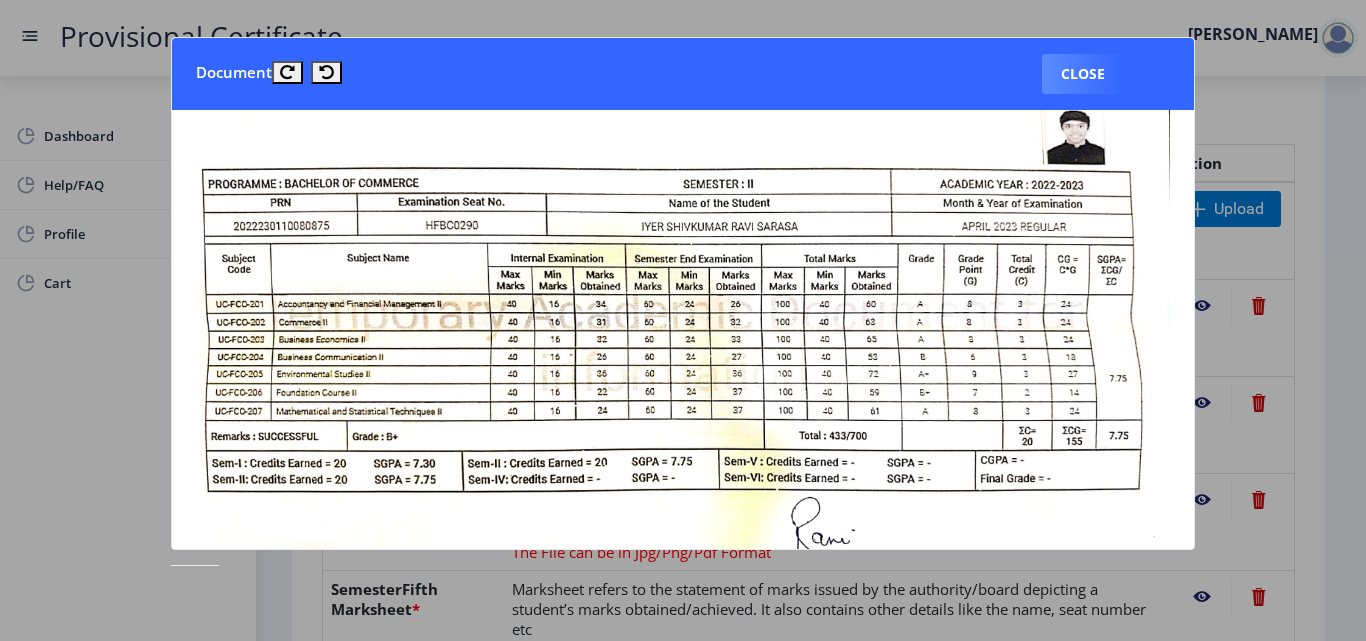 scroll, scrollTop: 72, scrollLeft: 0, axis: vertical 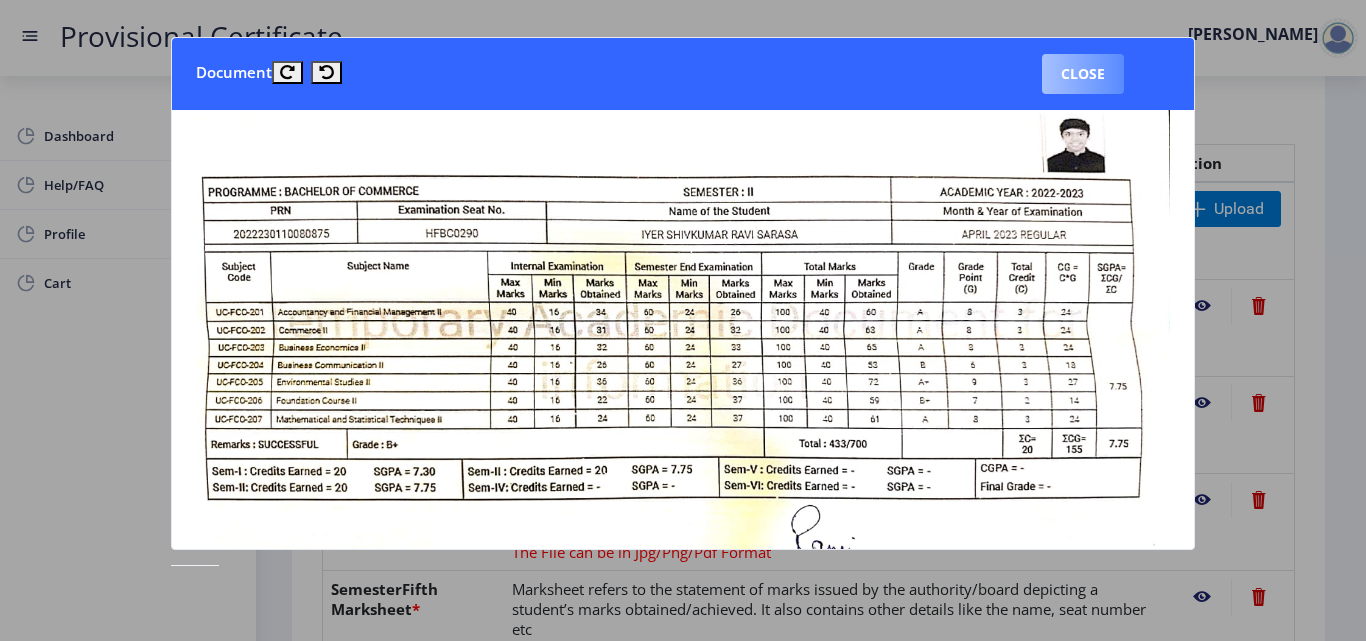 click on "Close" at bounding box center (1083, 74) 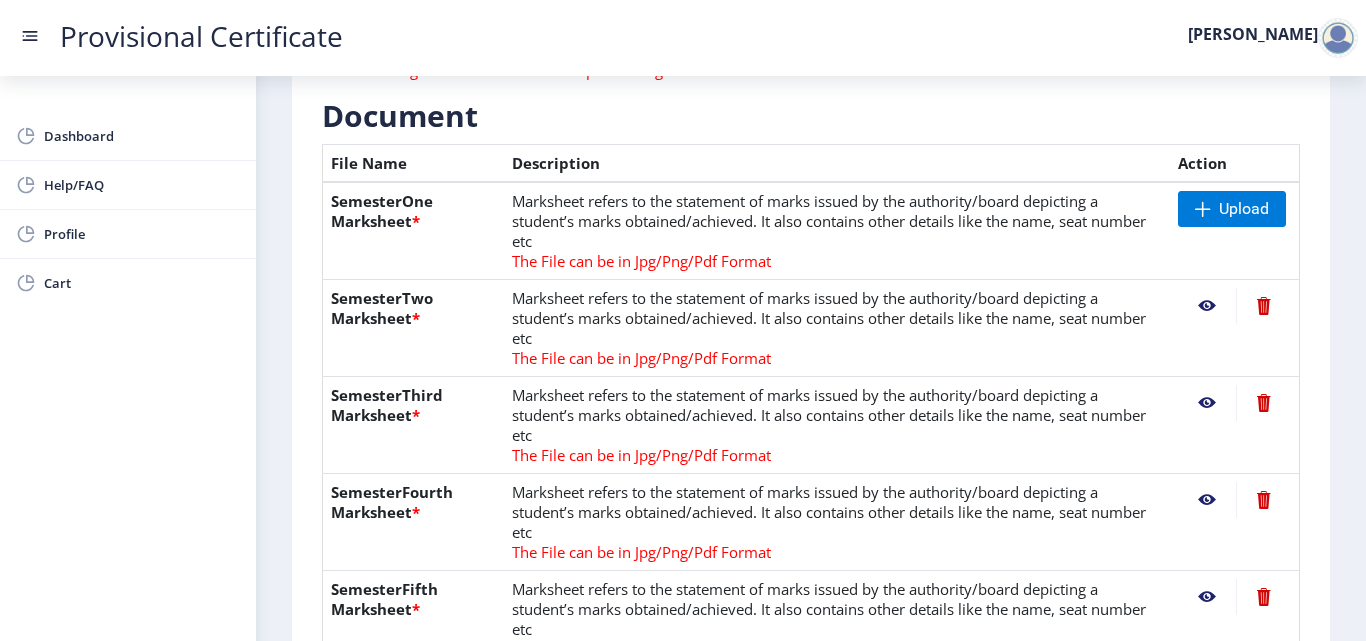 click 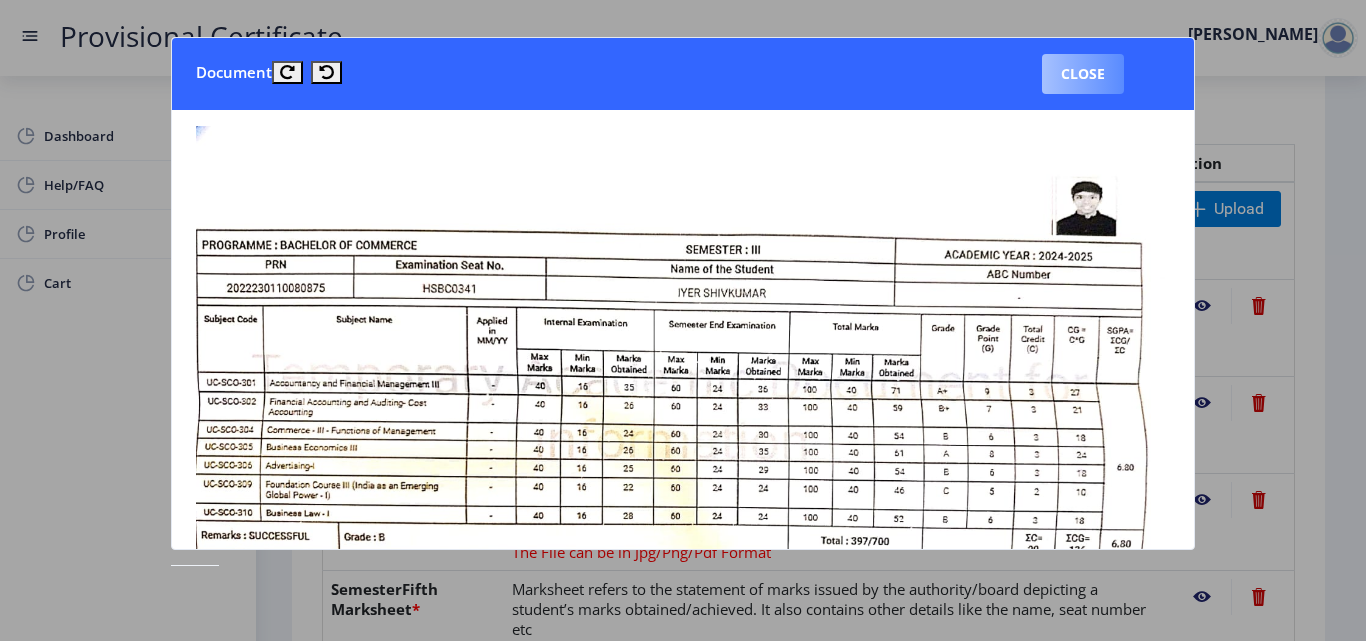 click on "Close" at bounding box center [1083, 74] 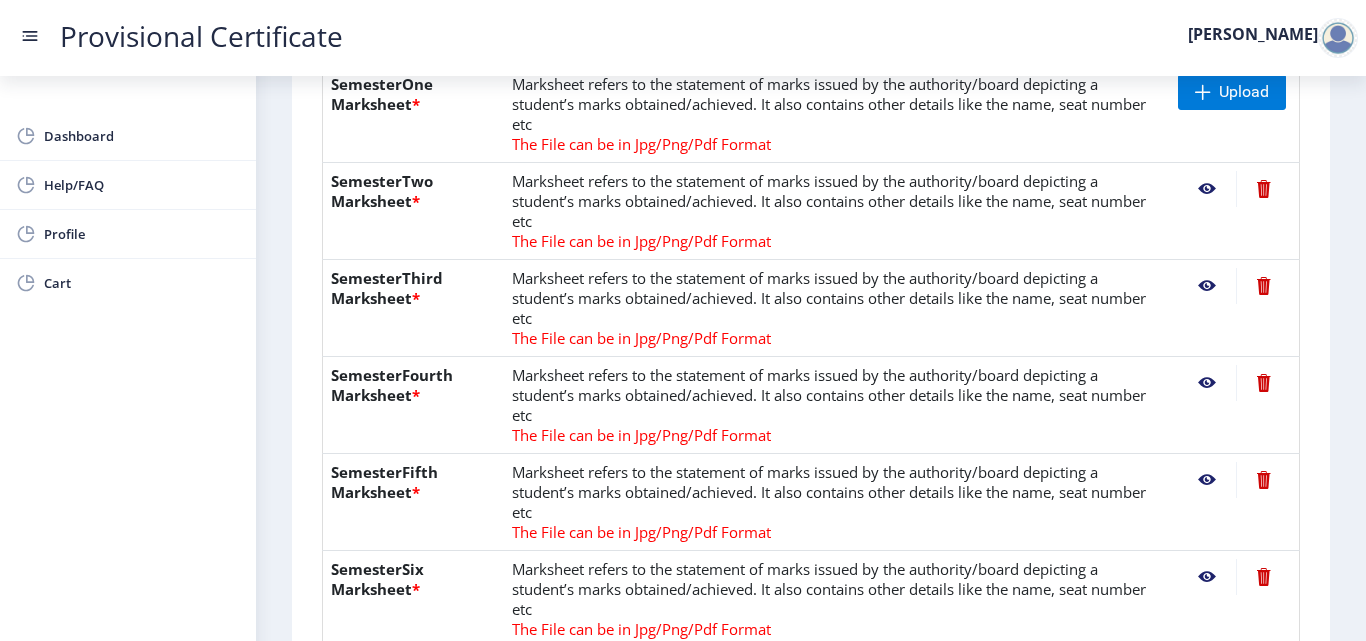 scroll, scrollTop: 561, scrollLeft: 0, axis: vertical 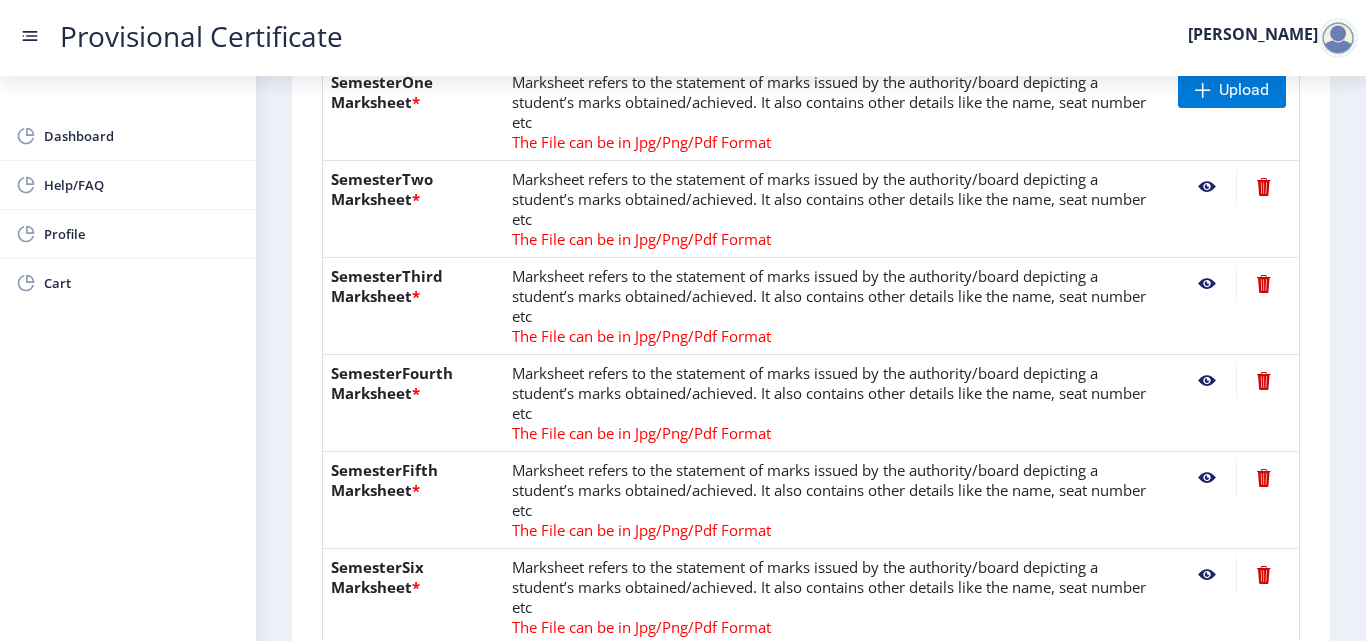 click 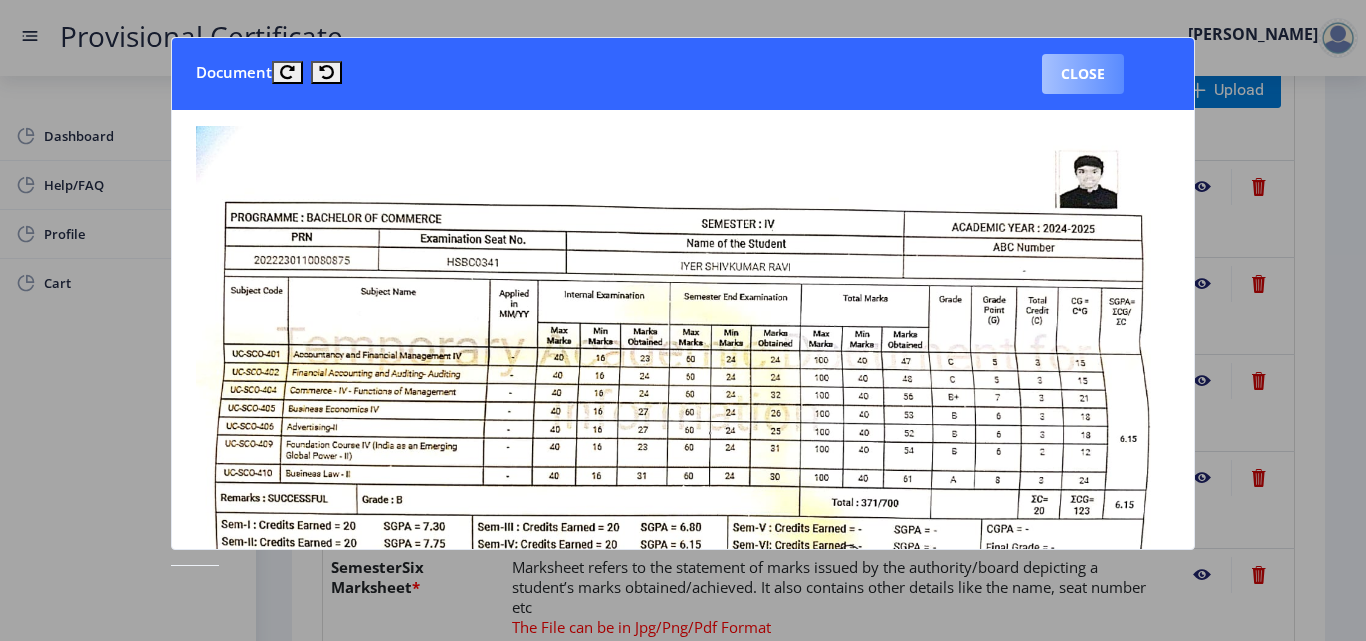 click on "Close" at bounding box center [1083, 74] 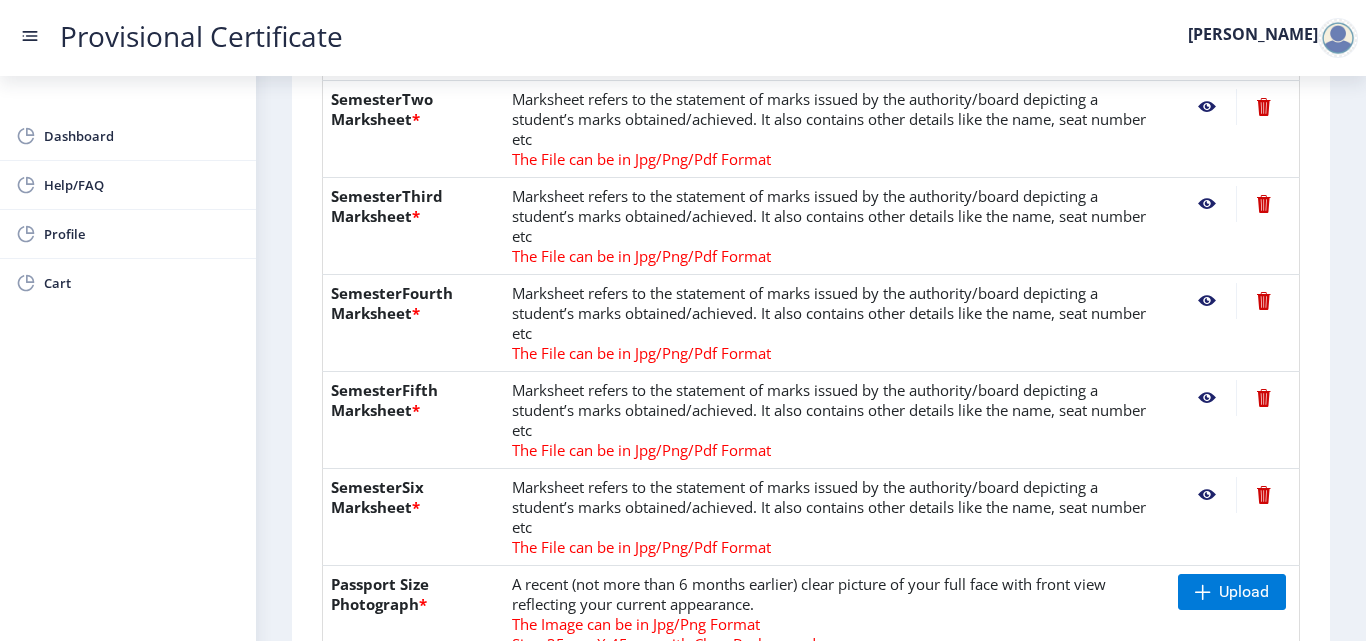 scroll, scrollTop: 642, scrollLeft: 0, axis: vertical 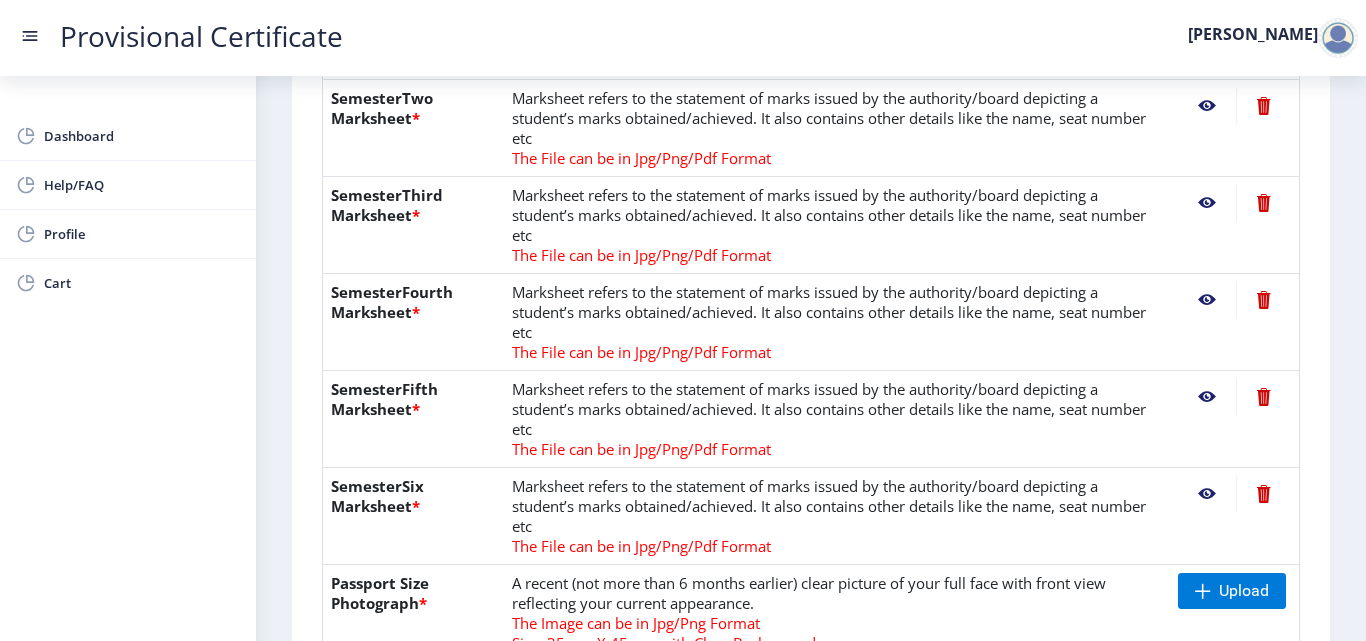 click 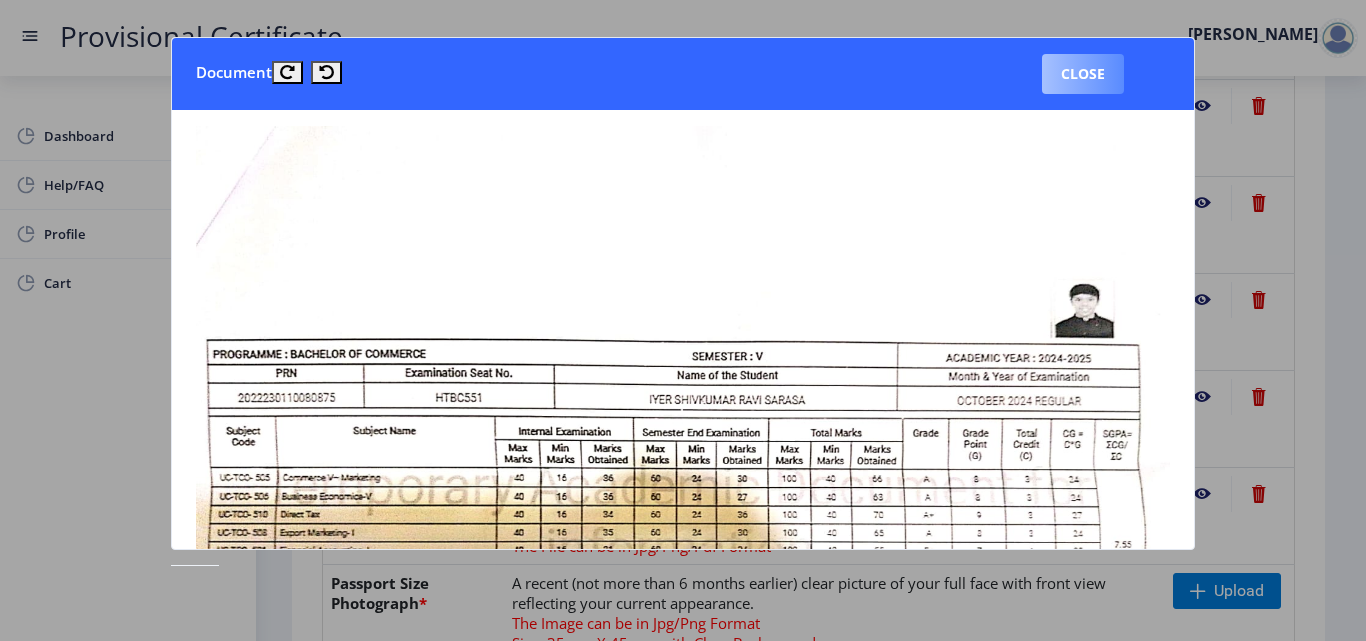 click on "Close" at bounding box center [1083, 74] 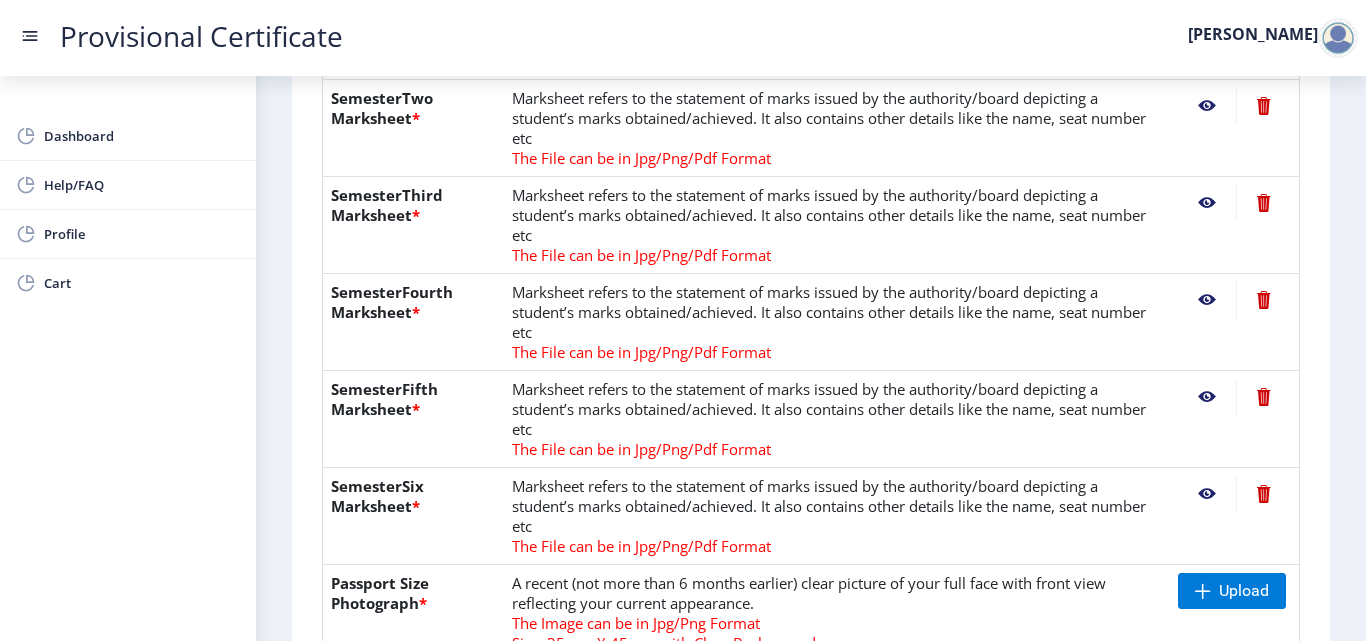 click 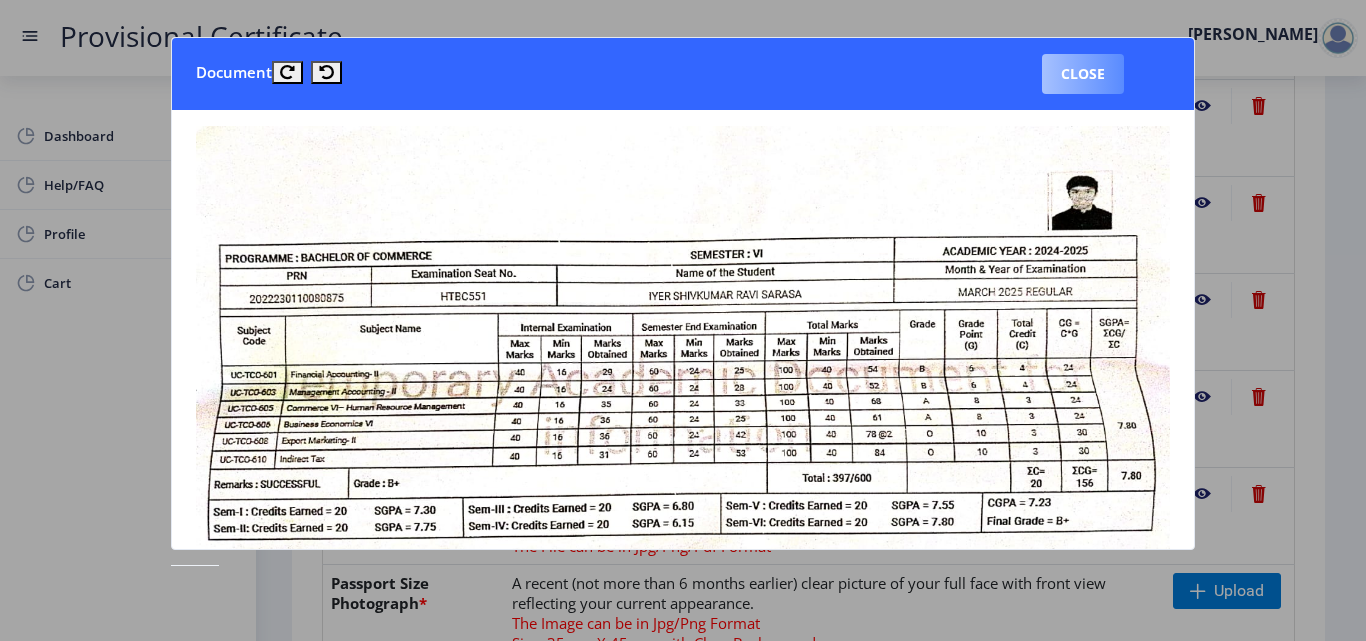 click on "Close" at bounding box center (1083, 74) 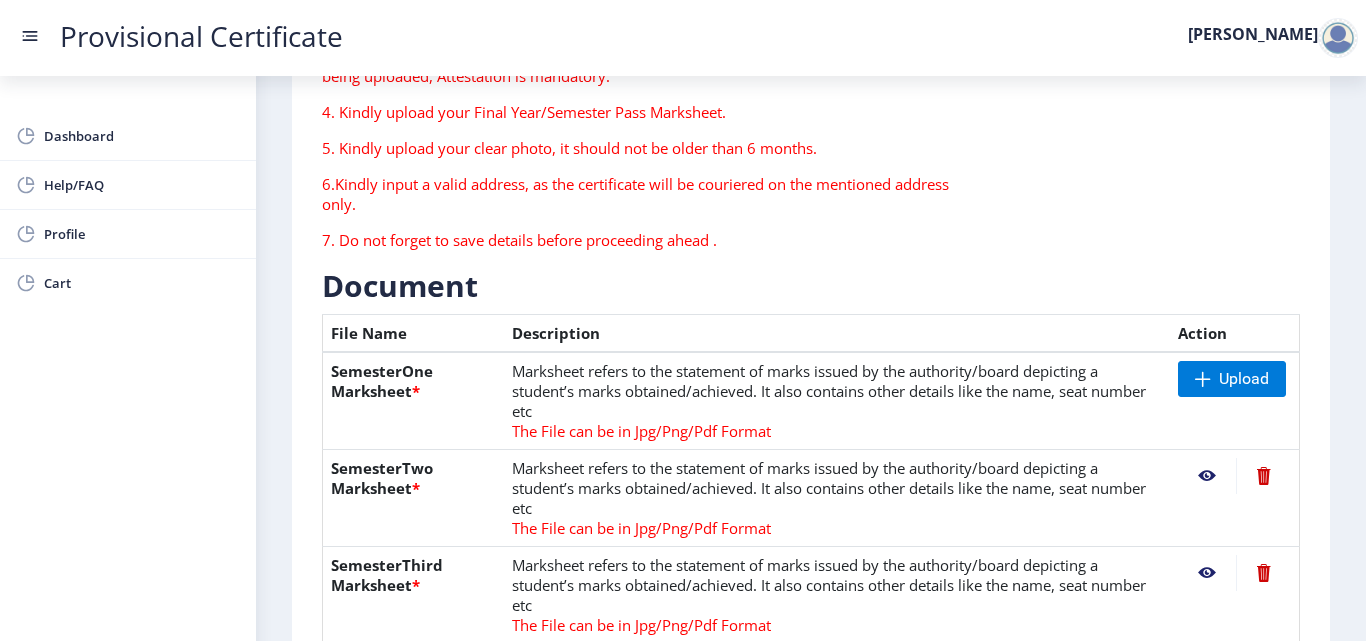 scroll, scrollTop: 271, scrollLeft: 0, axis: vertical 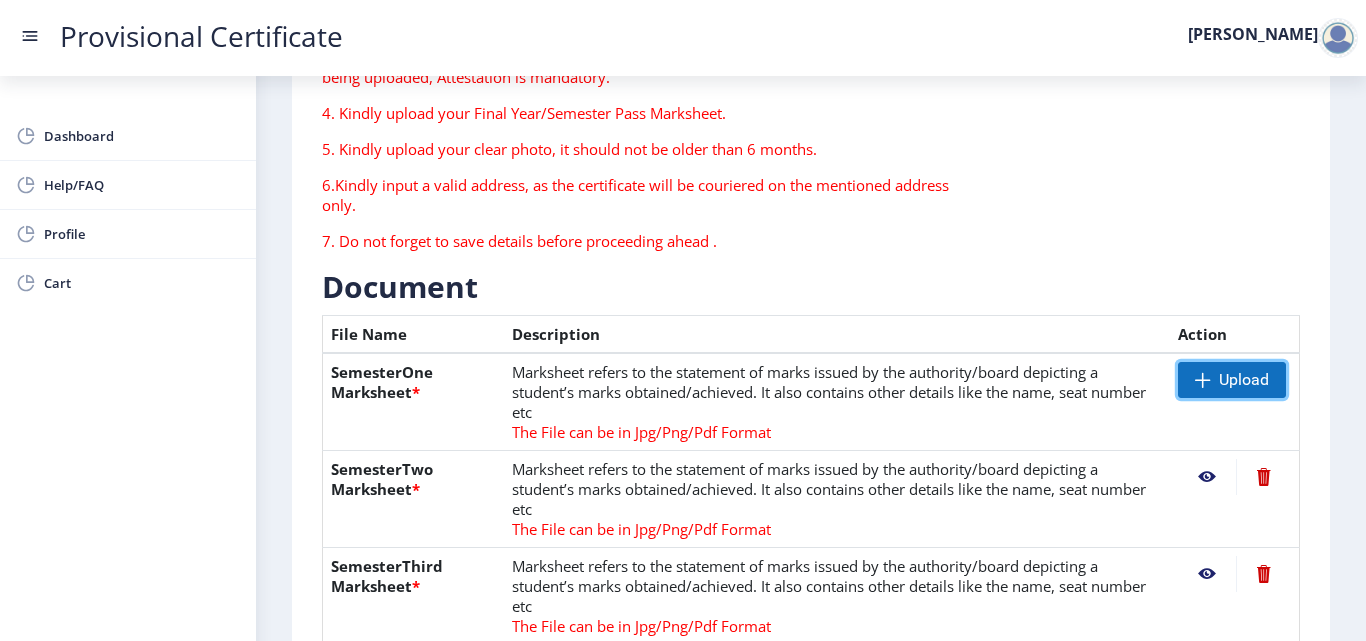 click on "Upload" 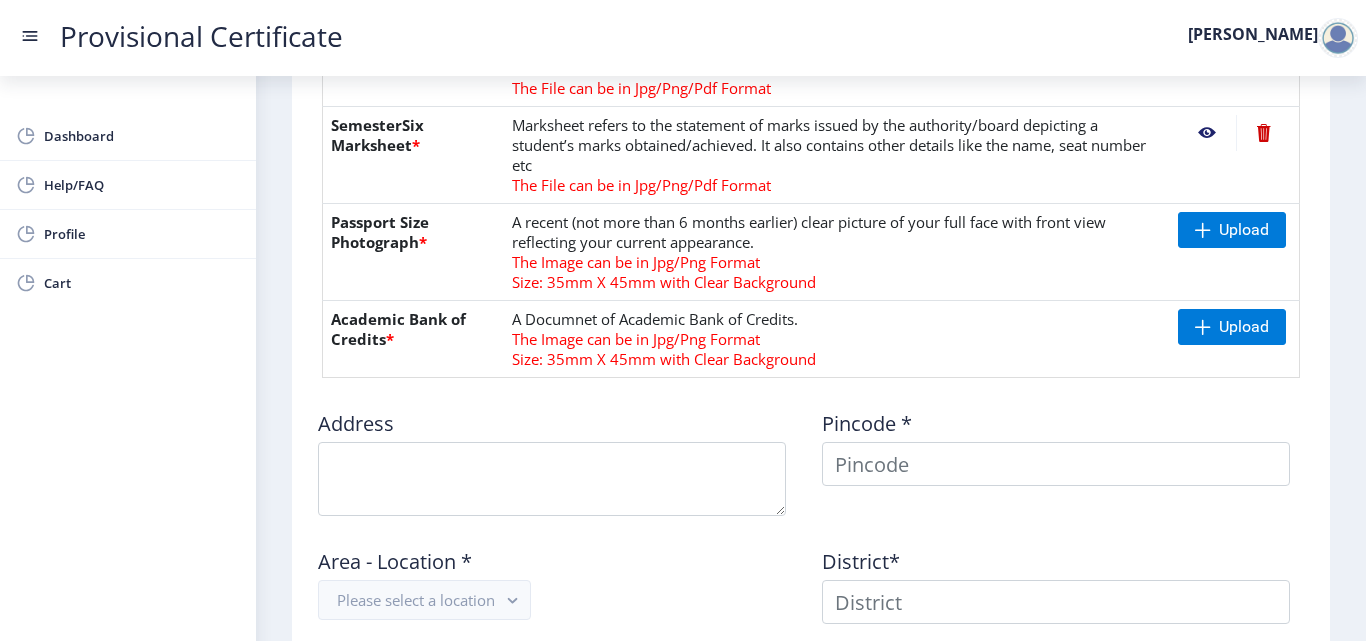 scroll, scrollTop: 1002, scrollLeft: 0, axis: vertical 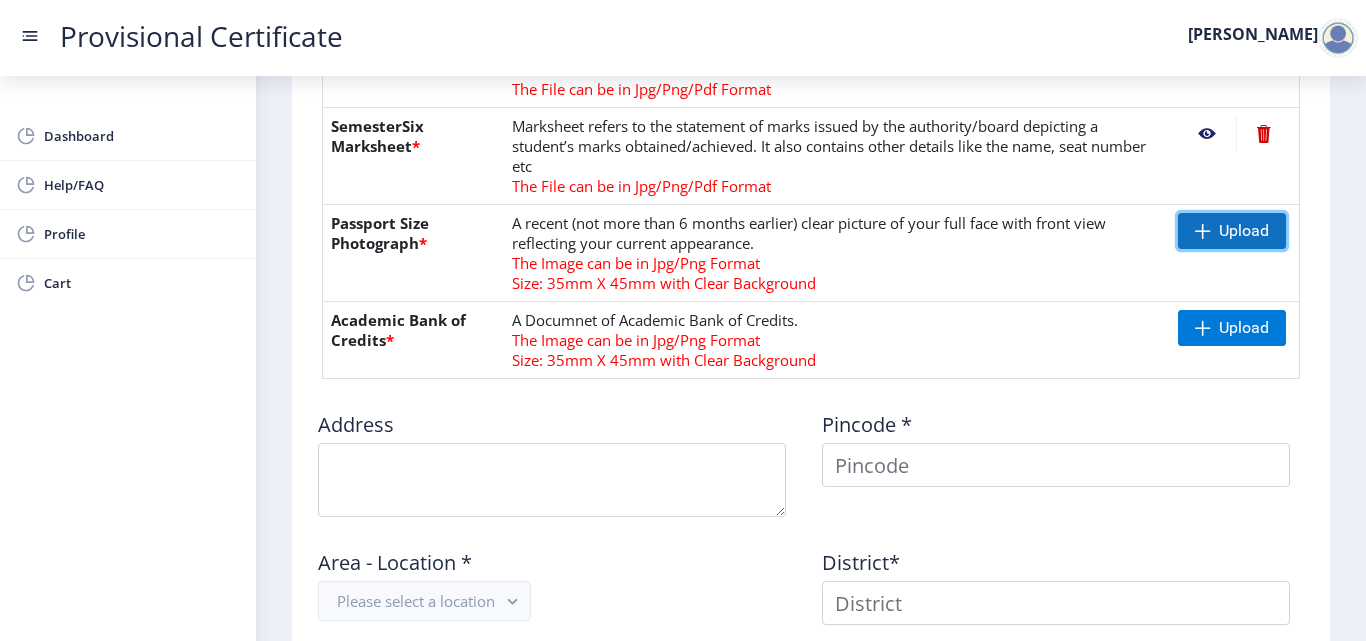 click on "Upload" 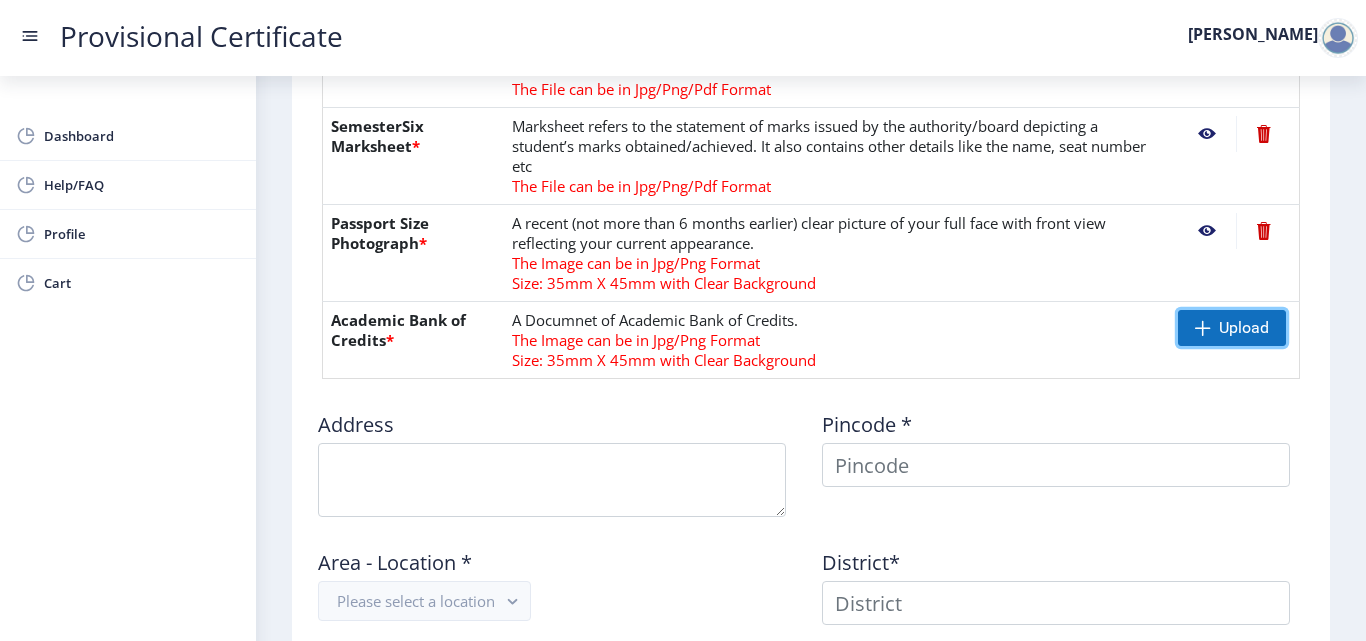 click on "Upload" 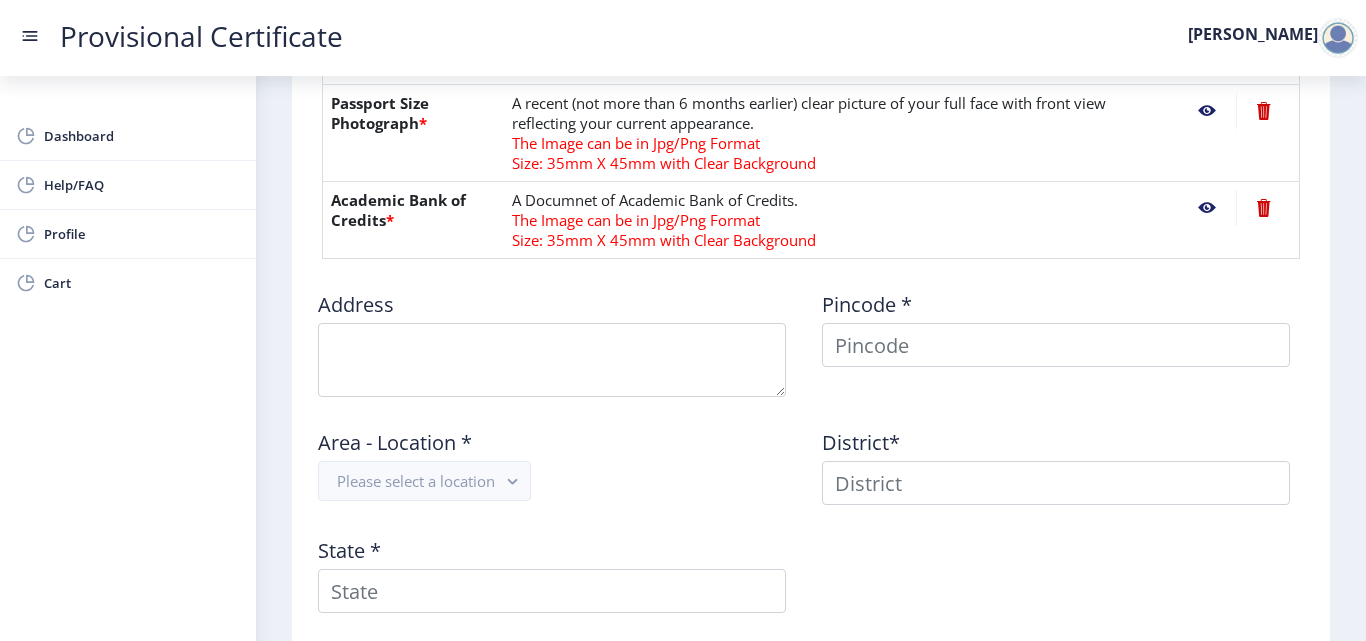 scroll, scrollTop: 1123, scrollLeft: 0, axis: vertical 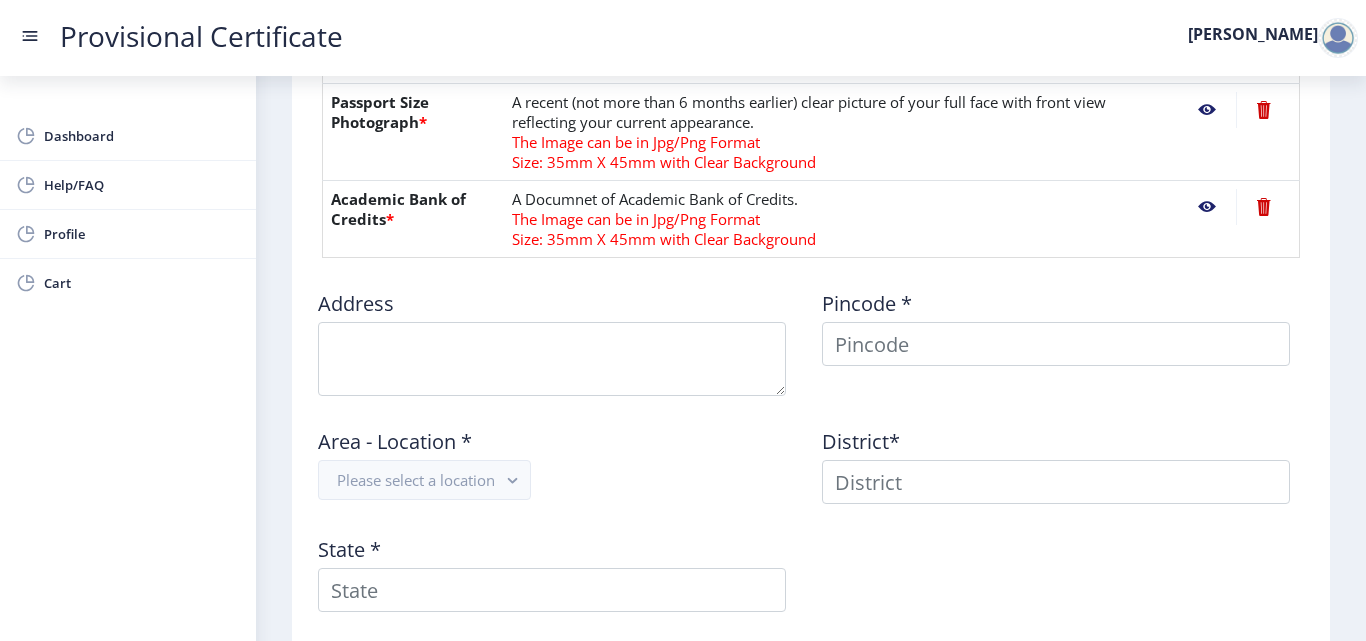 click 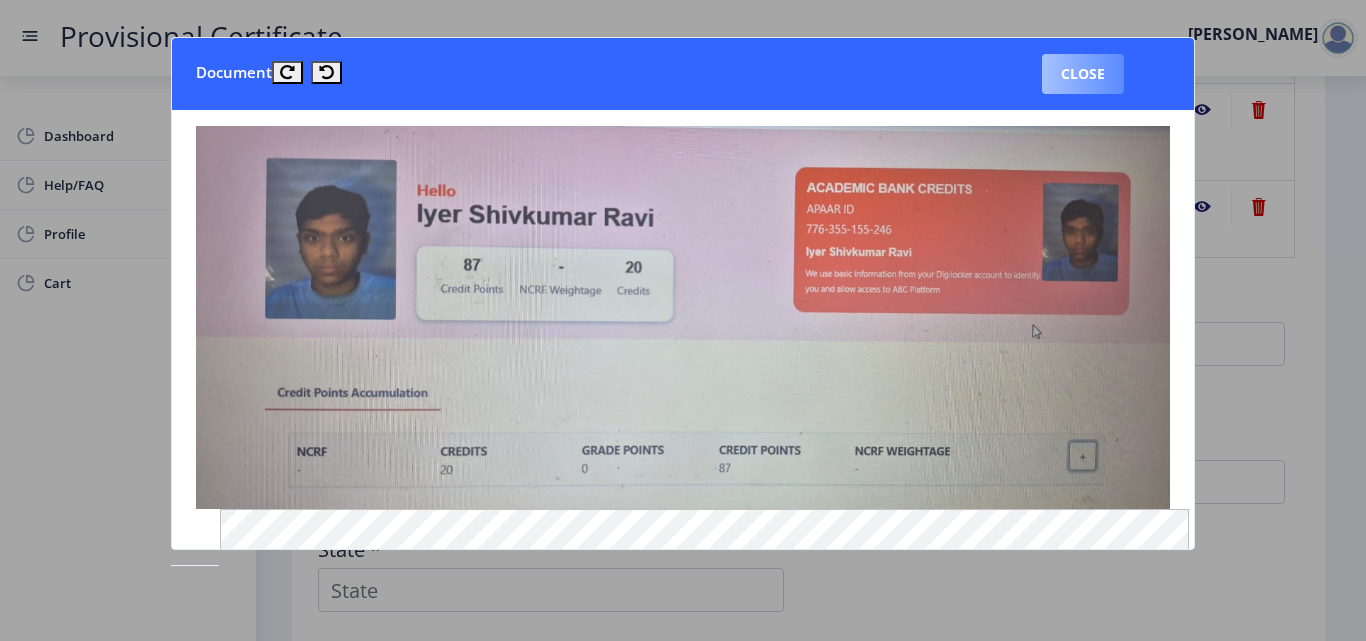 click on "Close" at bounding box center (1083, 74) 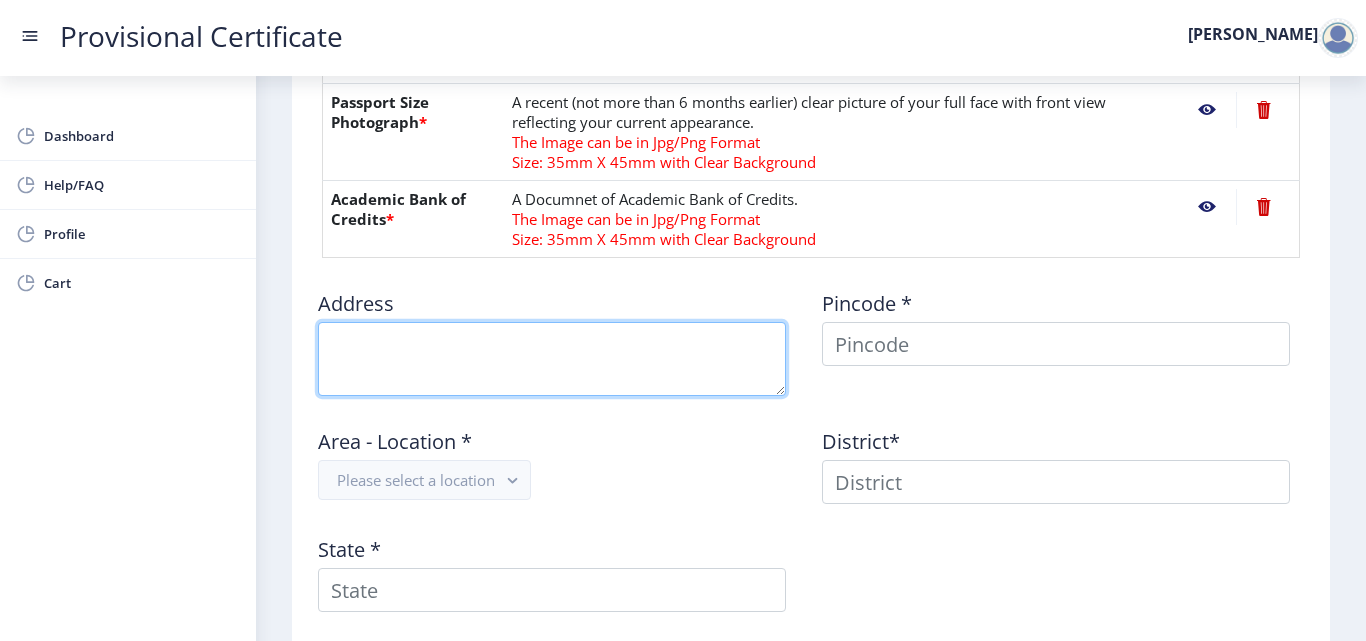 click at bounding box center (552, 359) 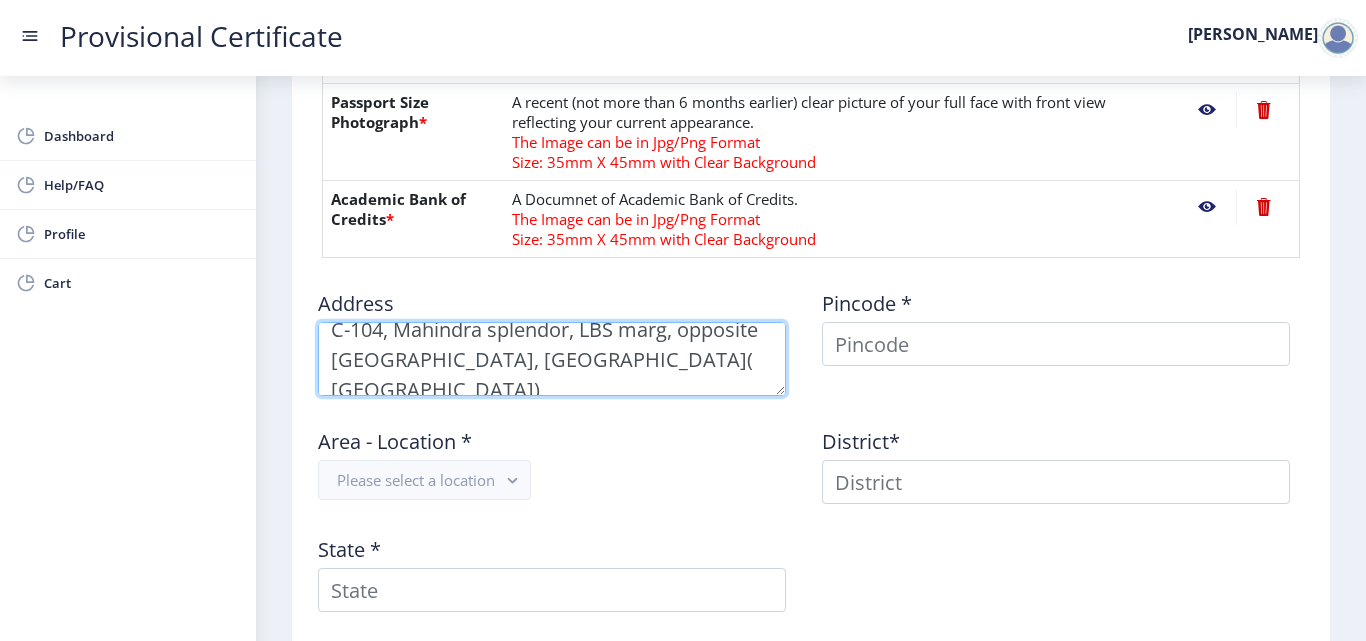 scroll, scrollTop: 30, scrollLeft: 0, axis: vertical 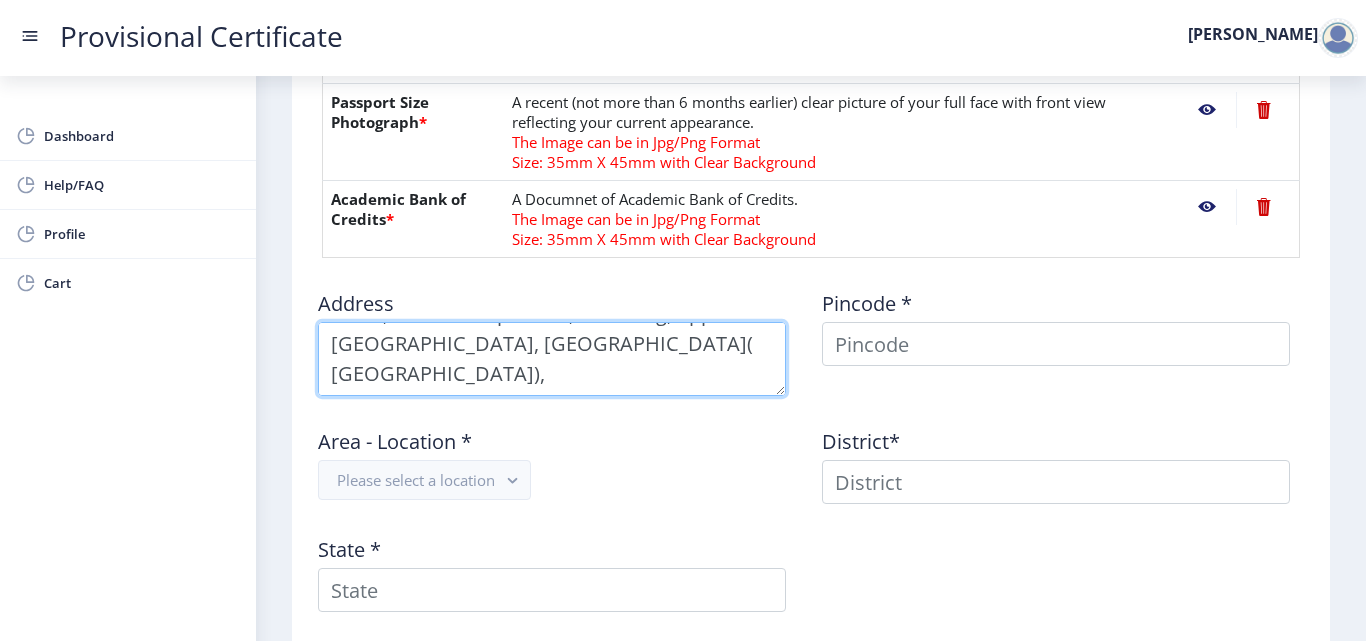 type on "C-104, Mahindra splendor, LBS marg, opposite Eastern business district mall, Bhandup( West), Mumbai-400078." 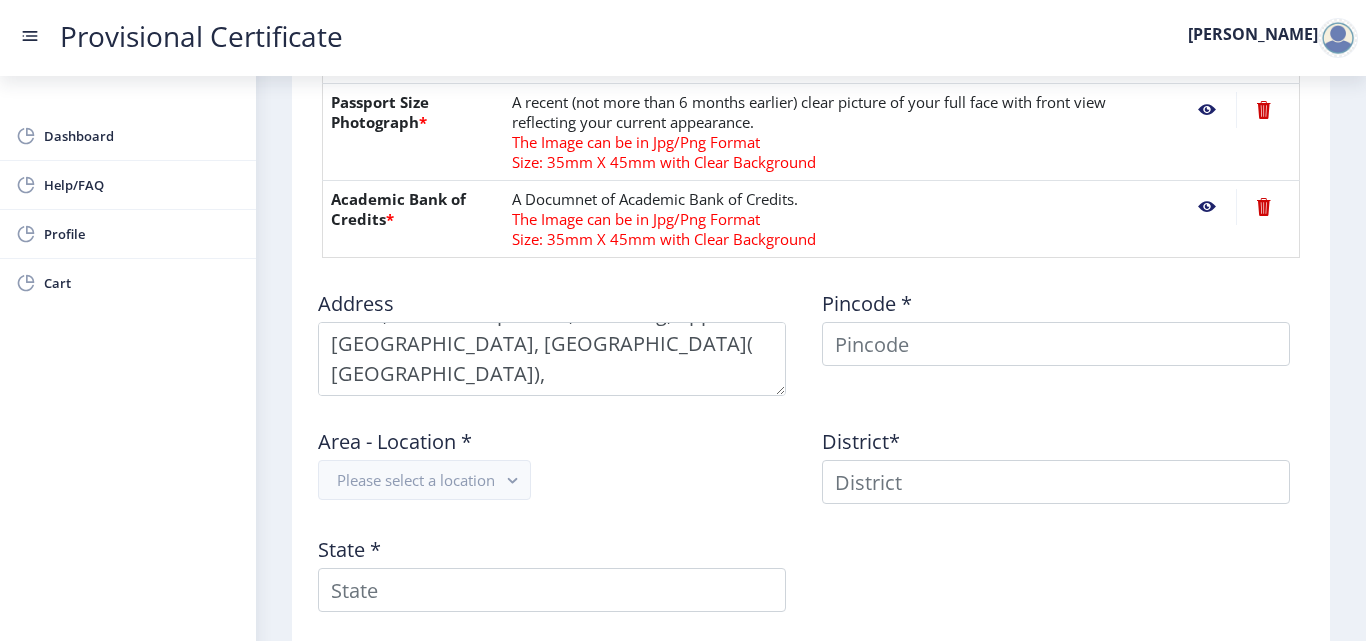 click on "Area - Location *  Please select a location" 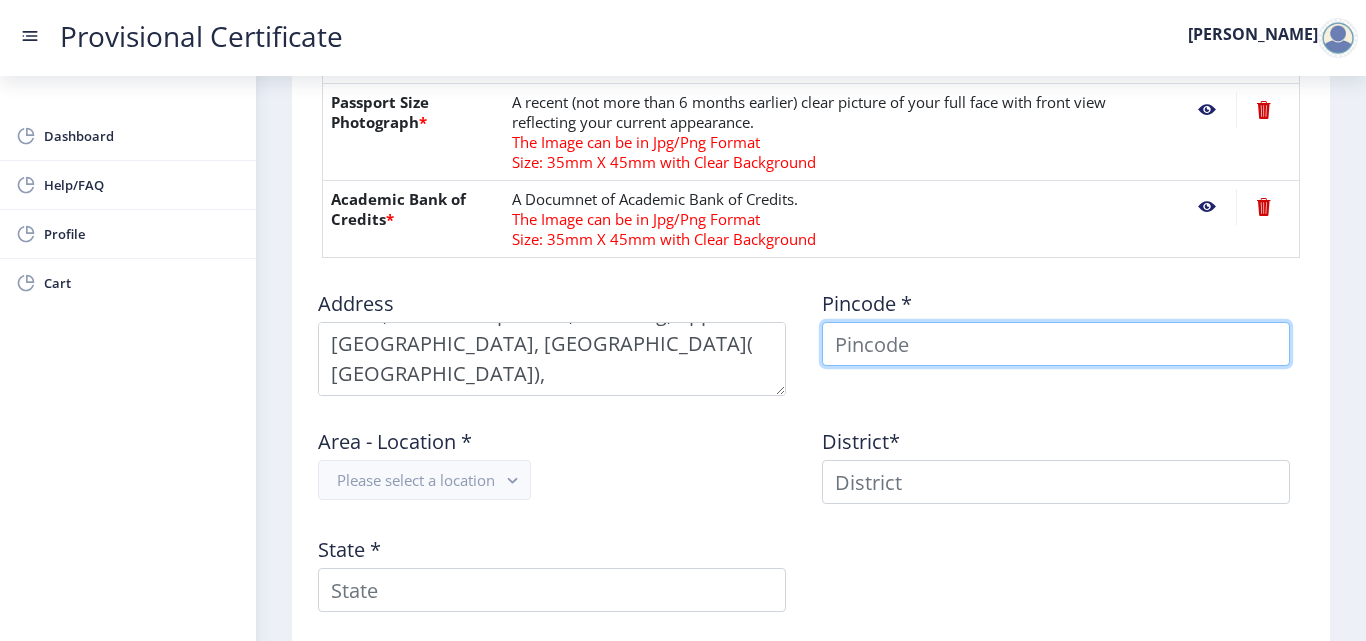 click at bounding box center (1056, 344) 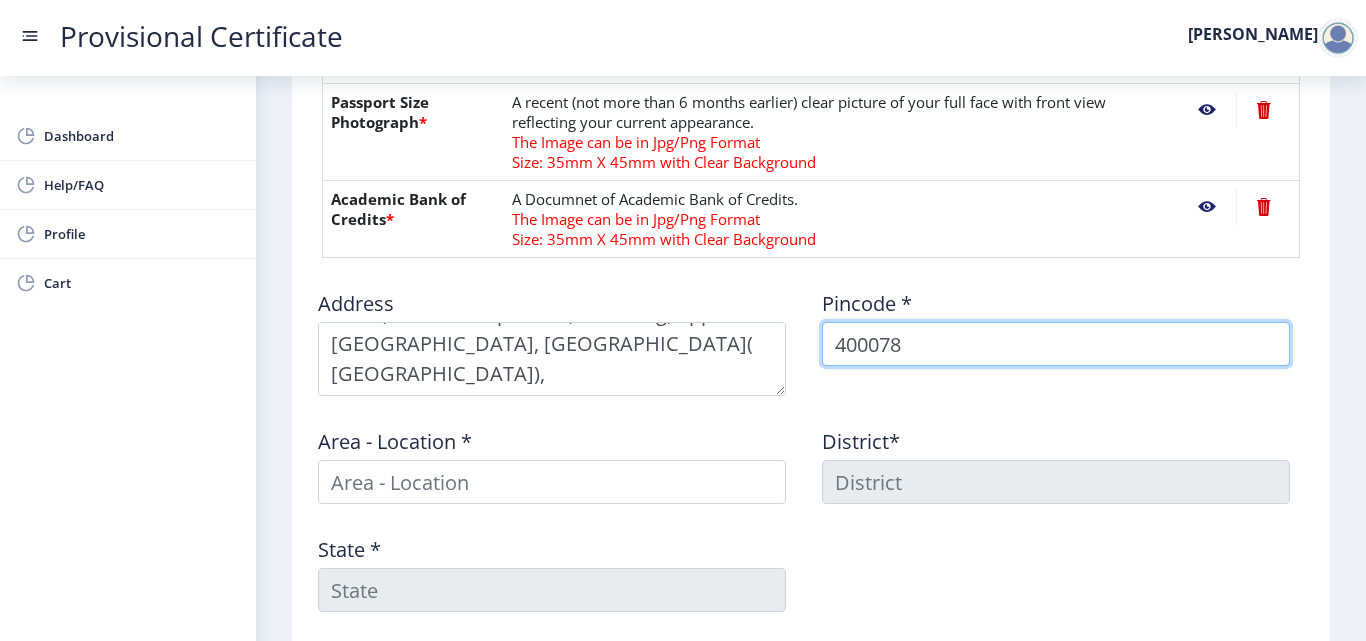 type on "400078" 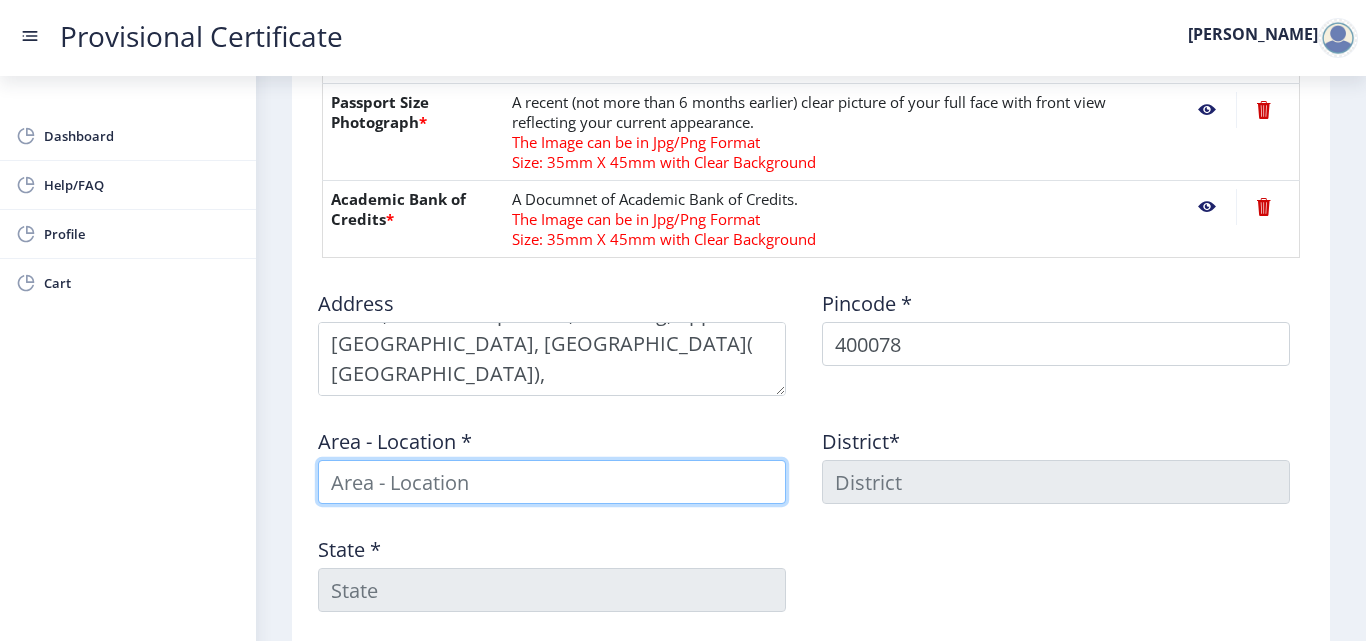 click at bounding box center (552, 482) 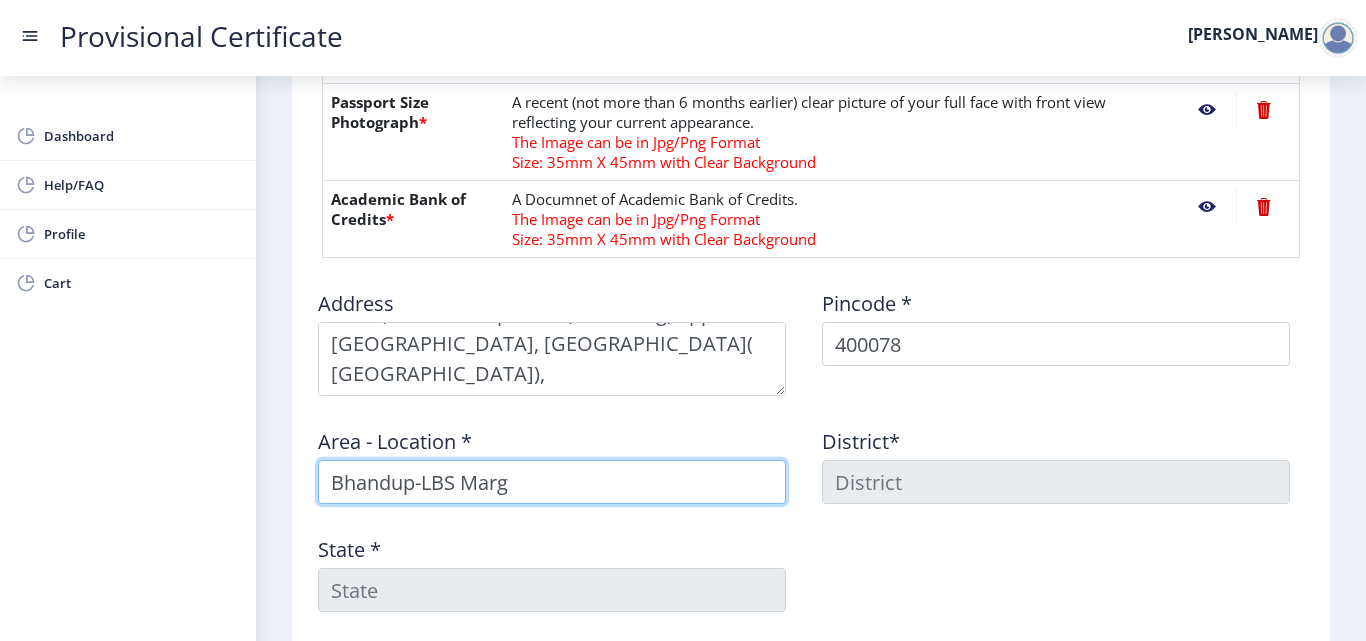type on "Bhandup-LBS Marg" 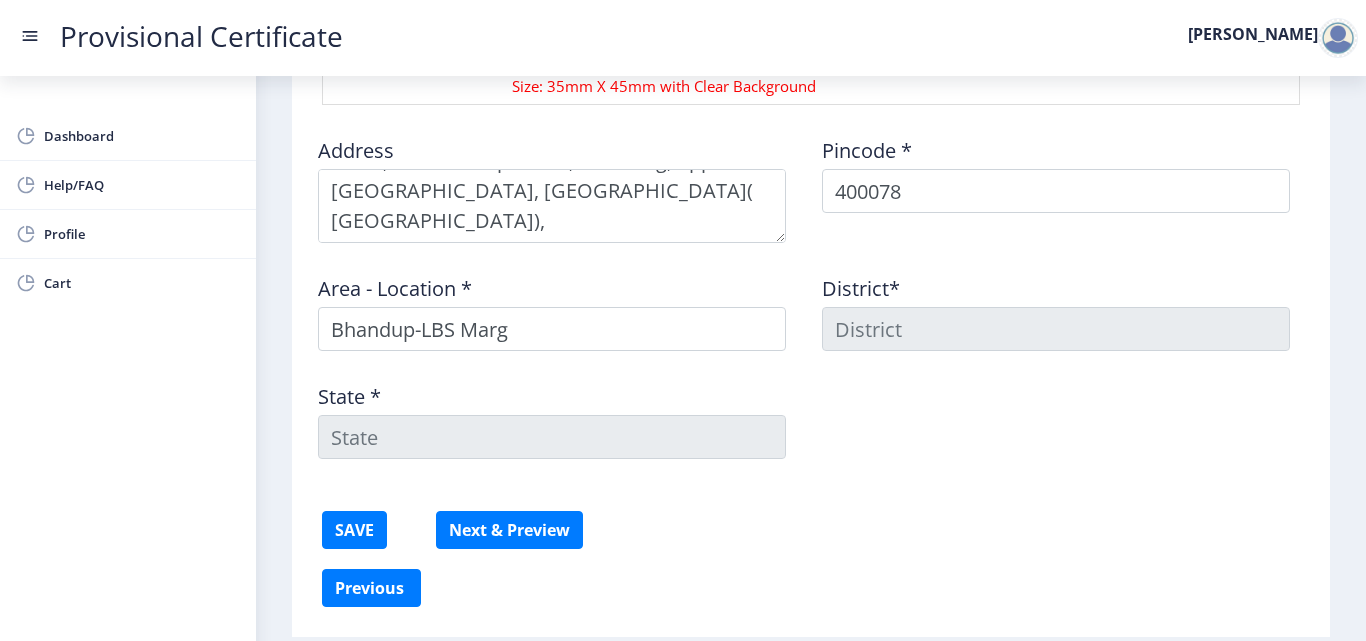 scroll, scrollTop: 1345, scrollLeft: 0, axis: vertical 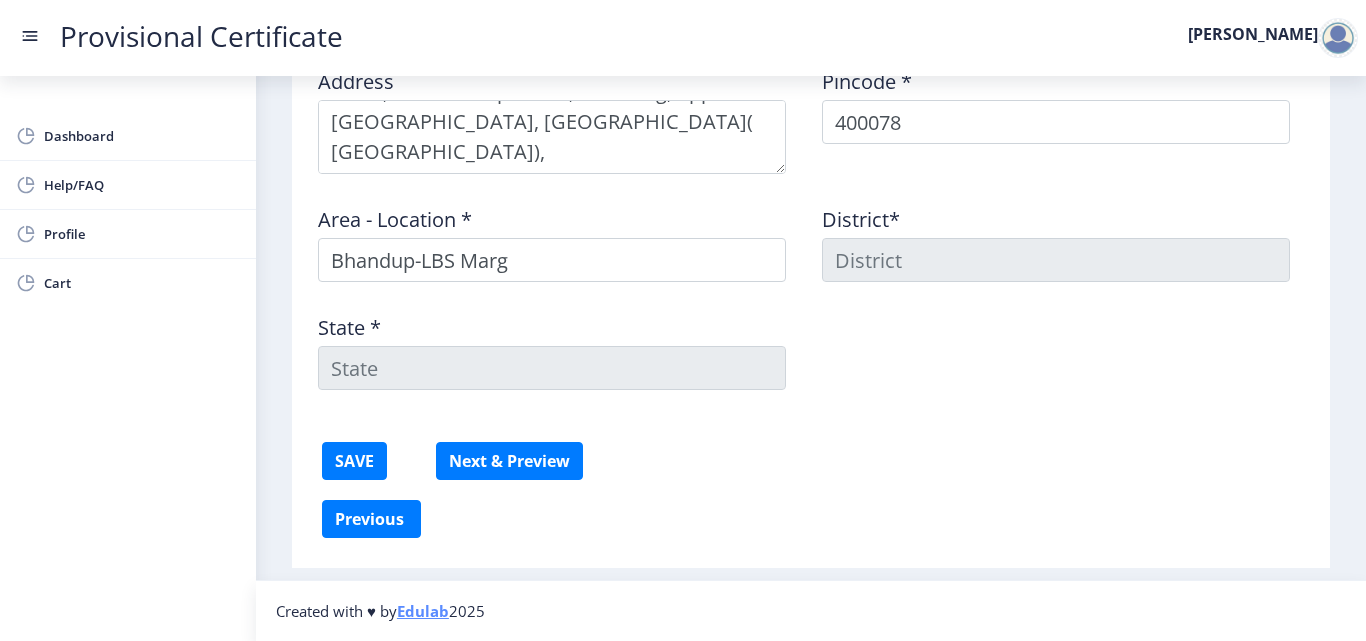 click on "District*" 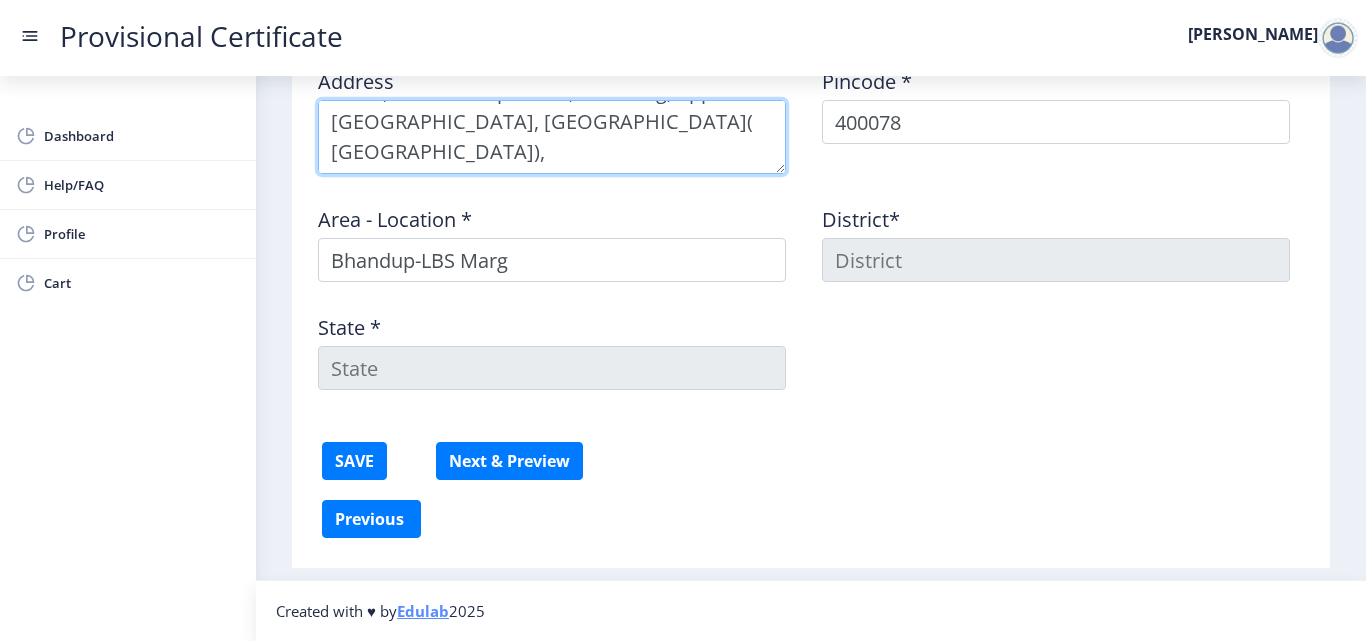 click at bounding box center [552, 137] 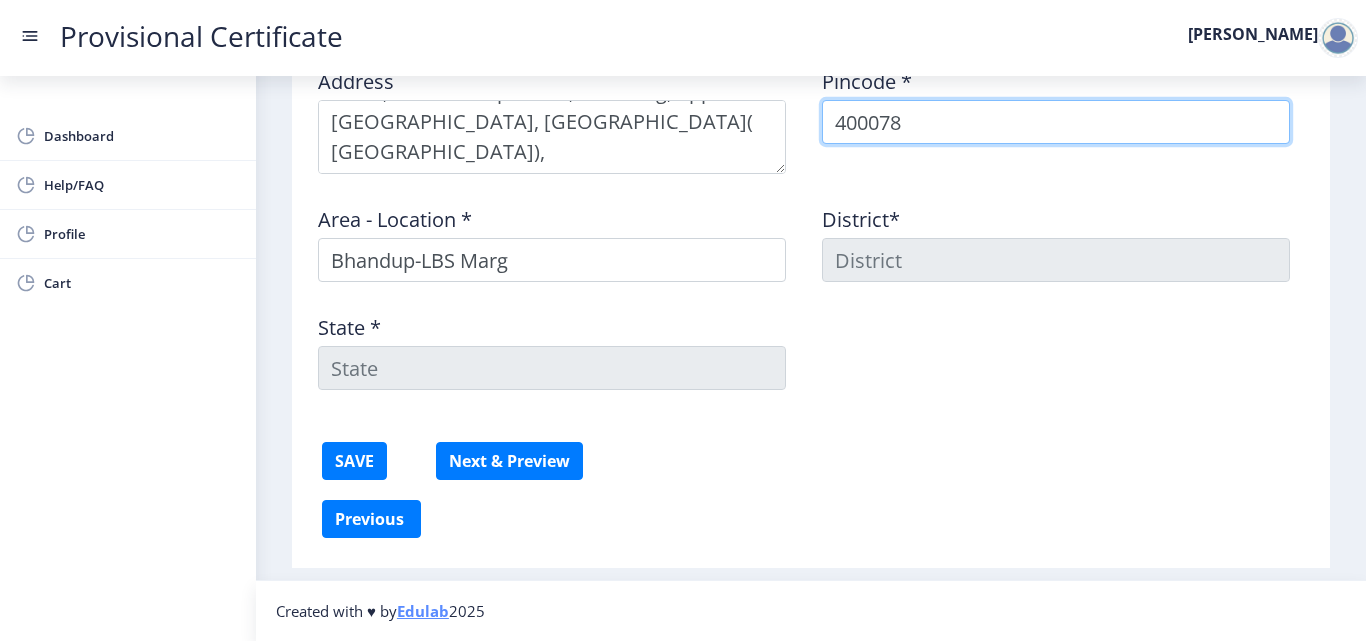 click on "400078" at bounding box center (1056, 122) 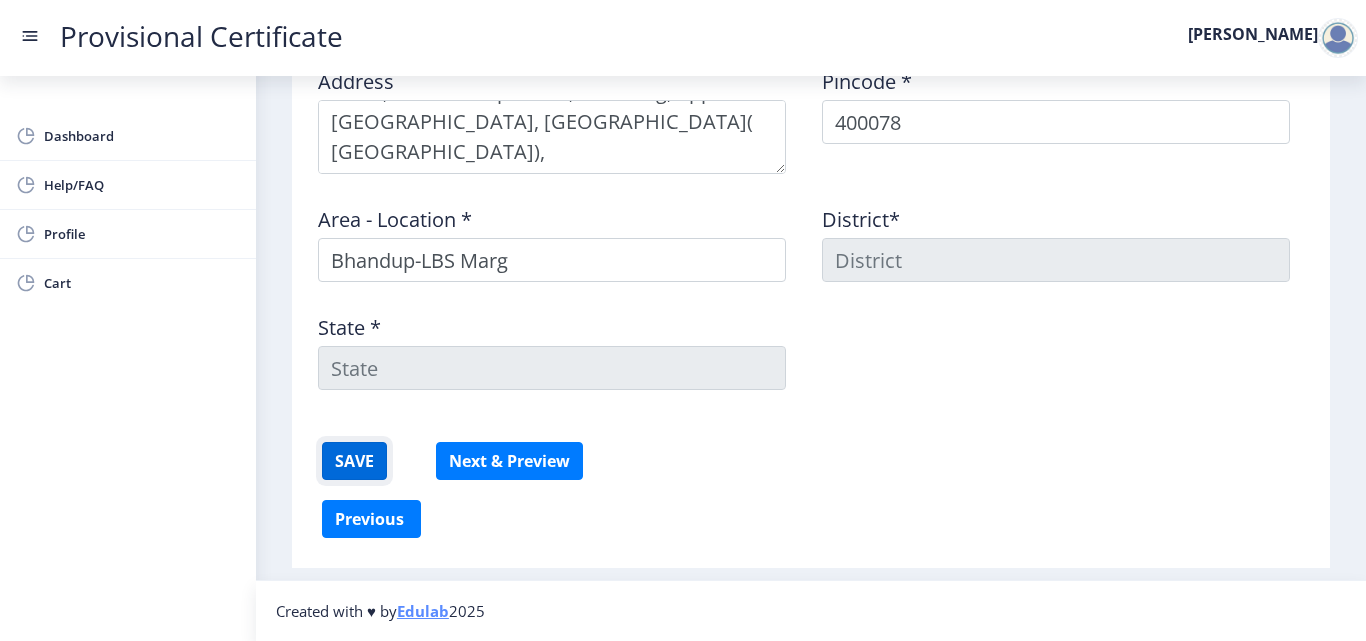 click on "SAVE" 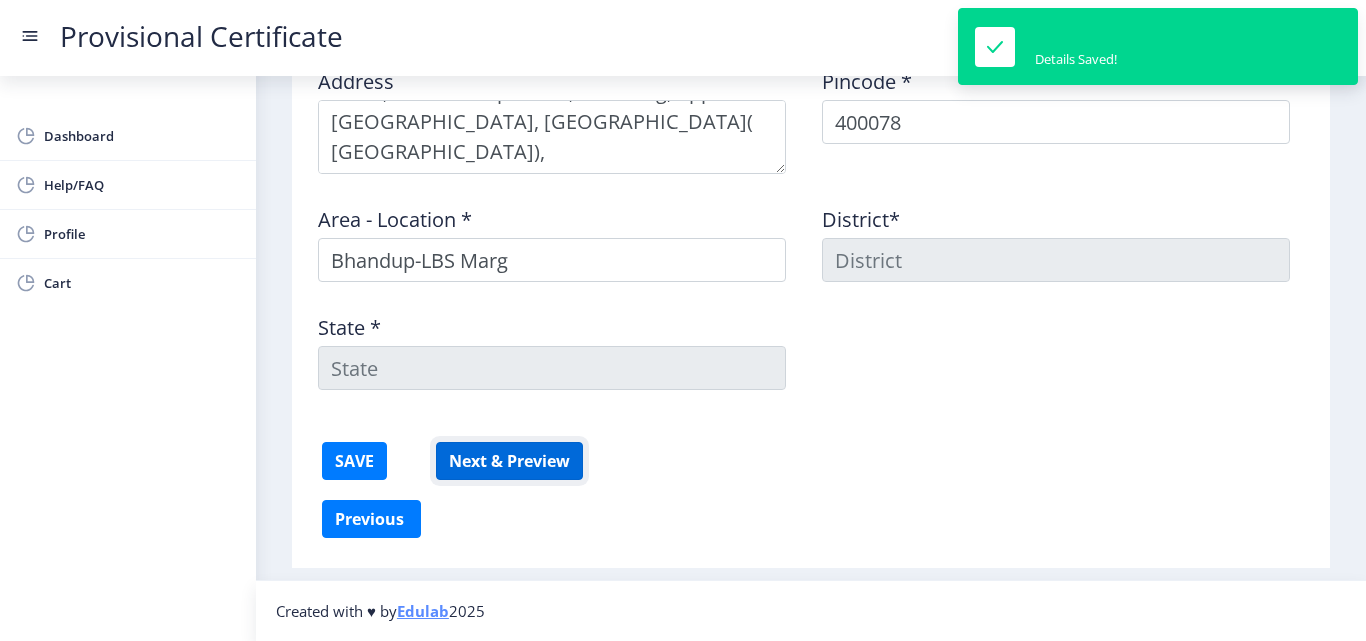 click on "Next & Preview" 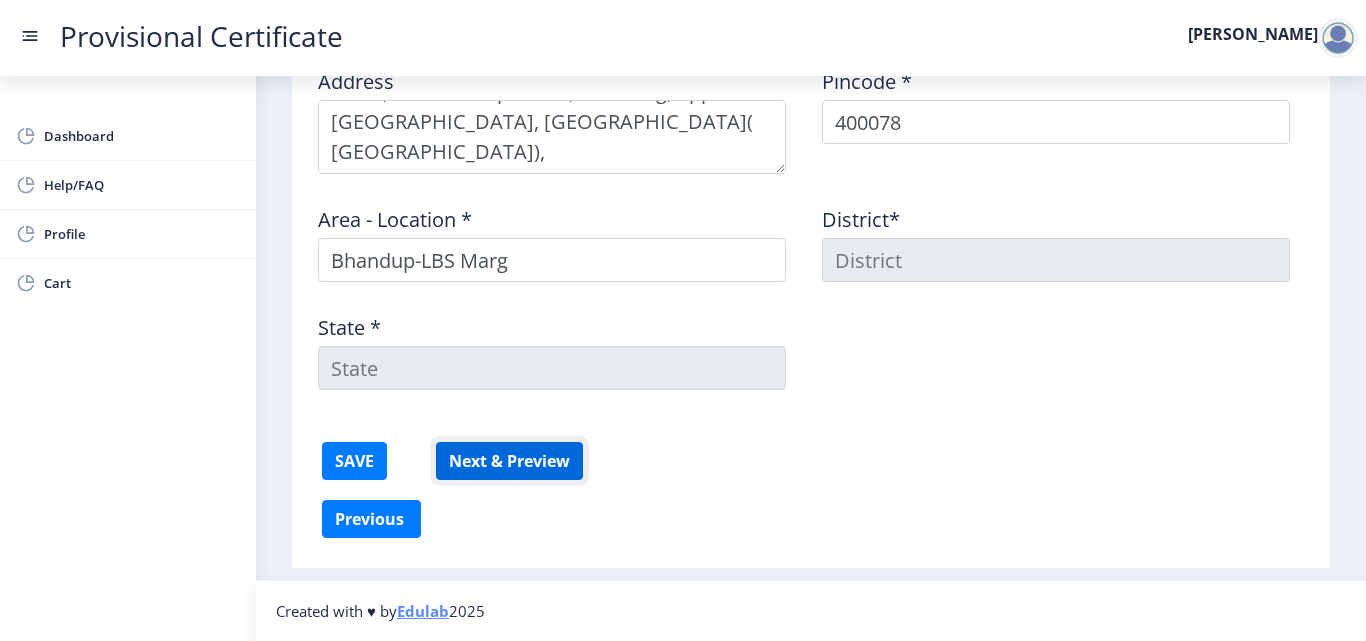 click on "Next & Preview" 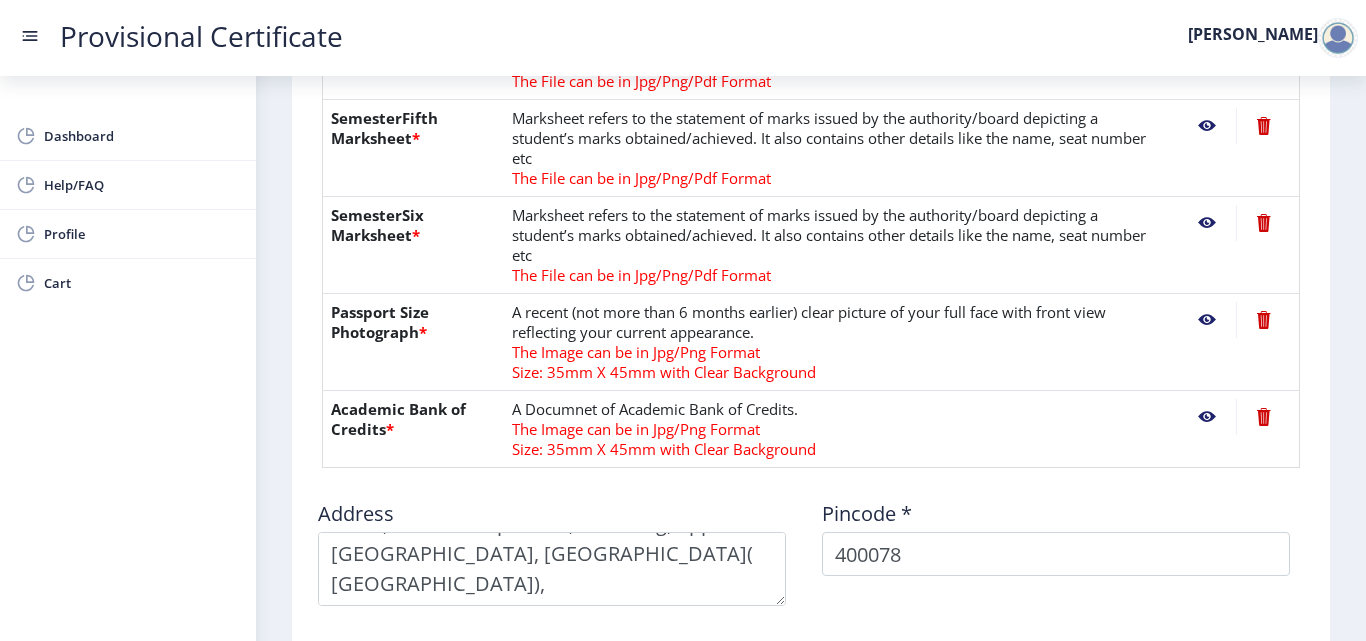 scroll, scrollTop: 1345, scrollLeft: 0, axis: vertical 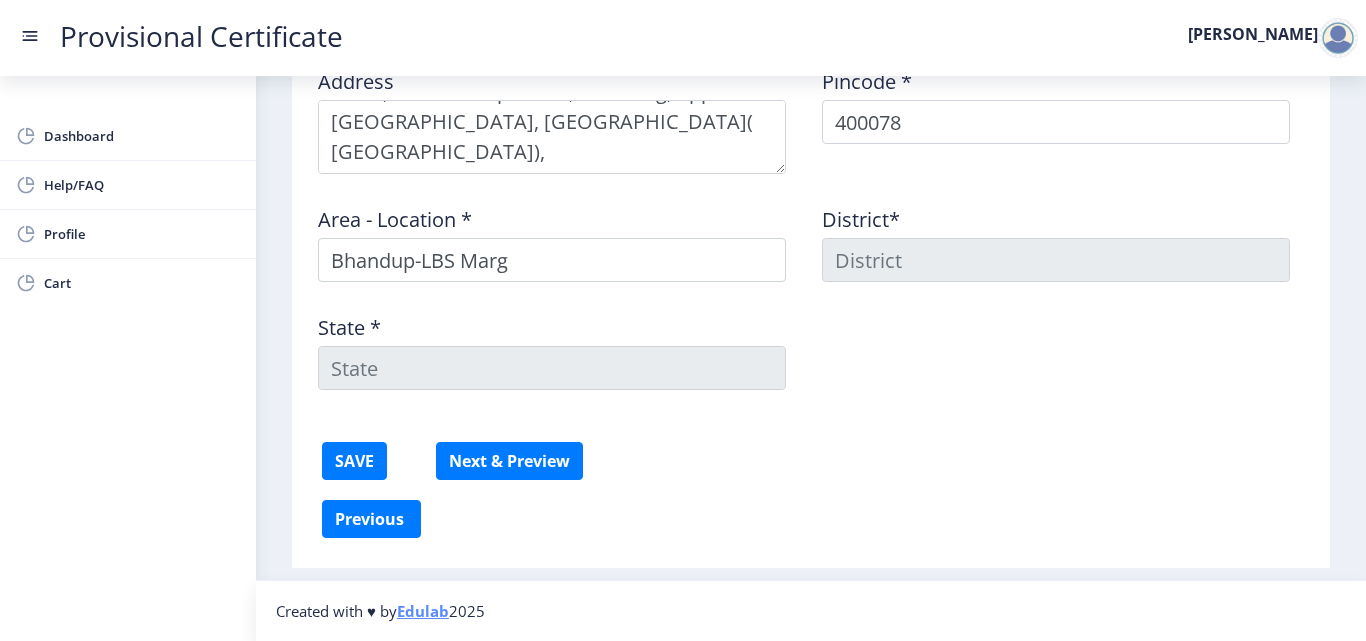drag, startPoint x: 832, startPoint y: 259, endPoint x: 782, endPoint y: 292, distance: 59.908264 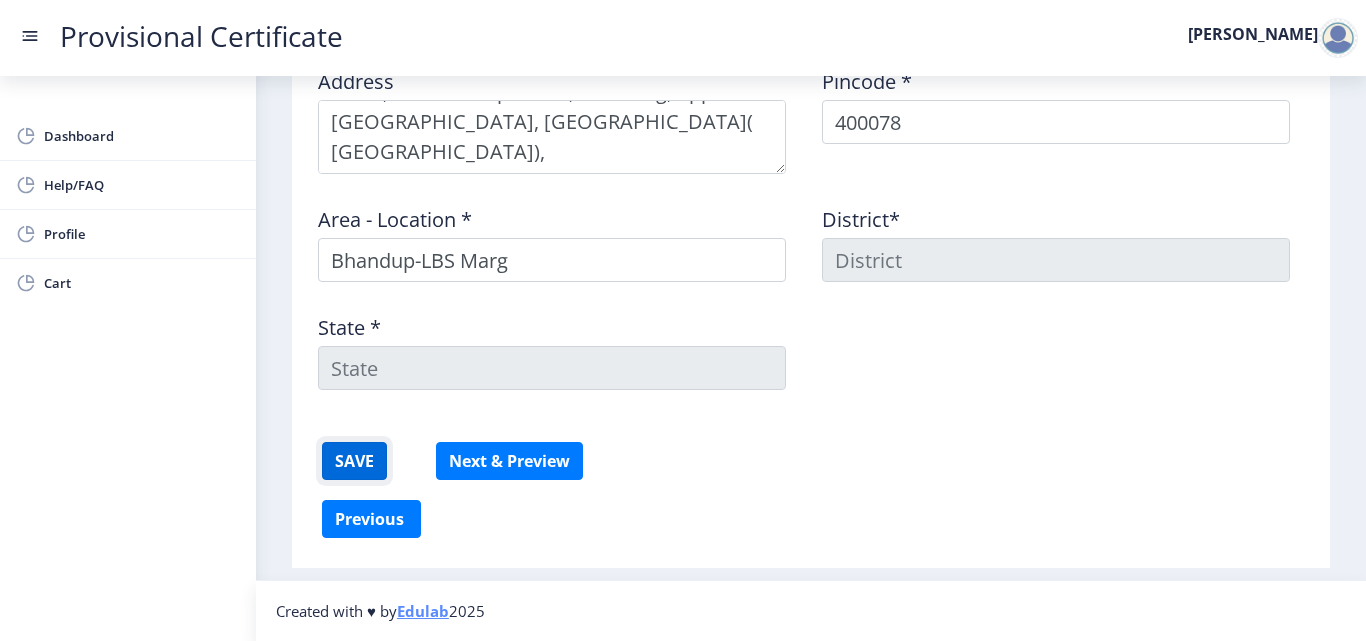 click on "SAVE" 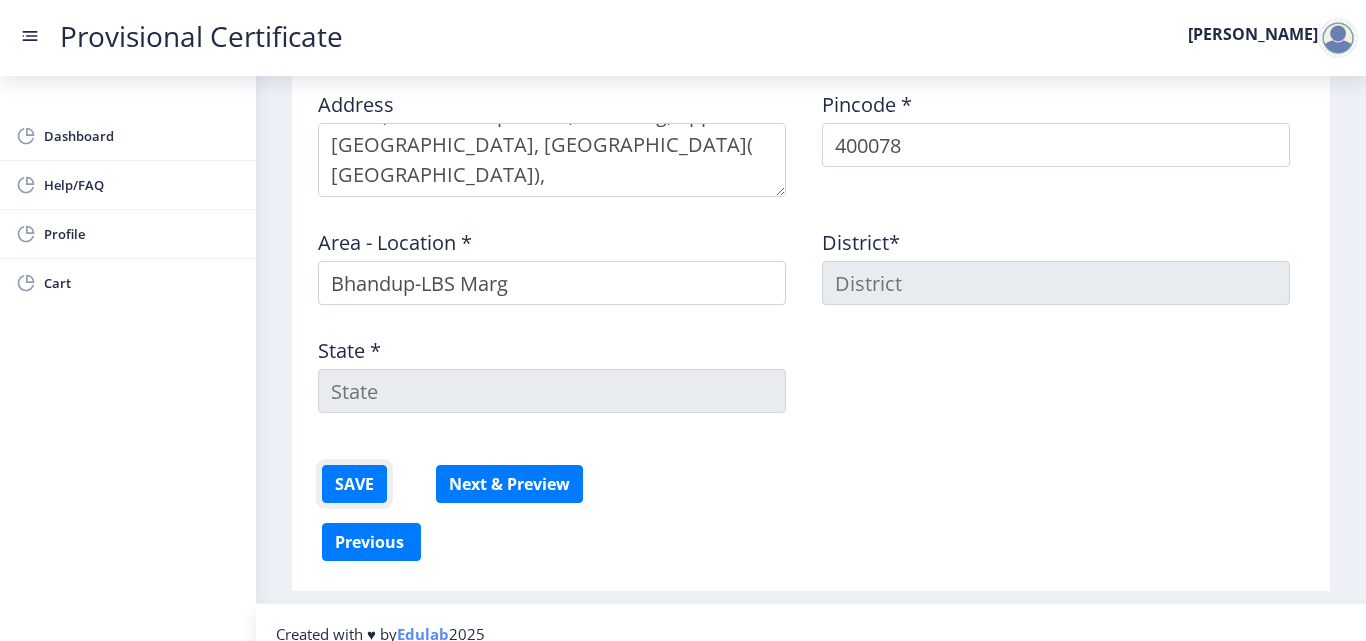 scroll, scrollTop: 1323, scrollLeft: 0, axis: vertical 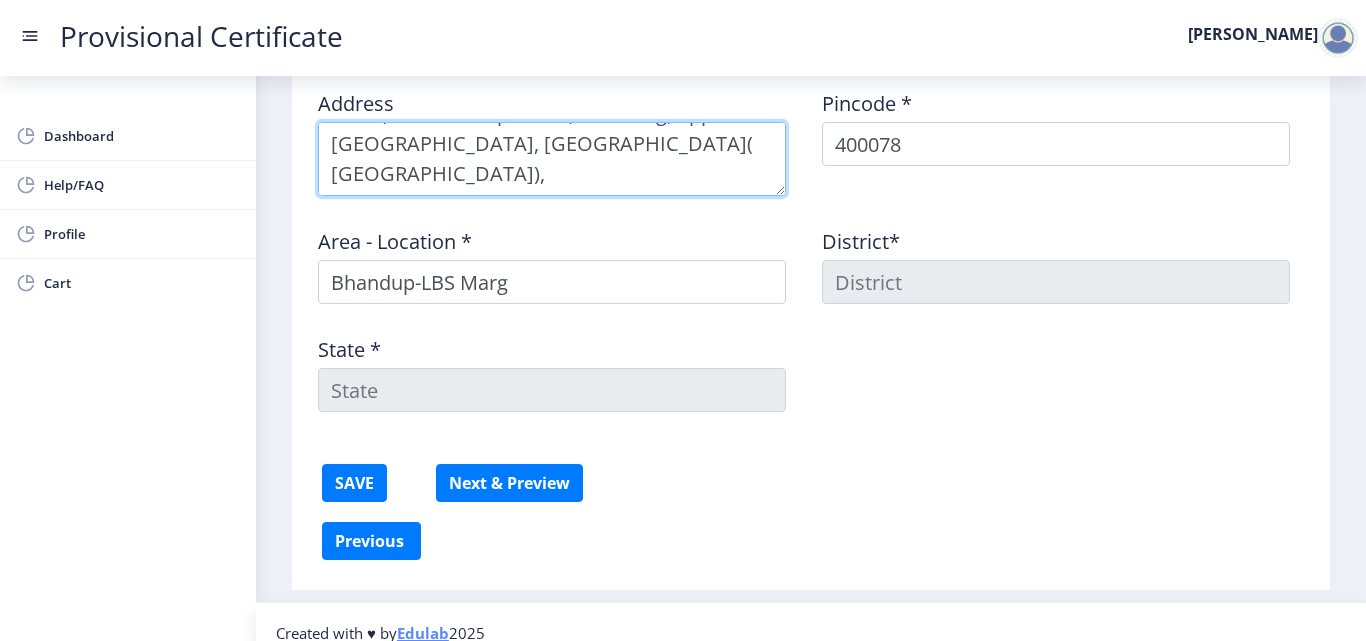 click at bounding box center [552, 159] 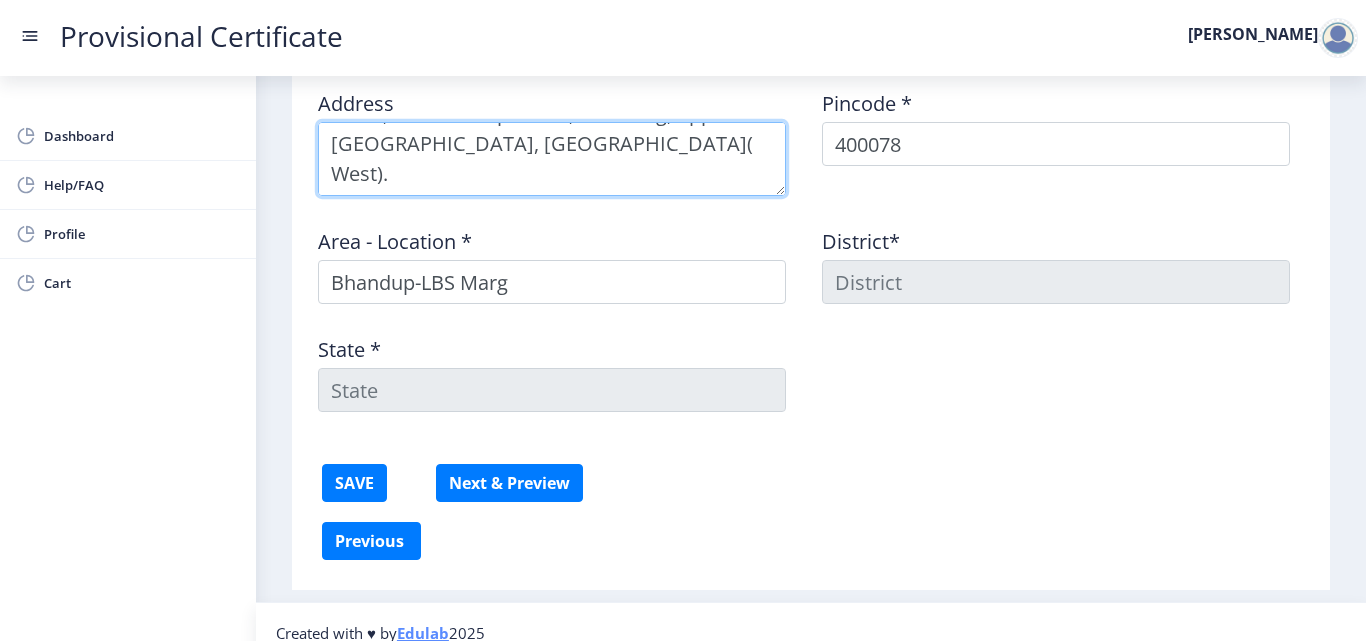 scroll, scrollTop: 52, scrollLeft: 0, axis: vertical 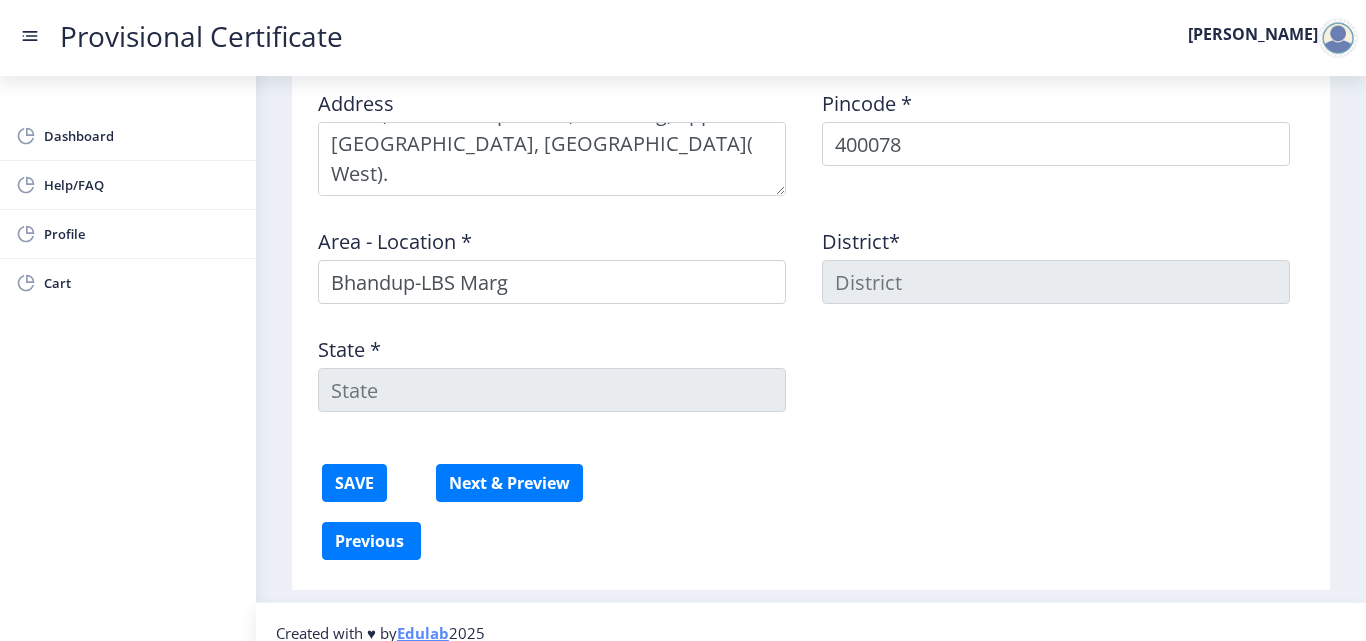click on "Area - Location * Bhandup-LBS Marg" 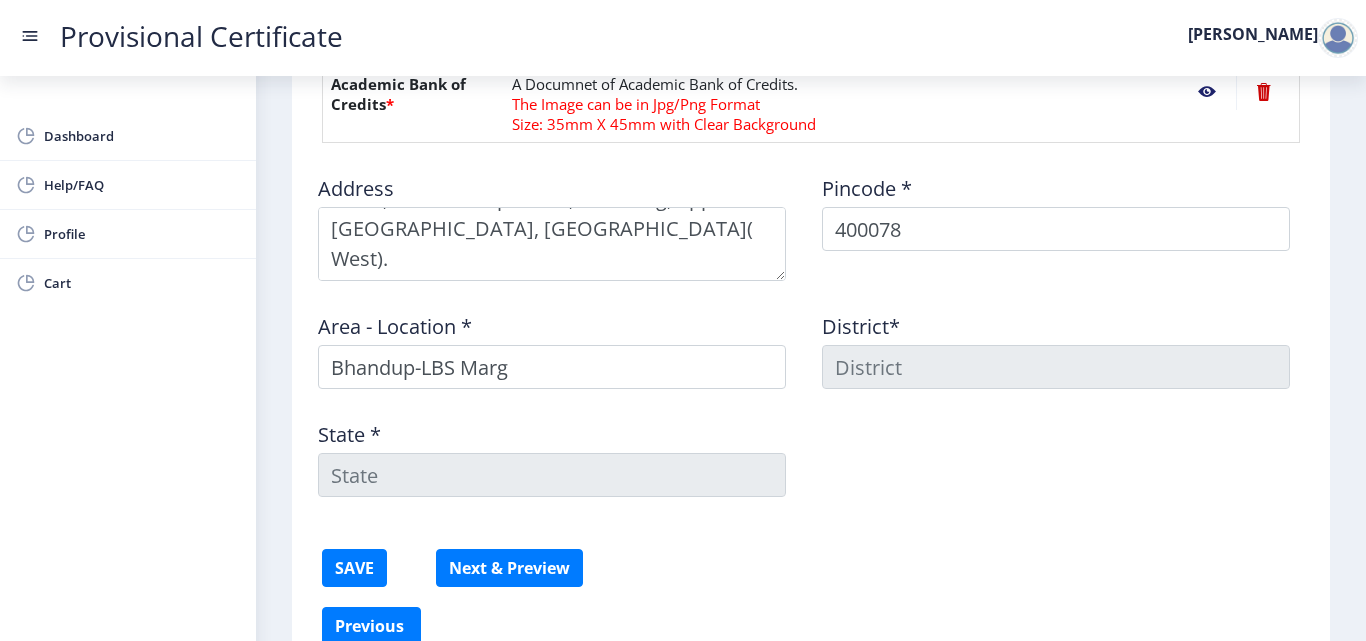 scroll, scrollTop: 1237, scrollLeft: 0, axis: vertical 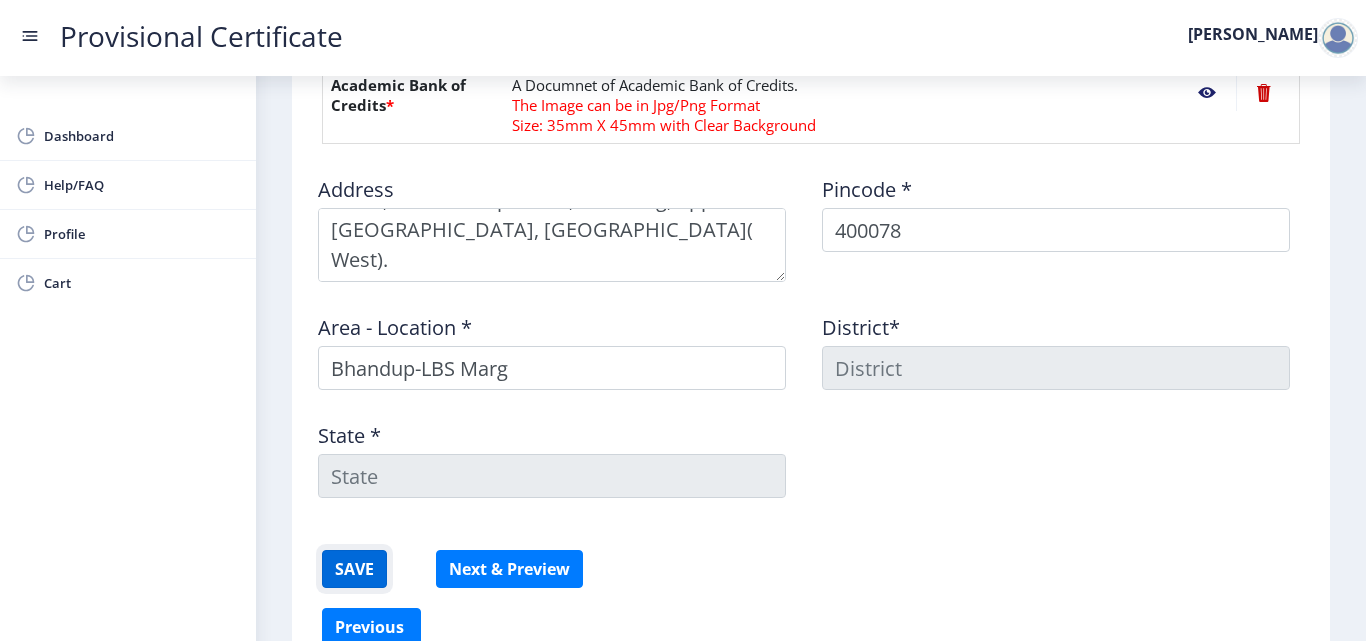 click on "SAVE" 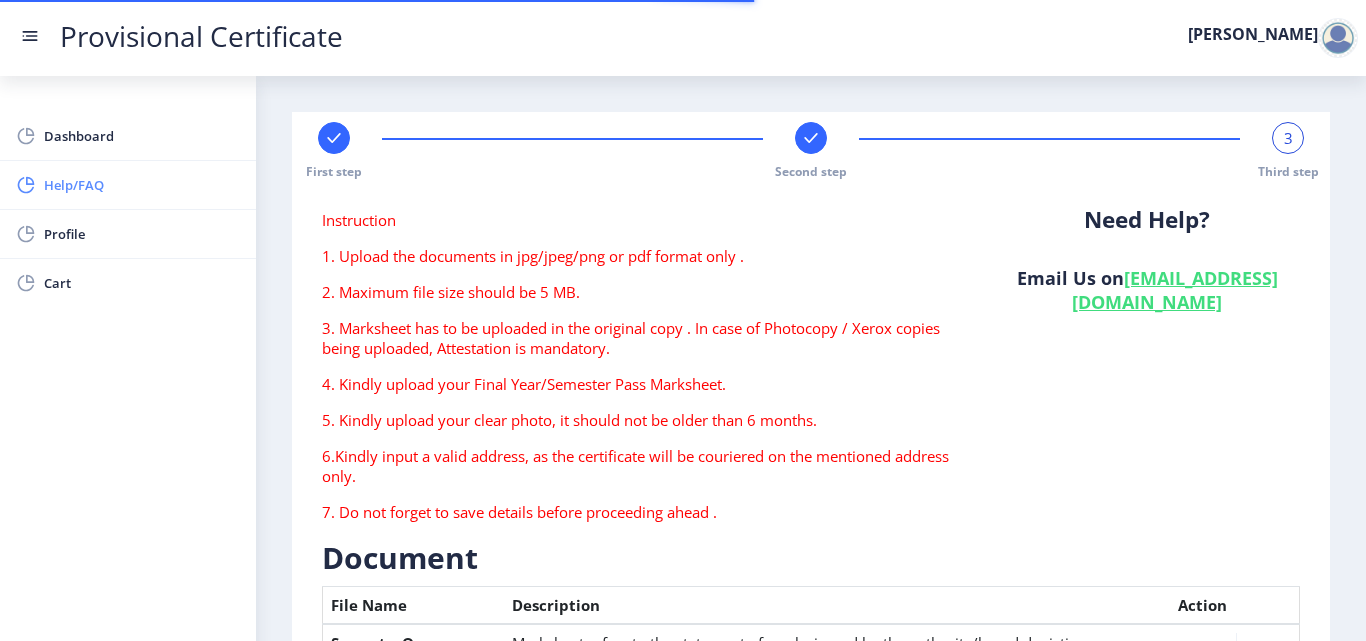 scroll, scrollTop: 0, scrollLeft: 0, axis: both 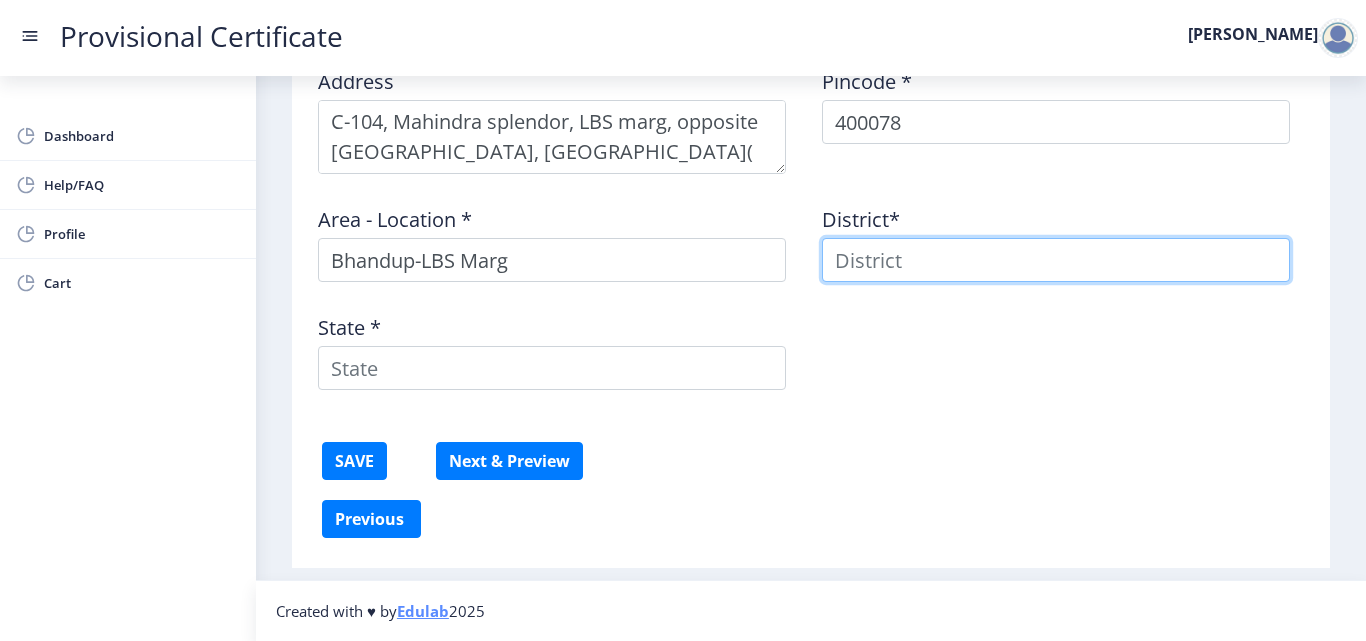 click at bounding box center (1056, 260) 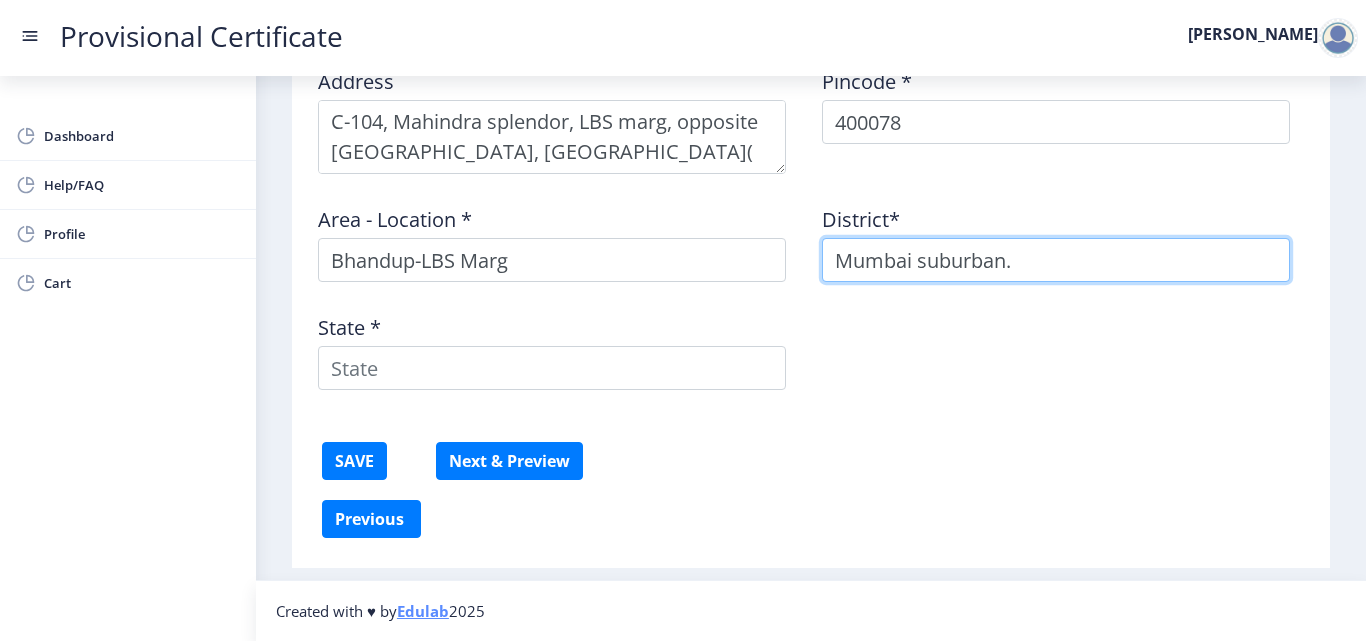 type on "Mumbai suburban." 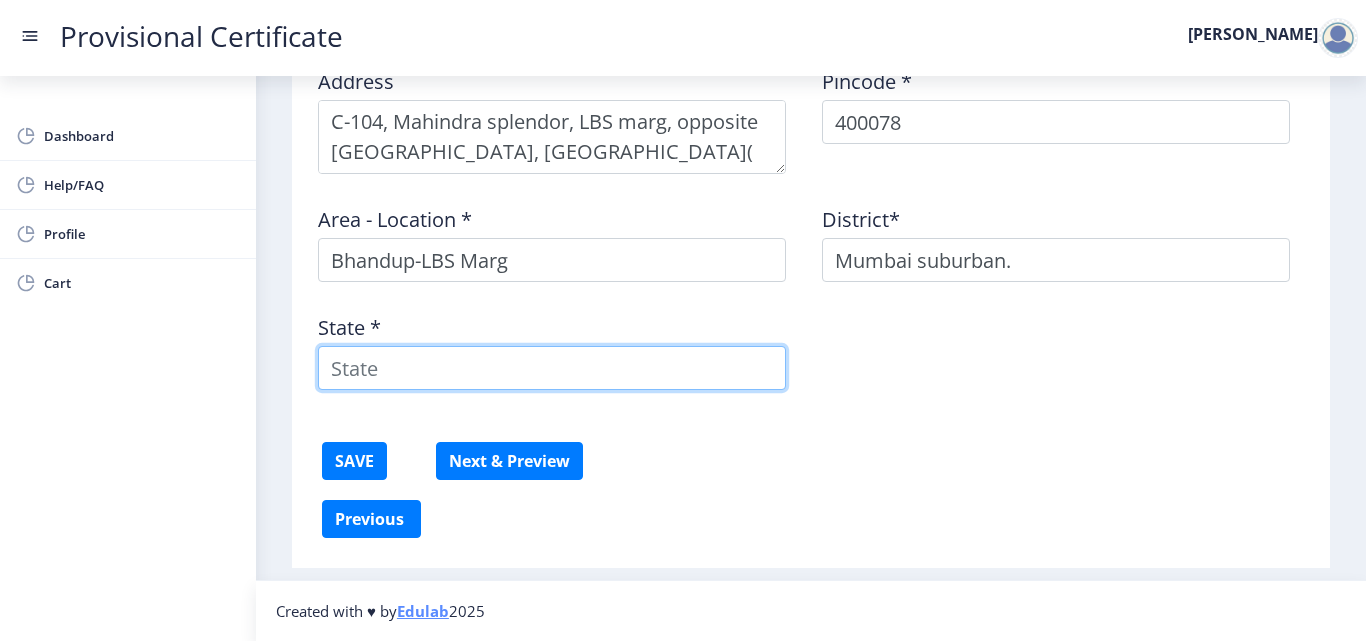 click on "State *" at bounding box center [552, 368] 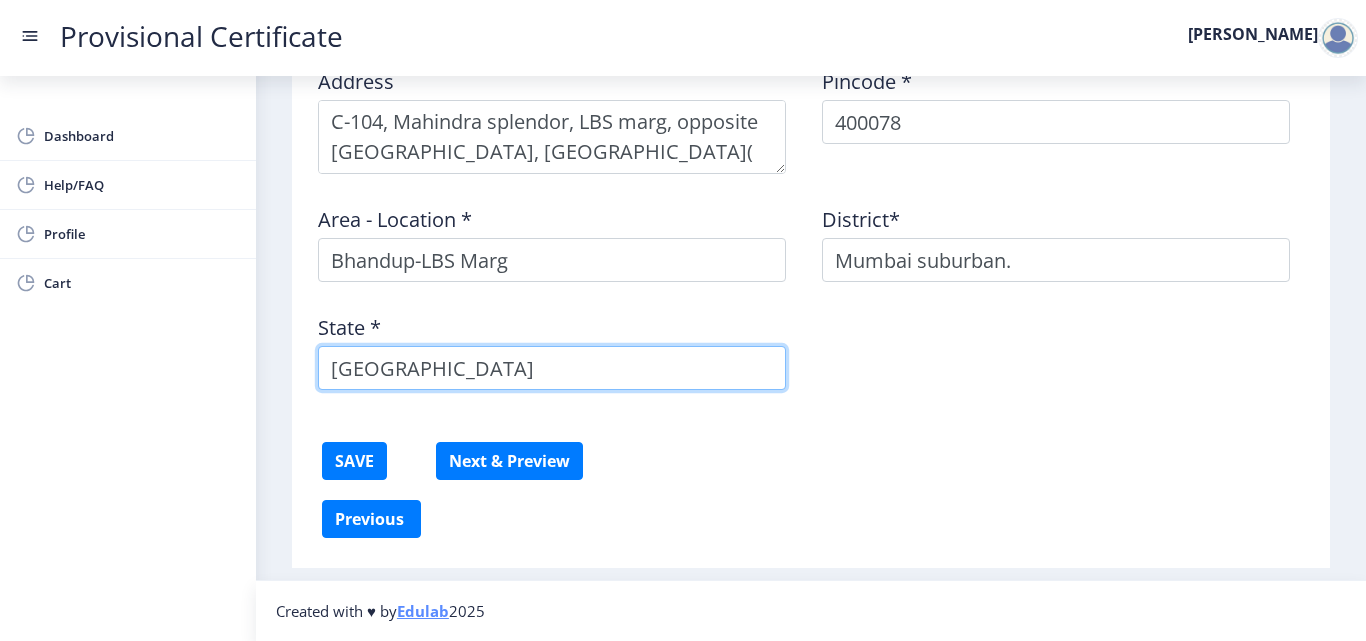 type on "Maharashtra" 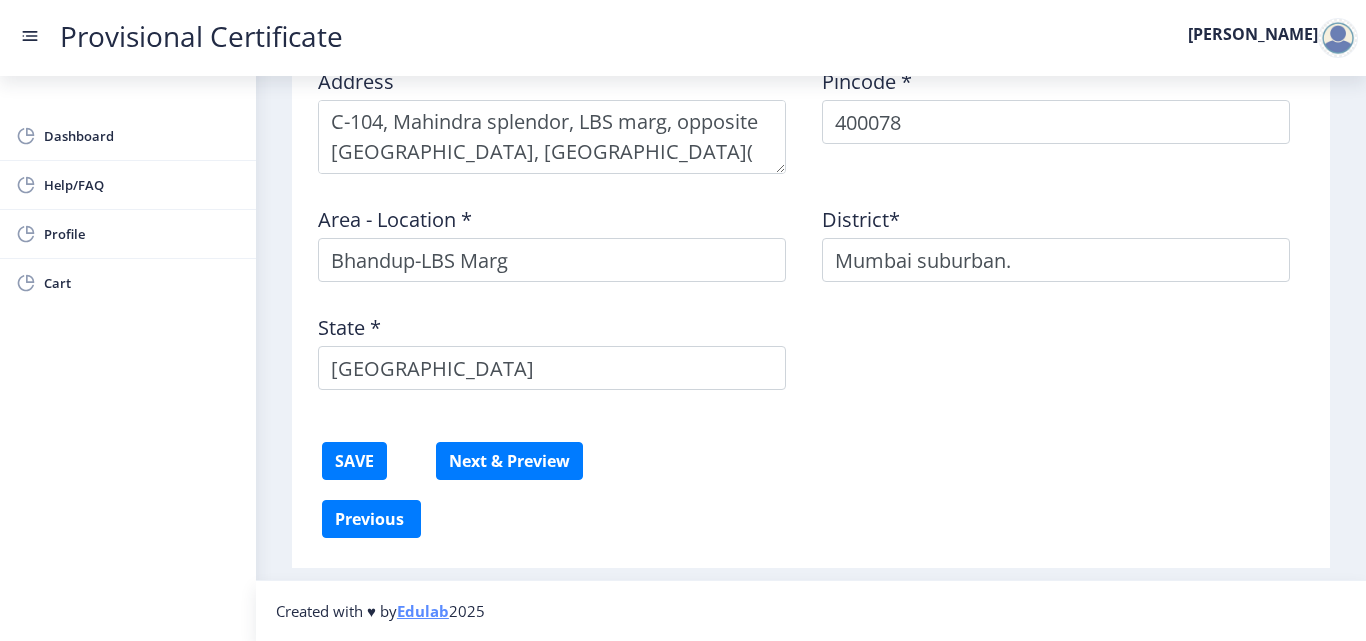 click on "Instruction 1. Upload the documents in jpg/jpeg/png or pdf format only . 2. Maximum file size should be 5 MB. 3. Marksheet has to be uploaded in the original copy . In case of Photocopy / Xerox copies being uploaded, Attestation is mandatory. 4. Kindly upload your Final Year/Semester Pass Marksheet. 5. Kindly upload your clear photo, it should not be older than 6 months.  6.Kindly input a valid address, as the certificate will be couriered on the mentioned address only.  7. Do not forget to save details before proceeding ahead . Need Help? Email Us on   hsncpdc@studentscenter.in Document  File Name Description Action SemesterOne Marksheet  * Marksheet refers to the statement of marks issued by the authority/board depicting a student’s marks obtained/achieved. It also contains other details like the name, seat number etc The File can be in Jpg/Png/Pdf Format  SemesterTwo Marksheet  * The File can be in Jpg/Png/Pdf Format  SemesterThird Marksheet  * The File can be in Jpg/Png/Pdf Format  * * * * * Address" 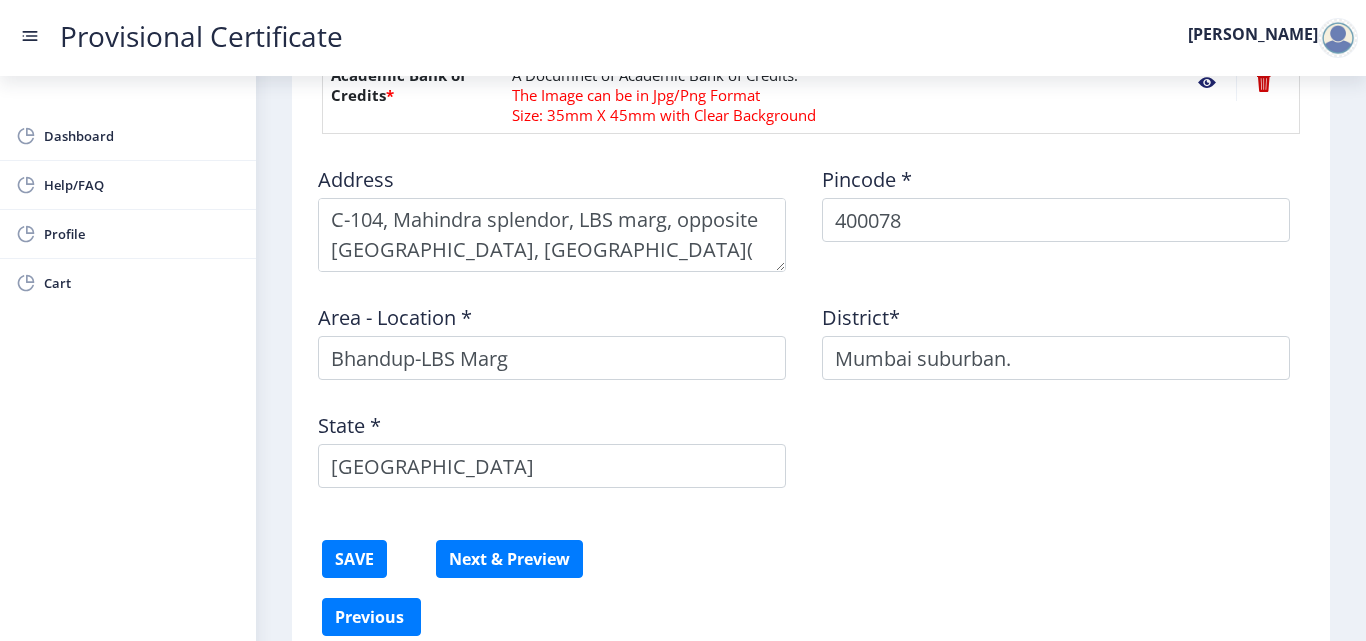 scroll, scrollTop: 1246, scrollLeft: 0, axis: vertical 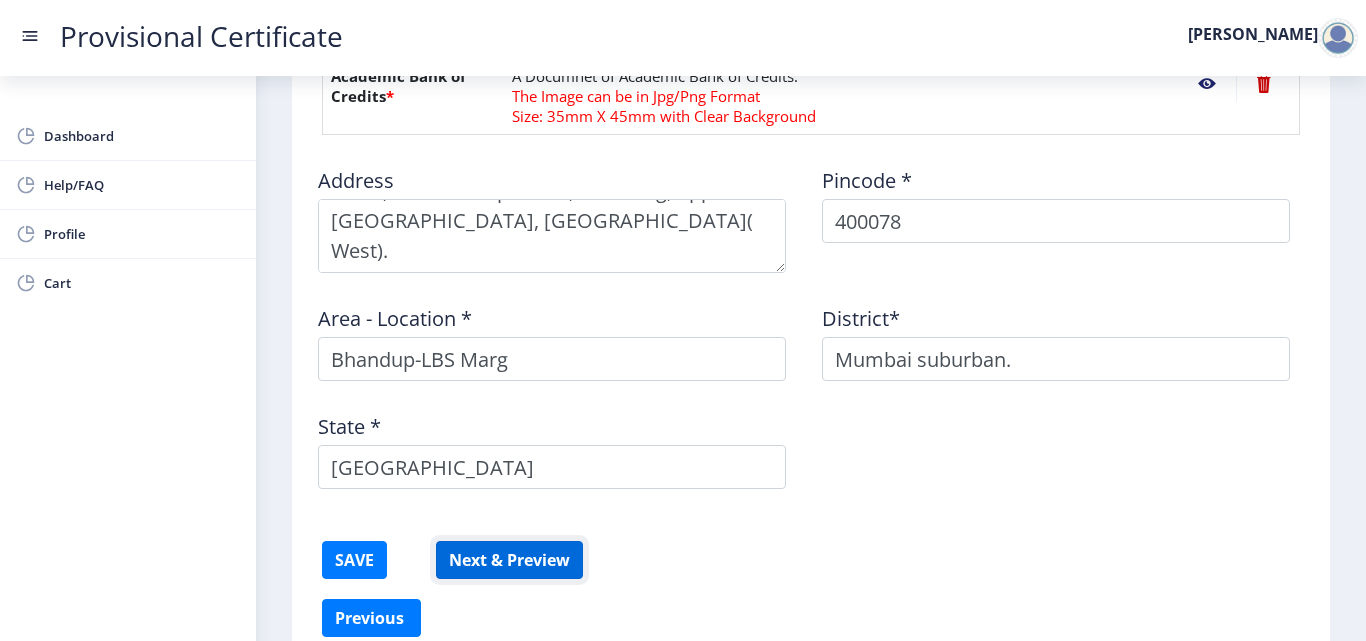 click on "Next & Preview" 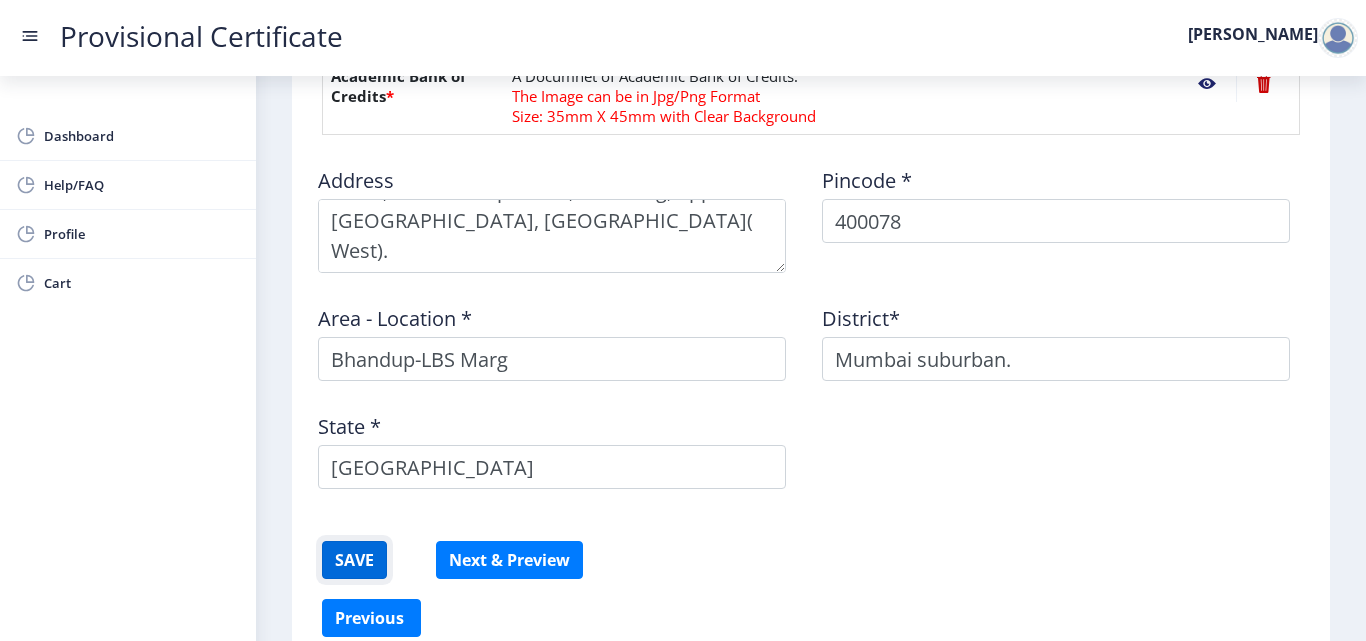 click on "SAVE" 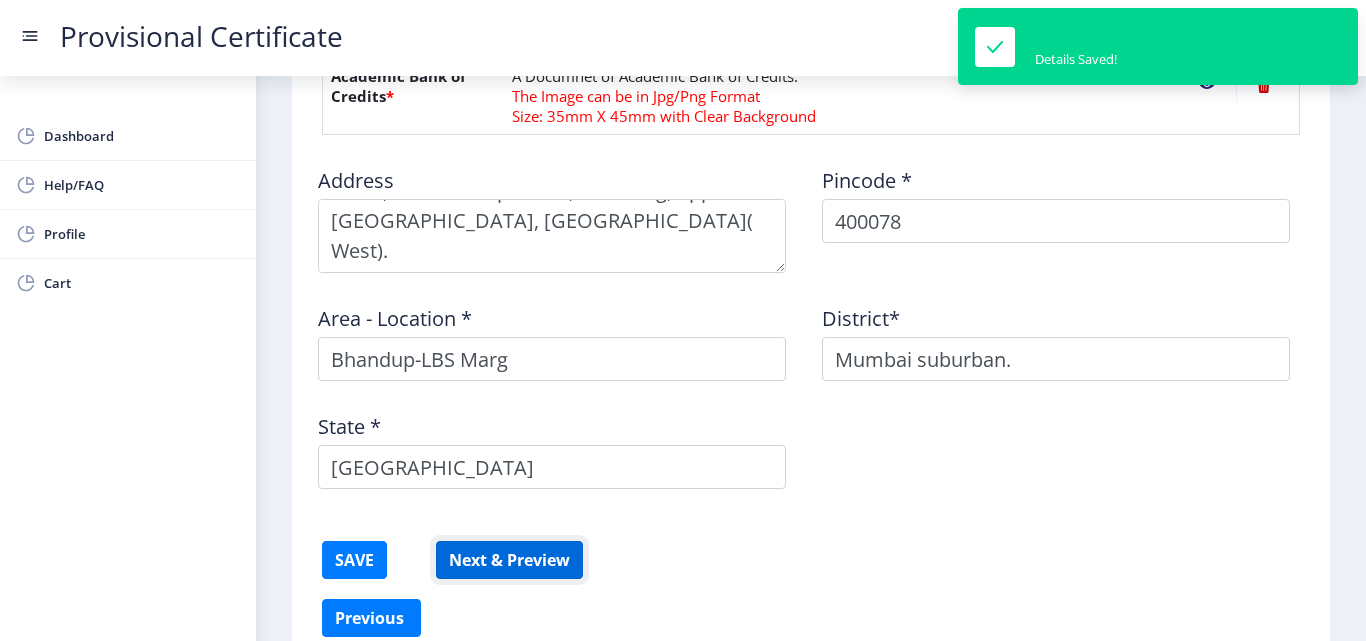 click on "Next & Preview" 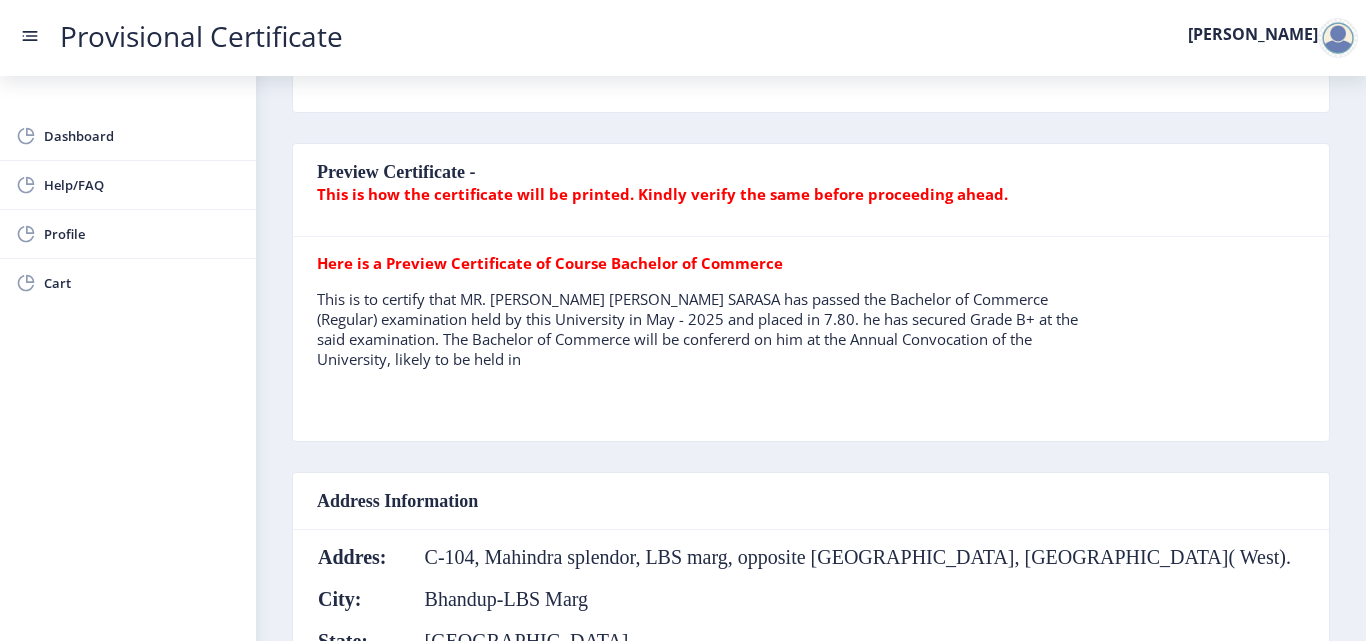 scroll, scrollTop: 419, scrollLeft: 0, axis: vertical 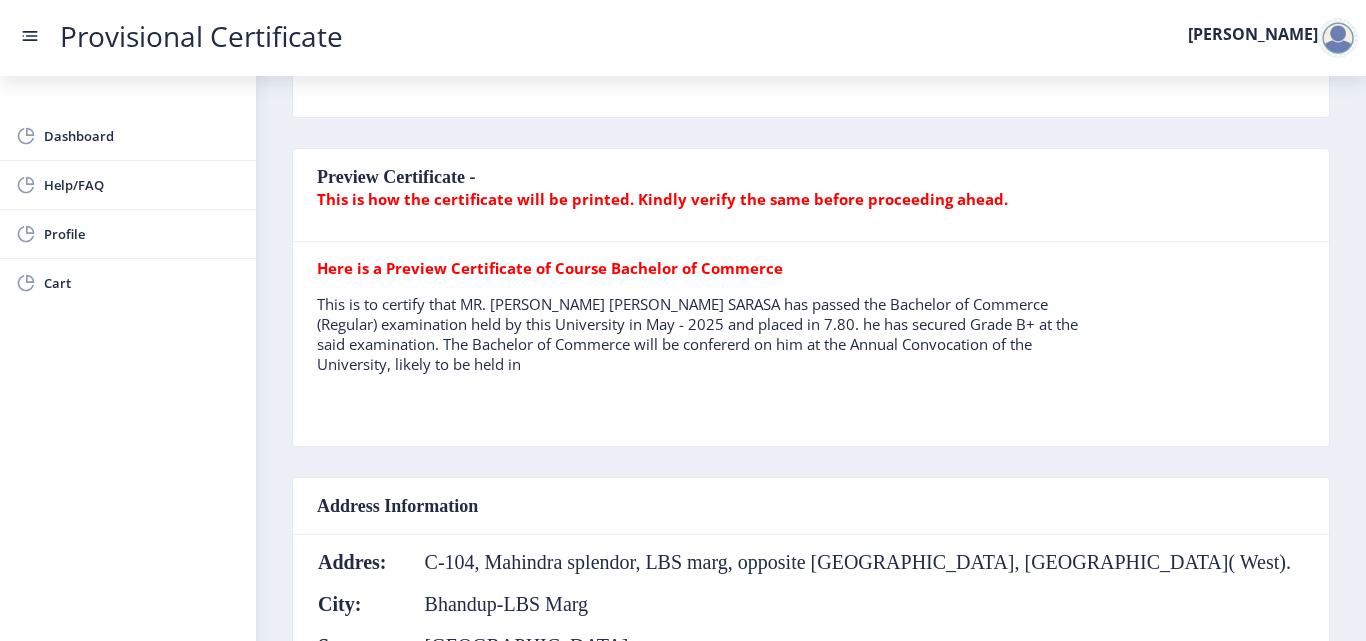 click on "This is how the certificate will be printed. Kindly verify the same before proceeding ahead." 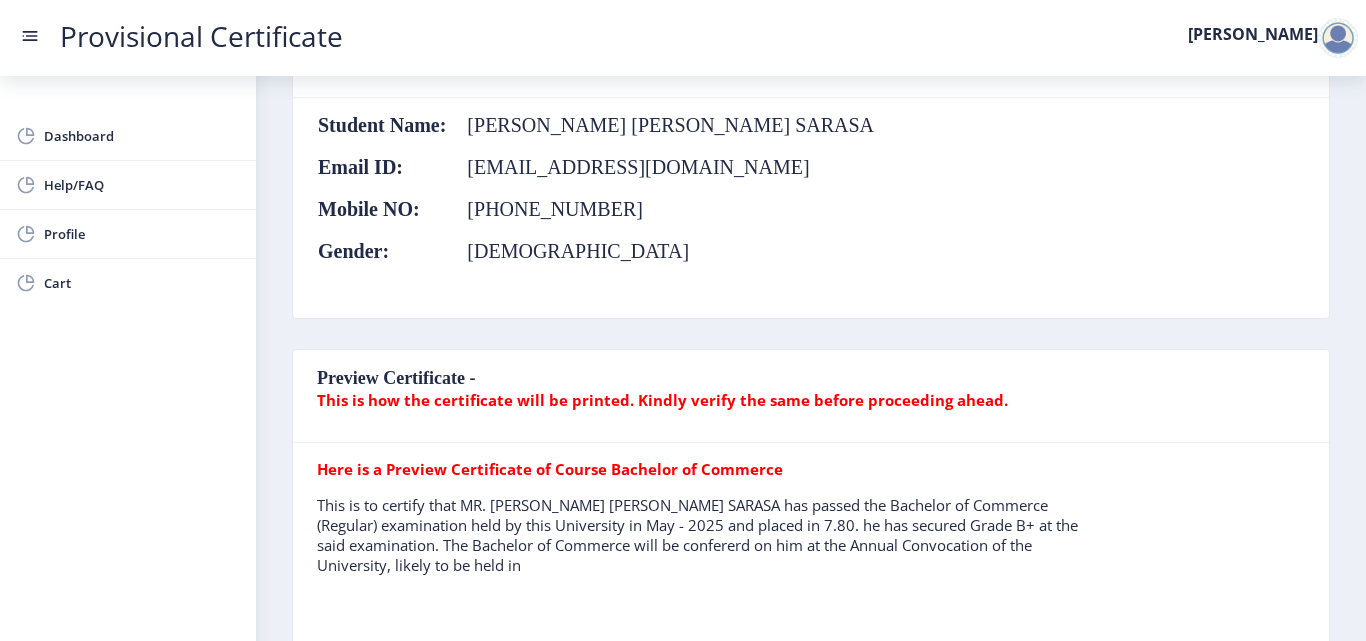 scroll, scrollTop: 217, scrollLeft: 0, axis: vertical 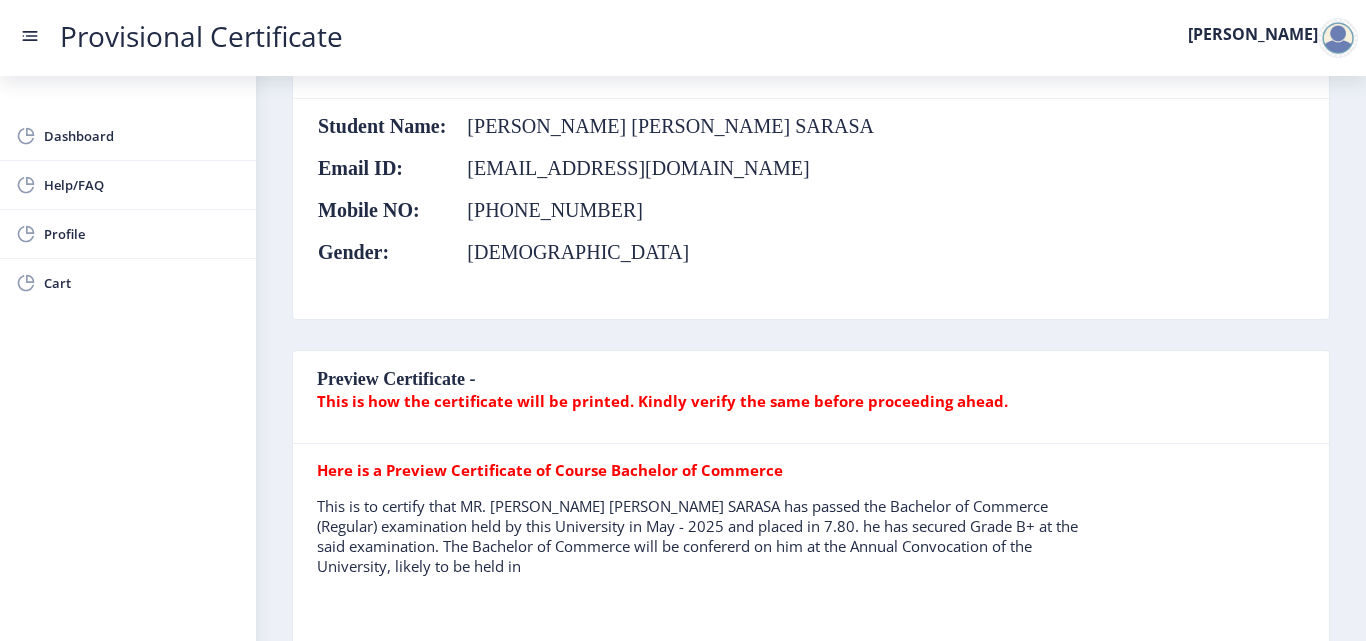 click on "This is how the certificate will be printed. Kindly verify the same before proceeding ahead." 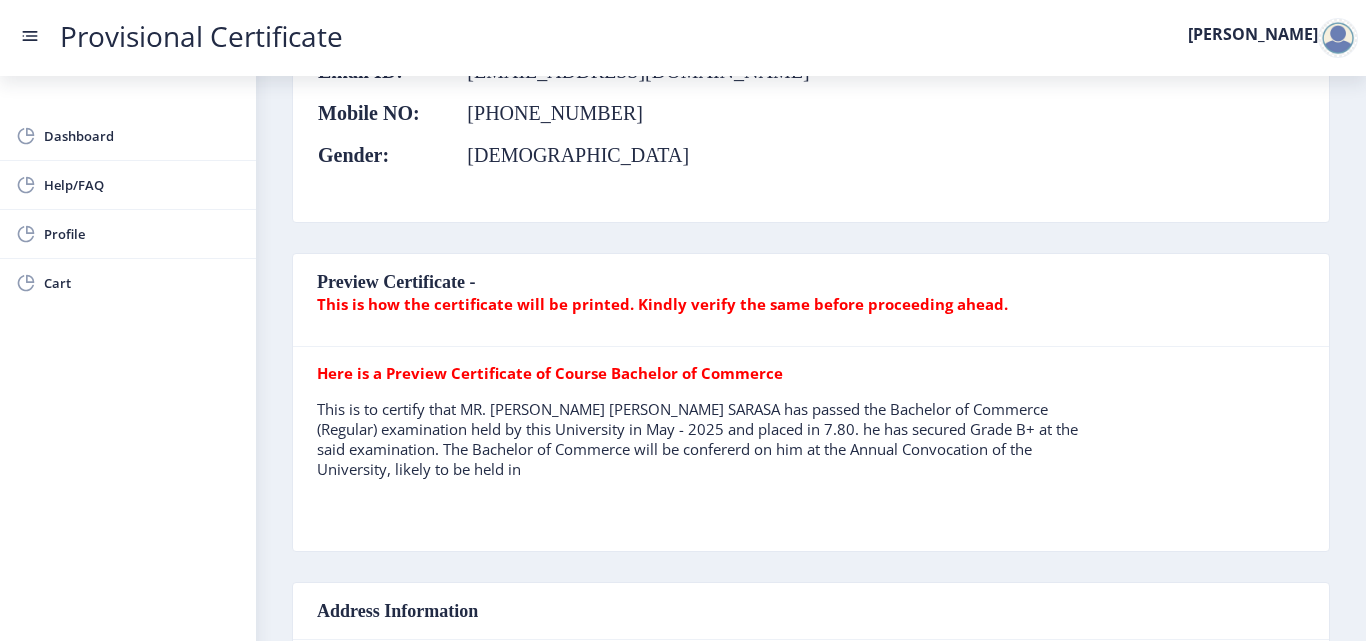 click on "This is to certify that MR. IYER SHIVKUMAR RAVI SARASA has passed the Bachelor of Commerce (Regular) examination held by this University in May - 2025 and placed in 7.80. he has secured Grade B+ at the said examination. The Bachelor of Commerce will be confererd on him at the Annual Convocation of the University, likely to be held in" 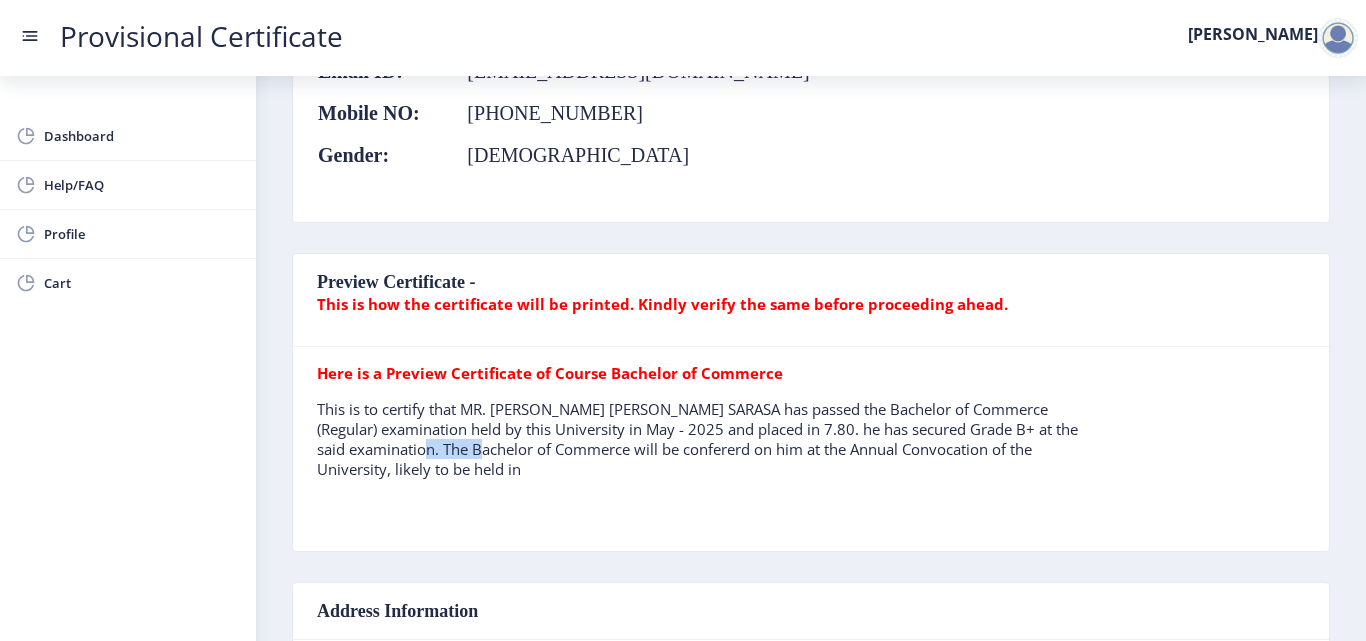 click on "This is to certify that MR. IYER SHIVKUMAR RAVI SARASA has passed the Bachelor of Commerce (Regular) examination held by this University in May - 2025 and placed in 7.80. he has secured Grade B+ at the said examination. The Bachelor of Commerce will be confererd on him at the Annual Convocation of the University, likely to be held in" 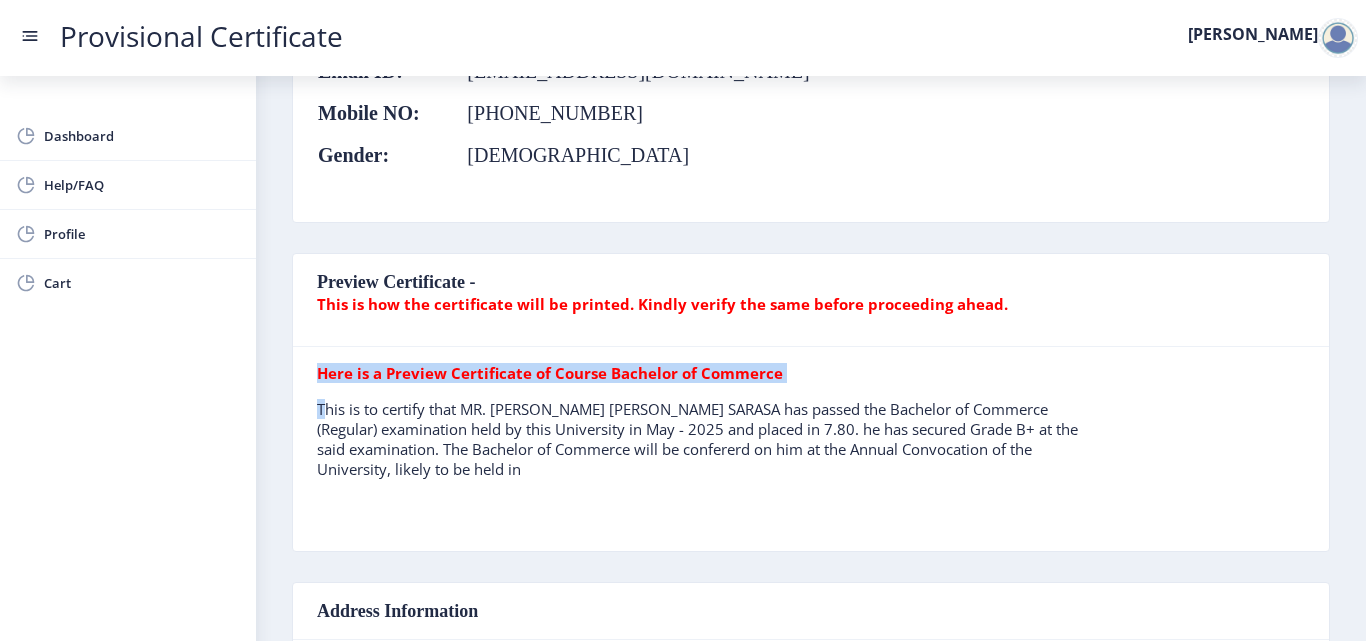 click on "This is to certify that MR. IYER SHIVKUMAR RAVI SARASA has passed the Bachelor of Commerce (Regular) examination held by this University in May - 2025 and placed in 7.80. he has secured Grade B+ at the said examination. The Bachelor of Commerce will be confererd on him at the Annual Convocation of the University, likely to be held in" 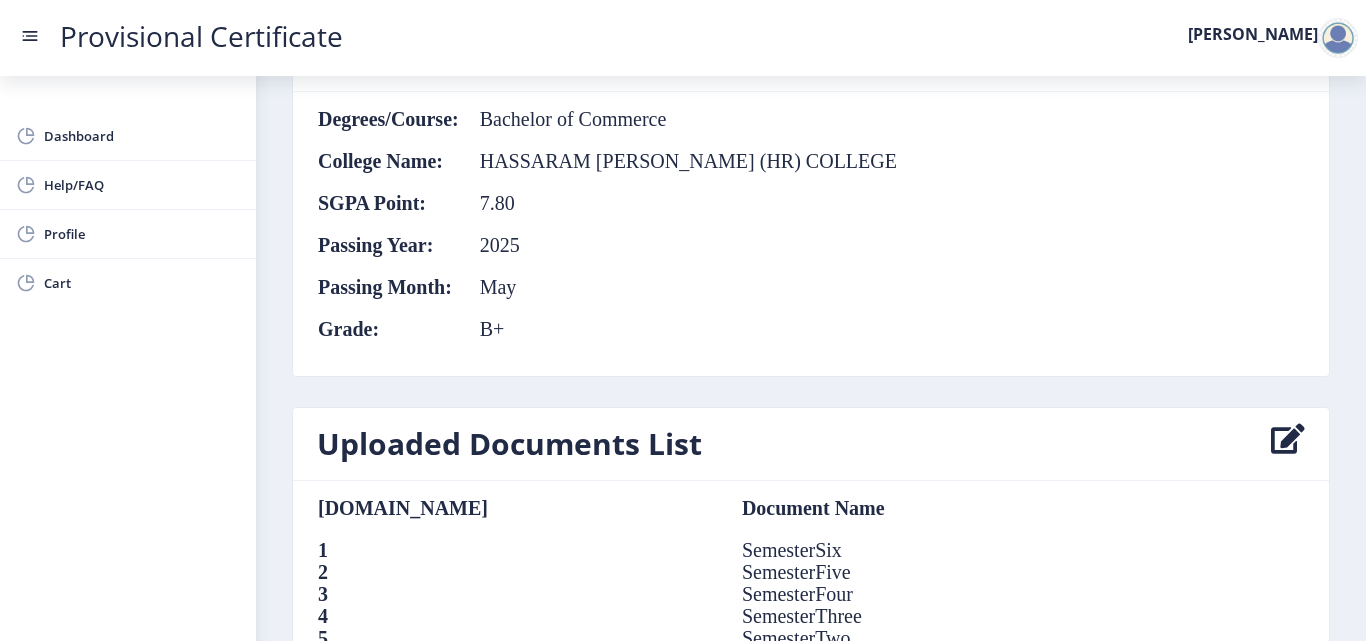 scroll, scrollTop: 1439, scrollLeft: 0, axis: vertical 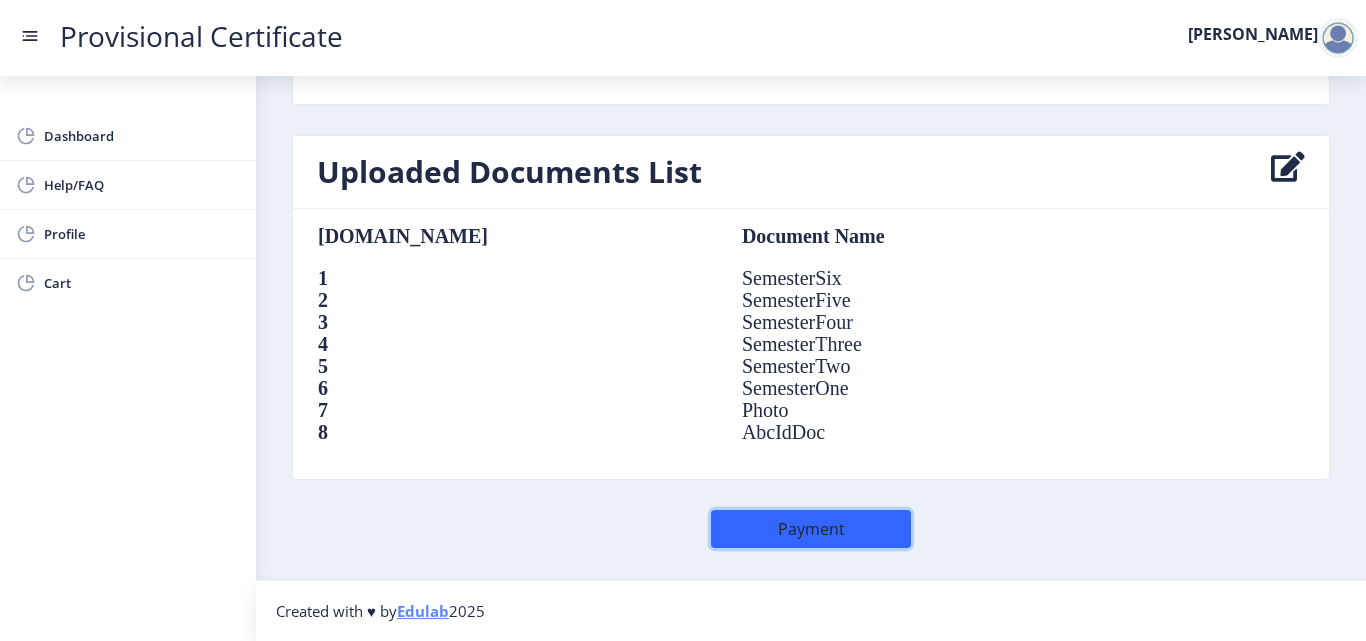 click on "Payment" 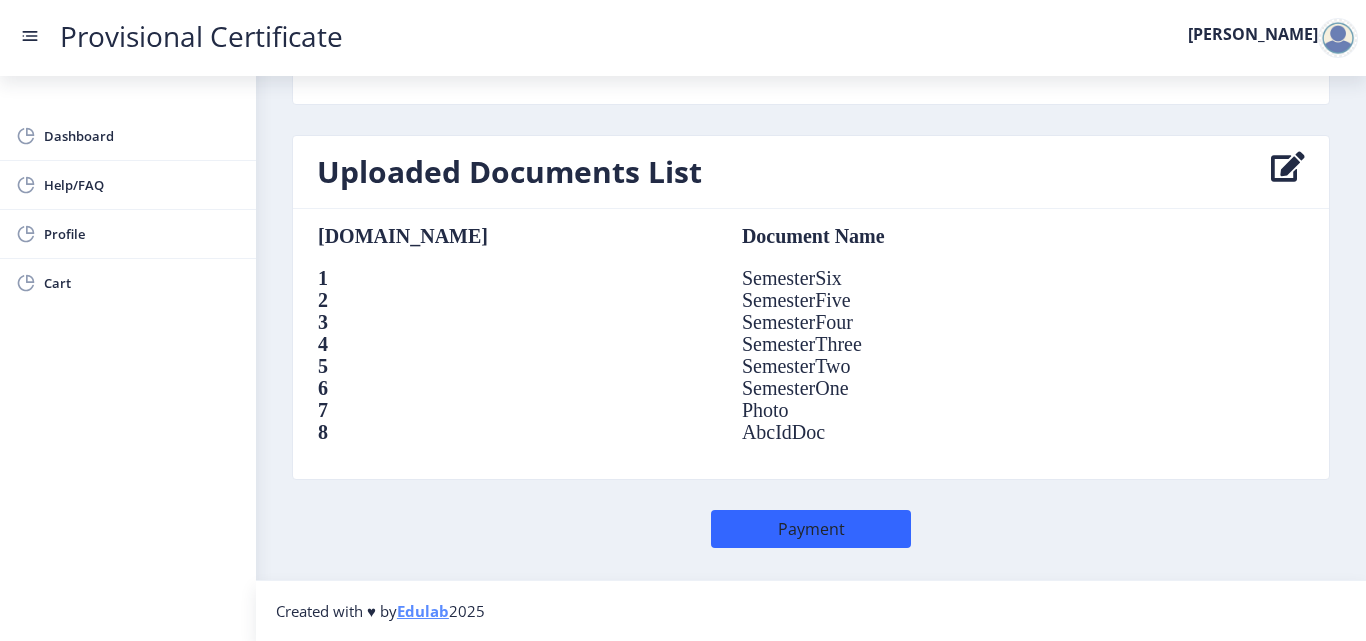 scroll, scrollTop: 0, scrollLeft: 0, axis: both 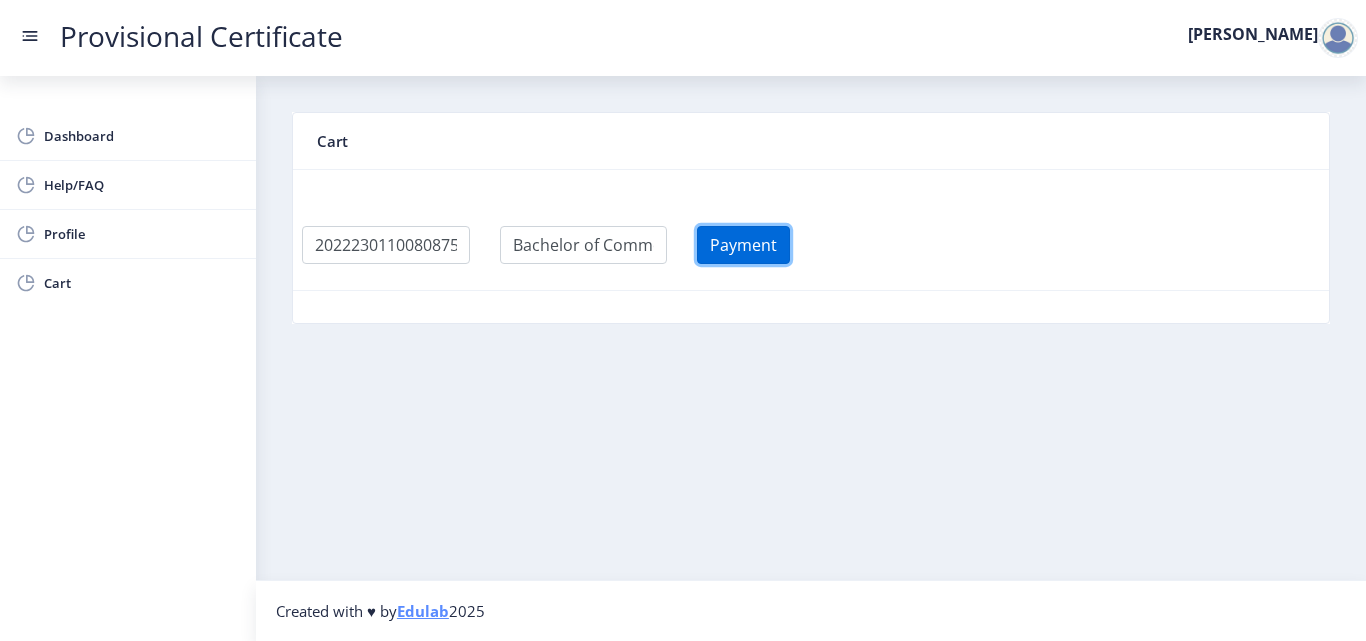 click on "Payment" 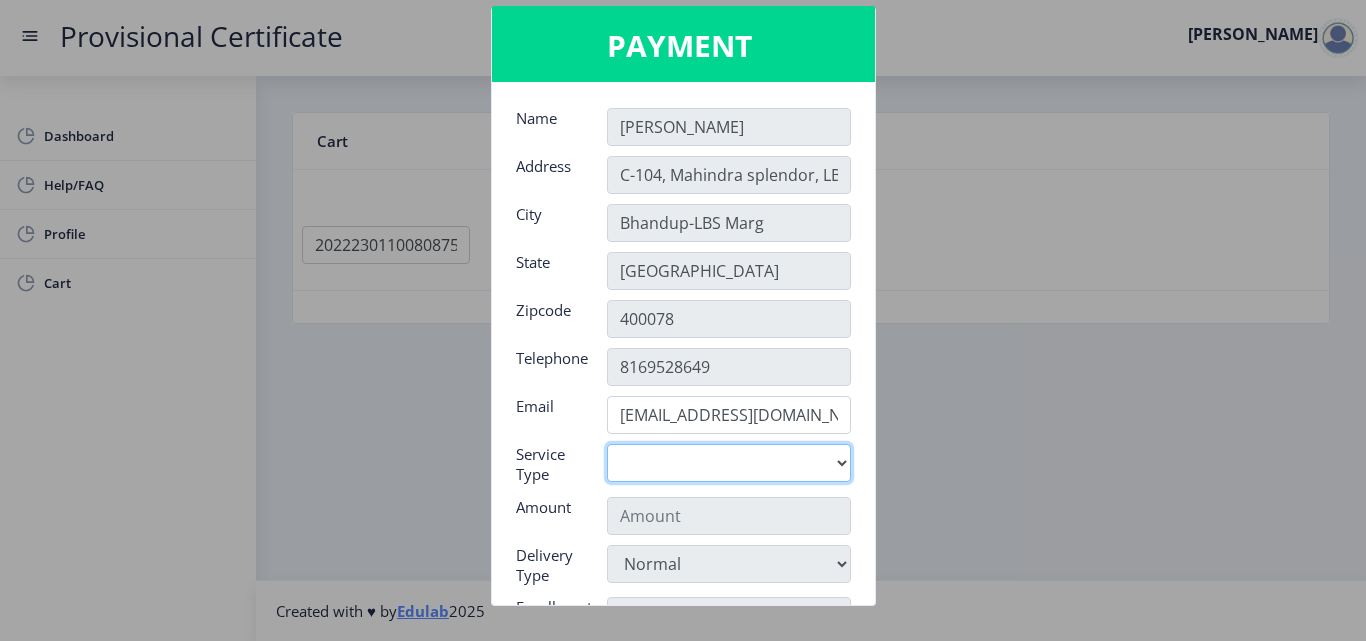 click on "Digital" at bounding box center (729, 463) 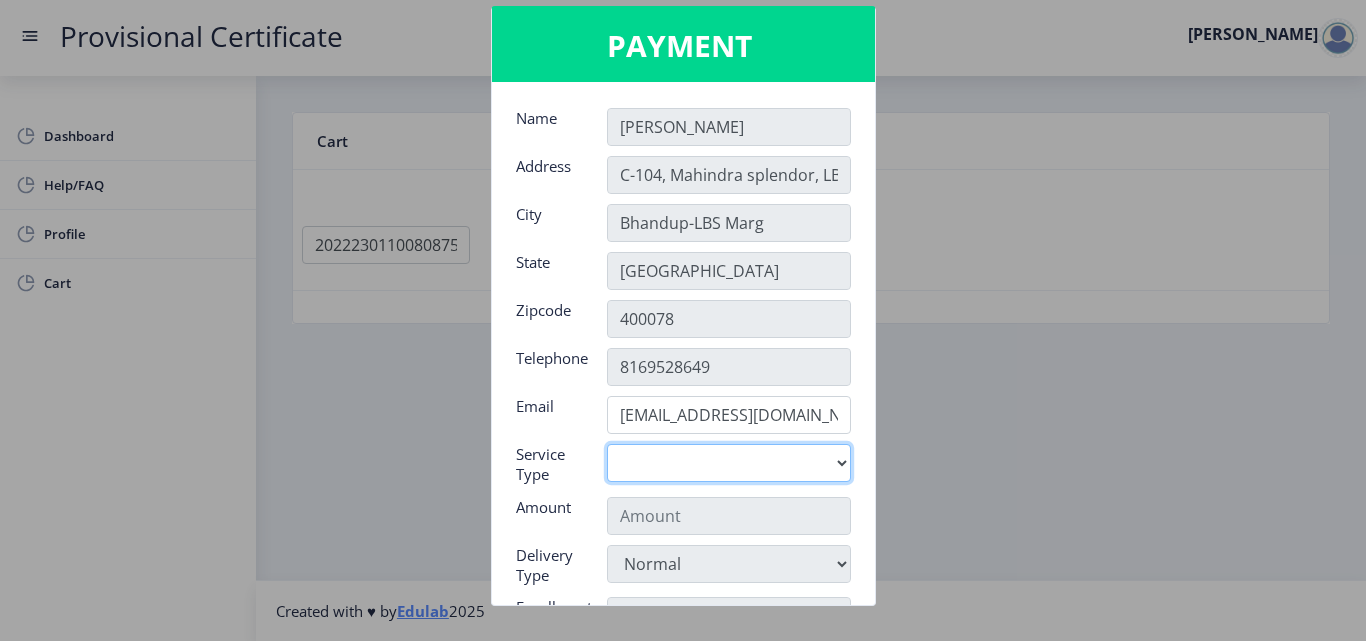 click on "Digital" at bounding box center (729, 463) 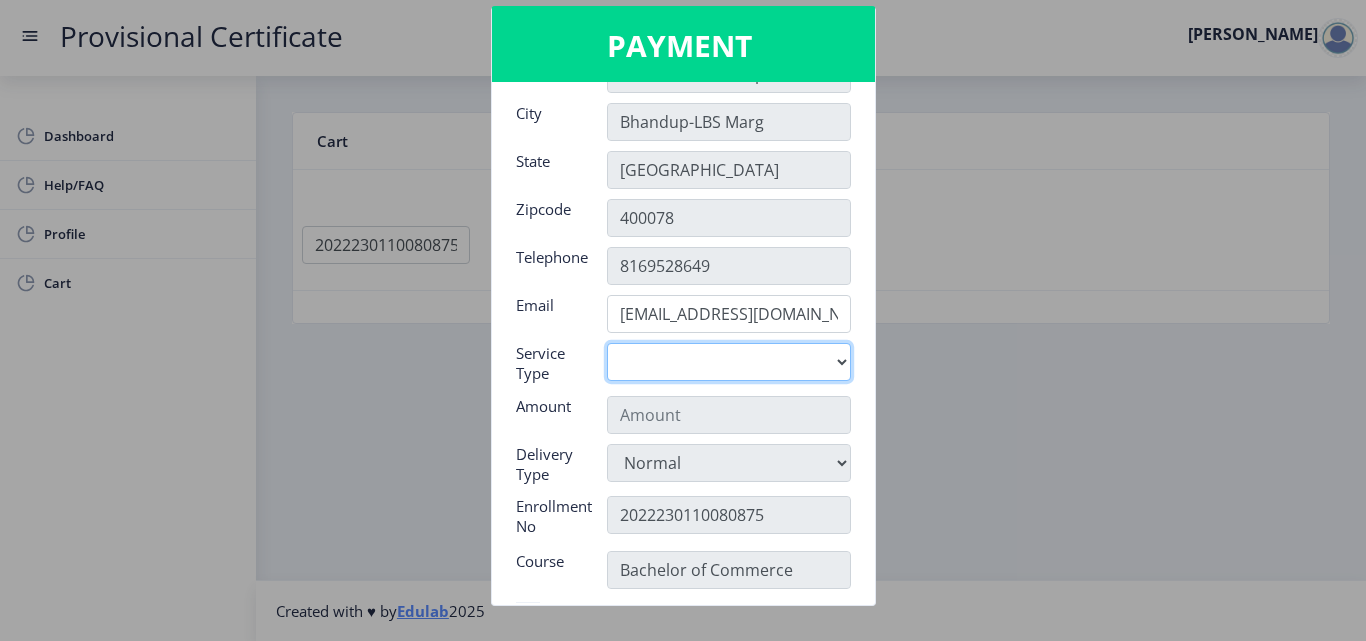 scroll, scrollTop: 103, scrollLeft: 0, axis: vertical 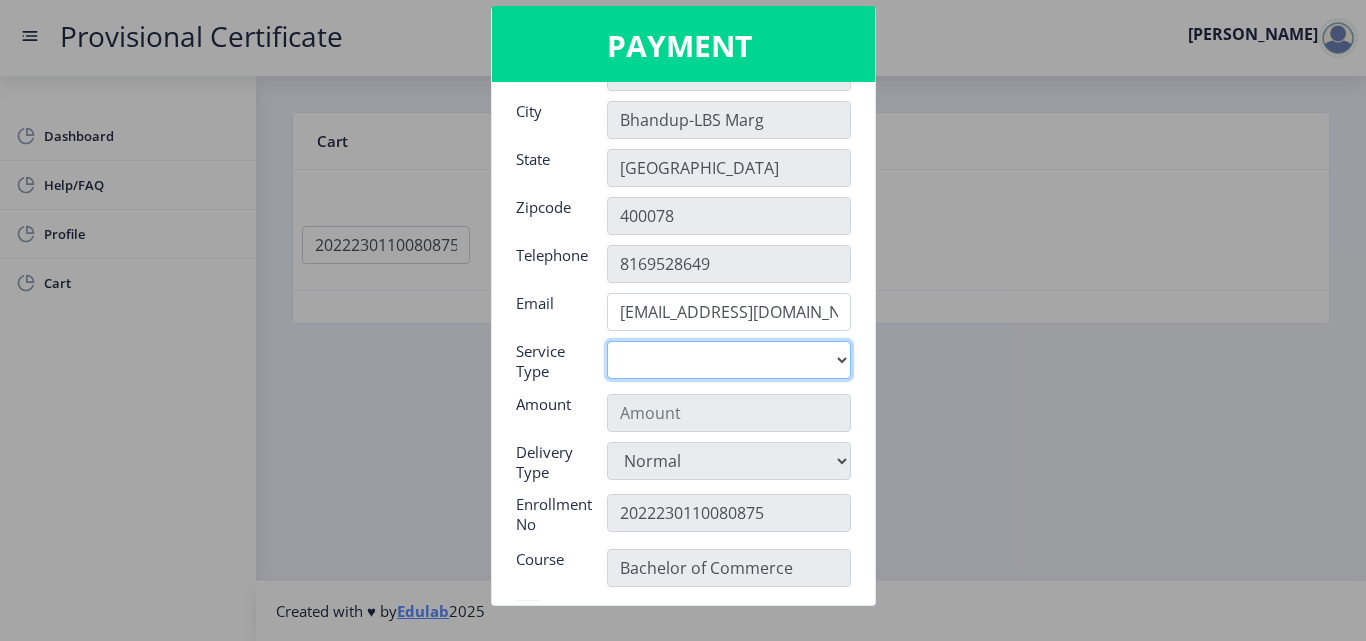 click on "Digital" at bounding box center [729, 360] 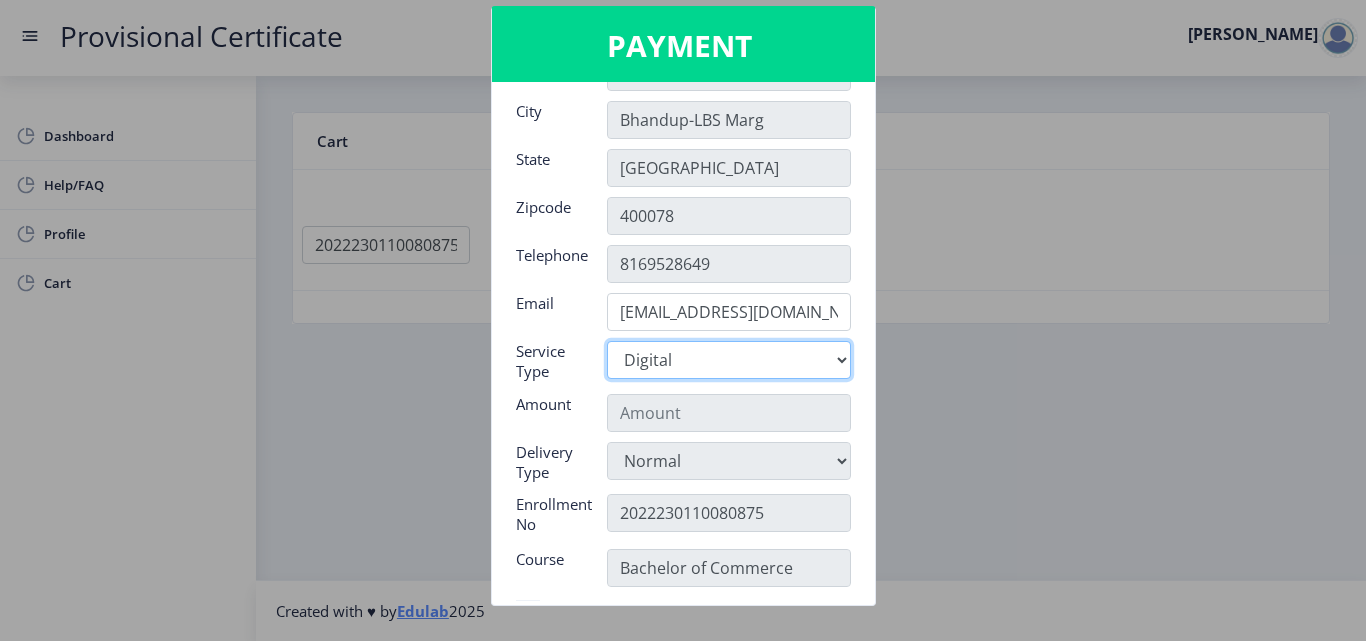 click on "Digital" at bounding box center (729, 360) 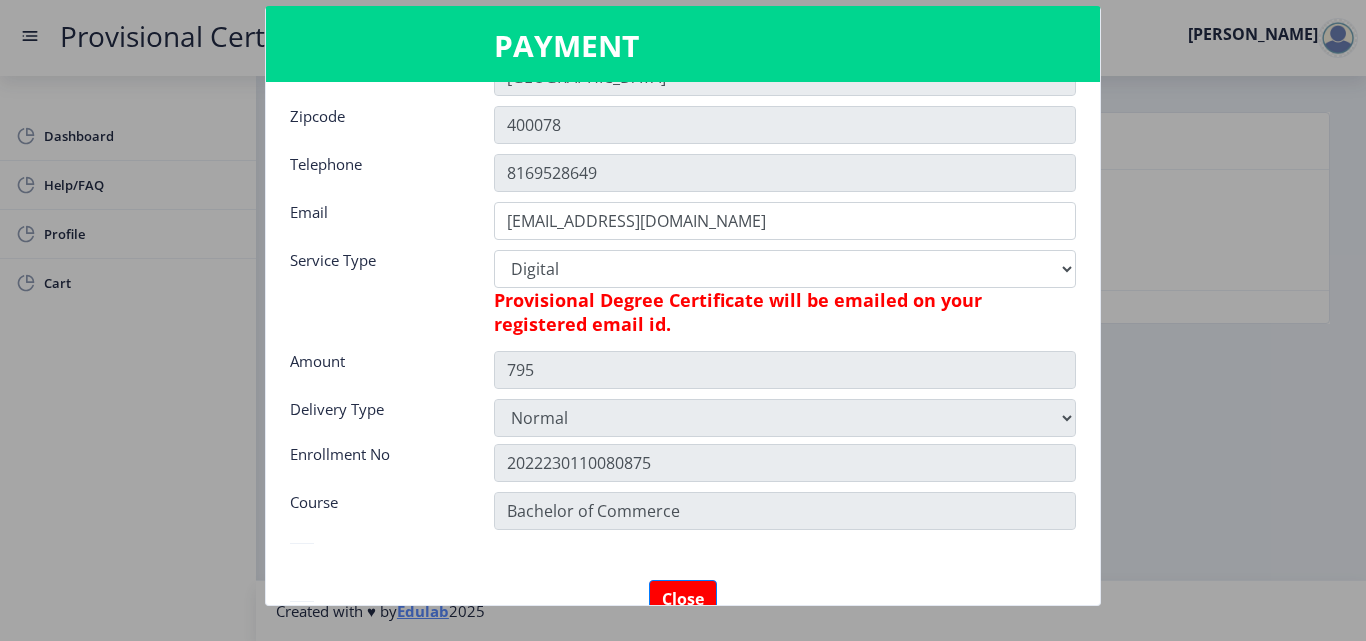 scroll, scrollTop: 281, scrollLeft: 0, axis: vertical 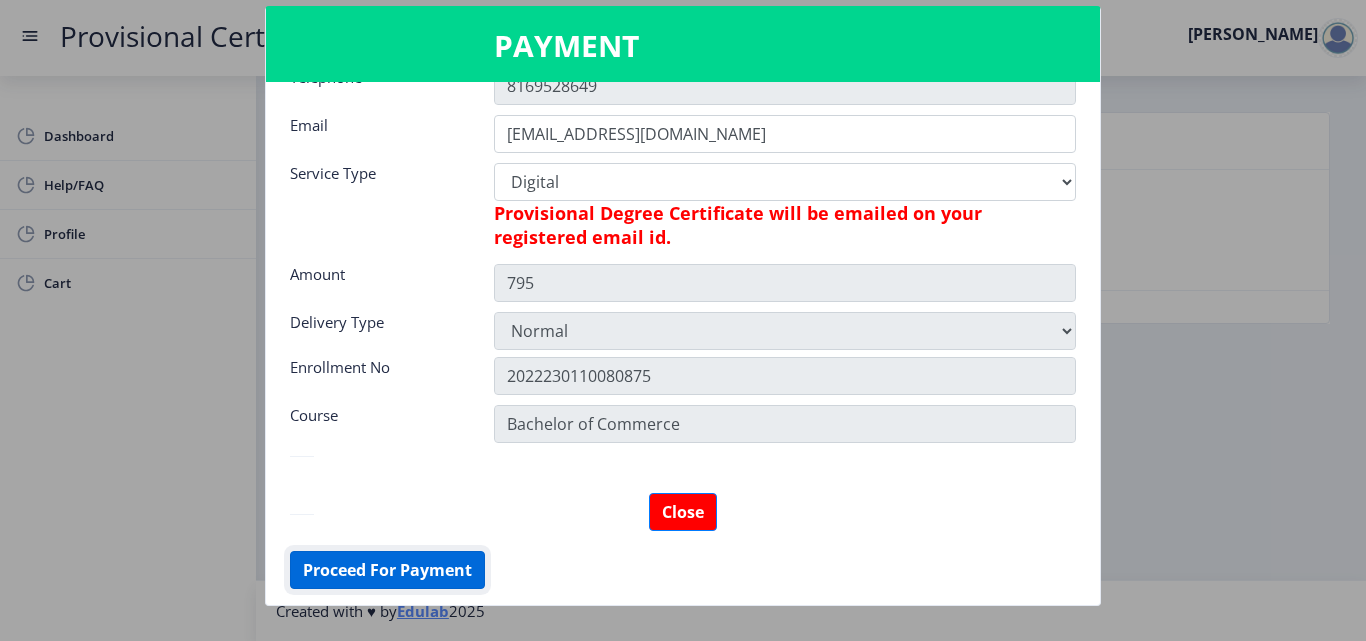 click on "Proceed For Payment" 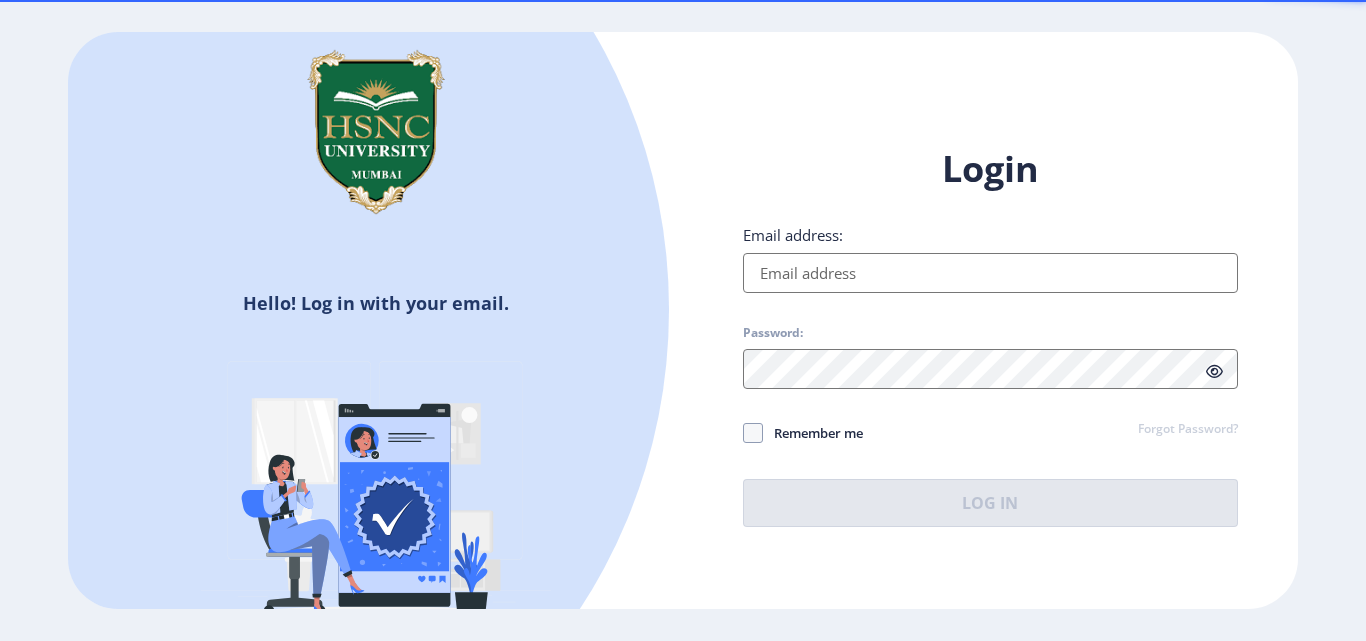 scroll, scrollTop: 0, scrollLeft: 0, axis: both 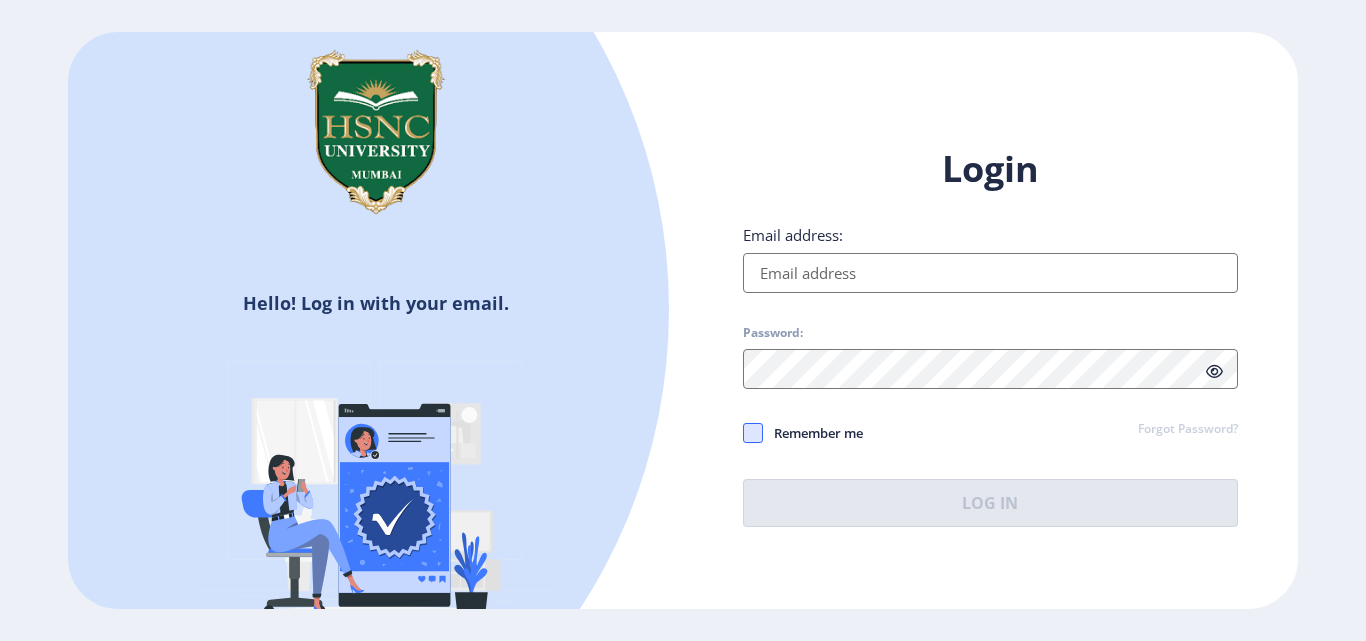 type on "[EMAIL_ADDRESS][DOMAIN_NAME]" 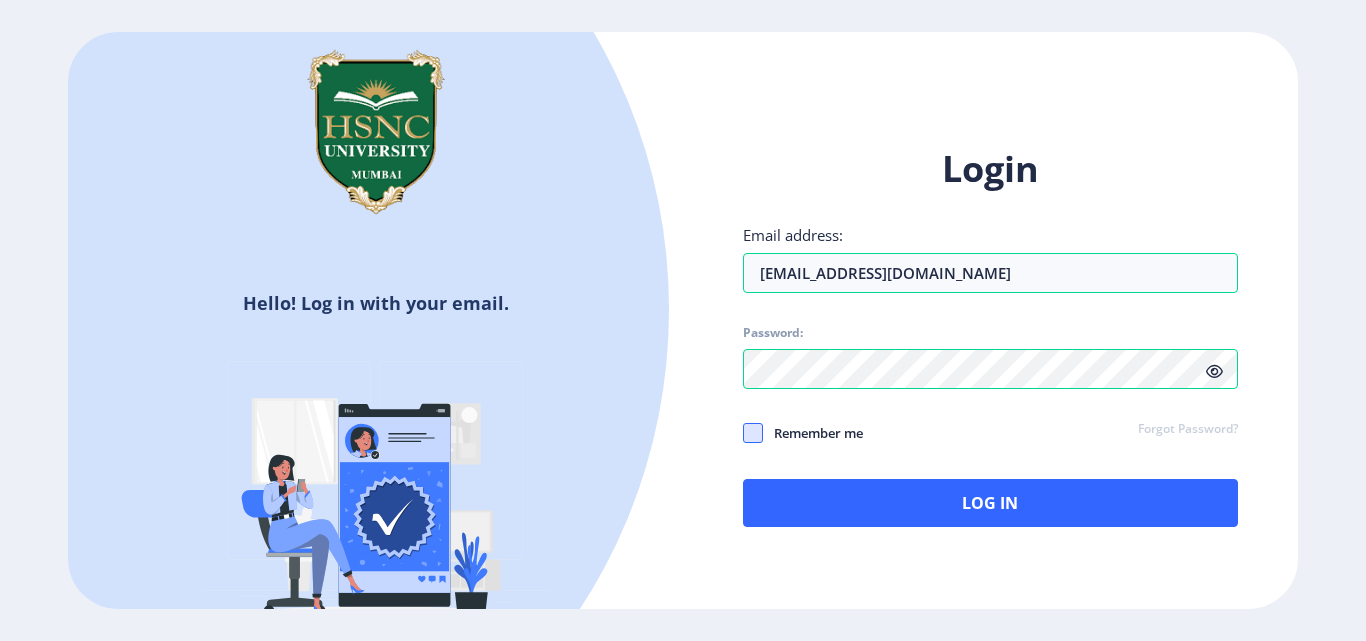 click 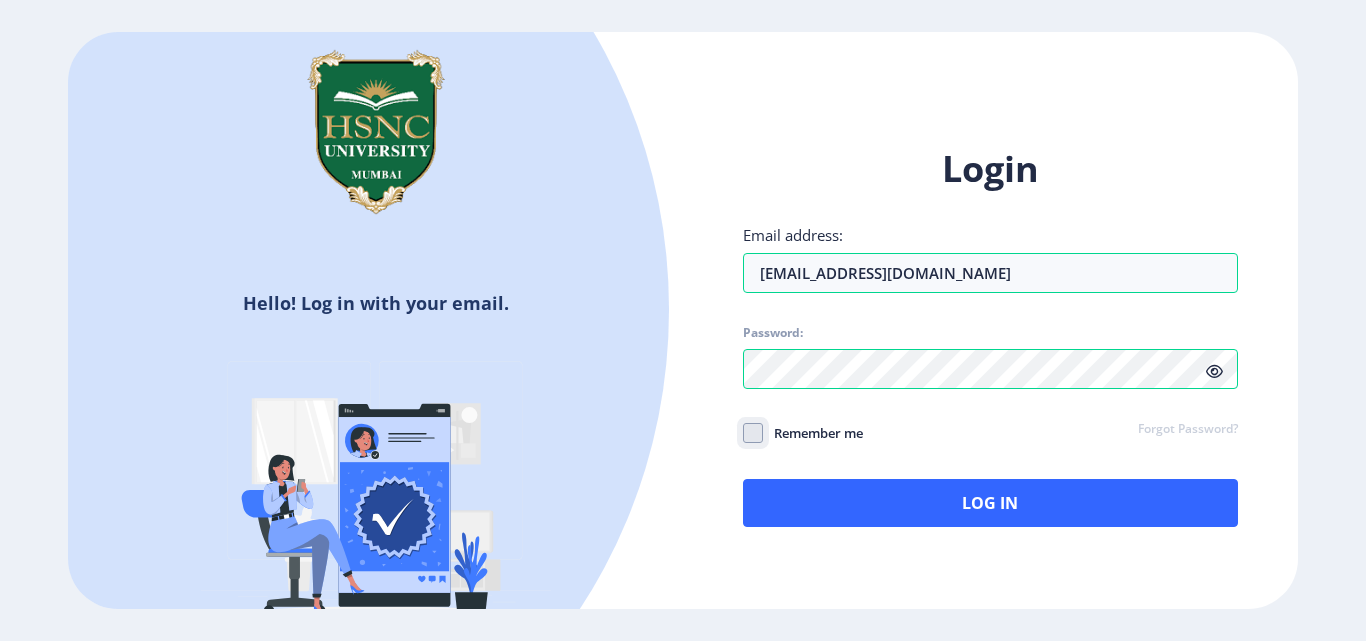 click on "Remember me" 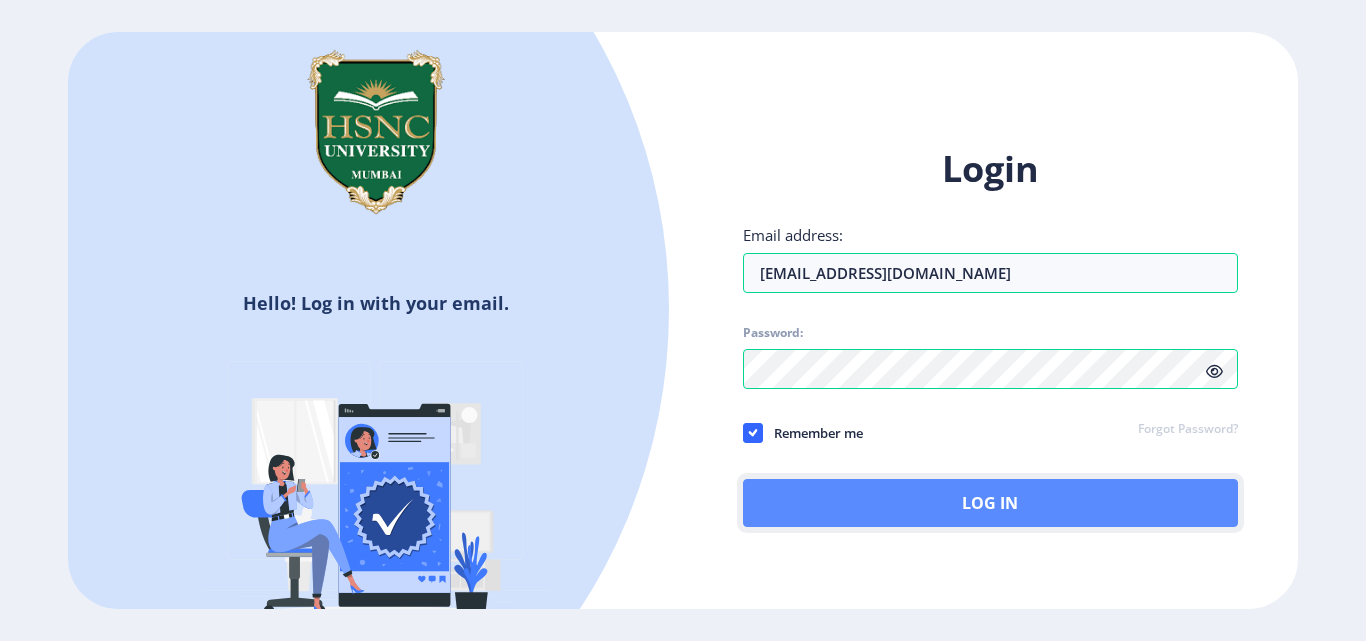 click on "Log In" 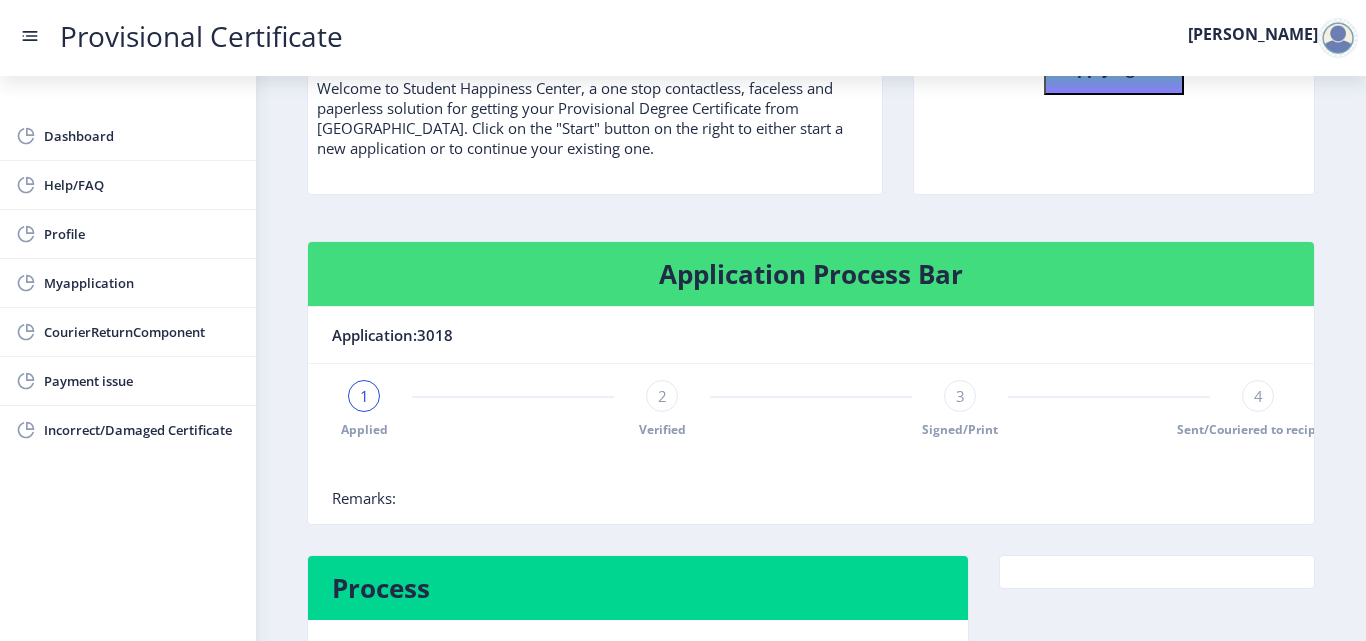 scroll, scrollTop: 275, scrollLeft: 0, axis: vertical 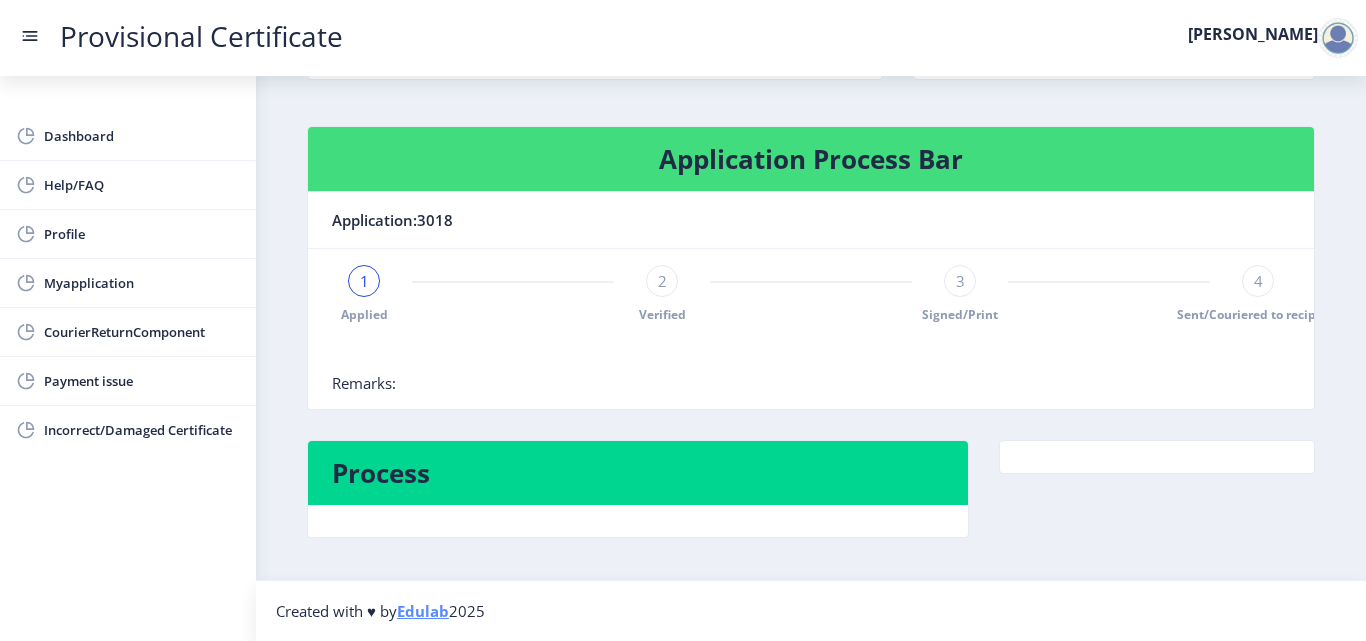 click on "1" 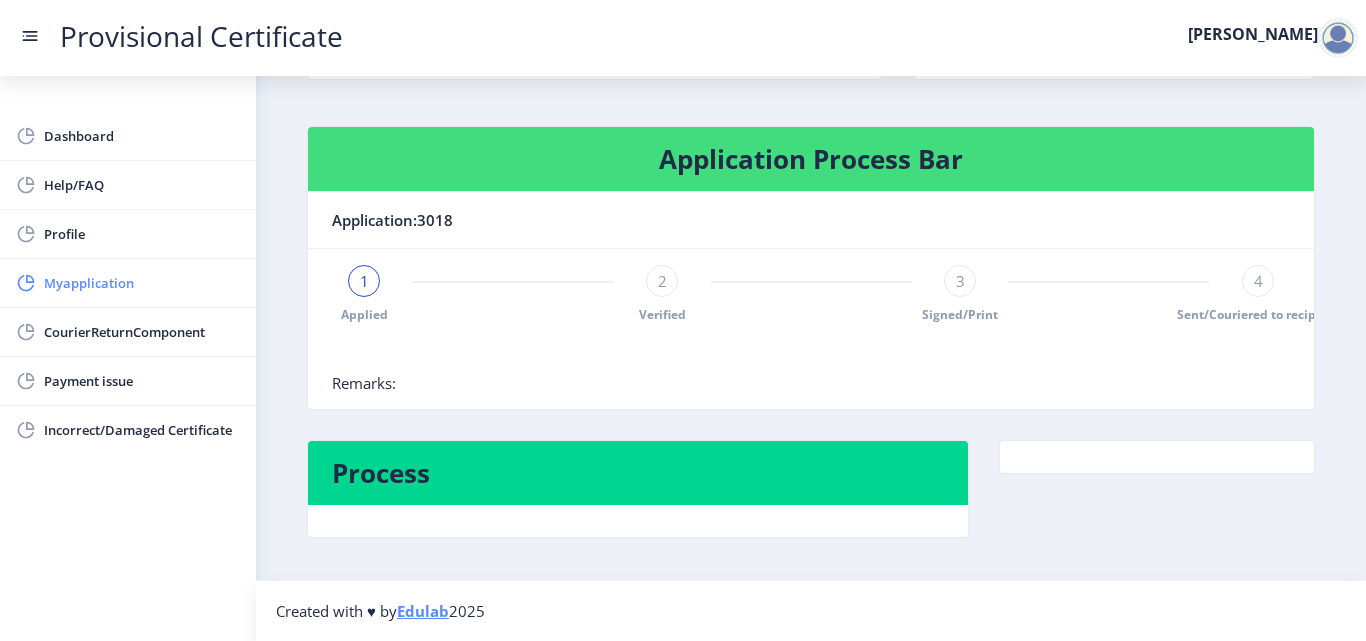 click on "Myapplication" 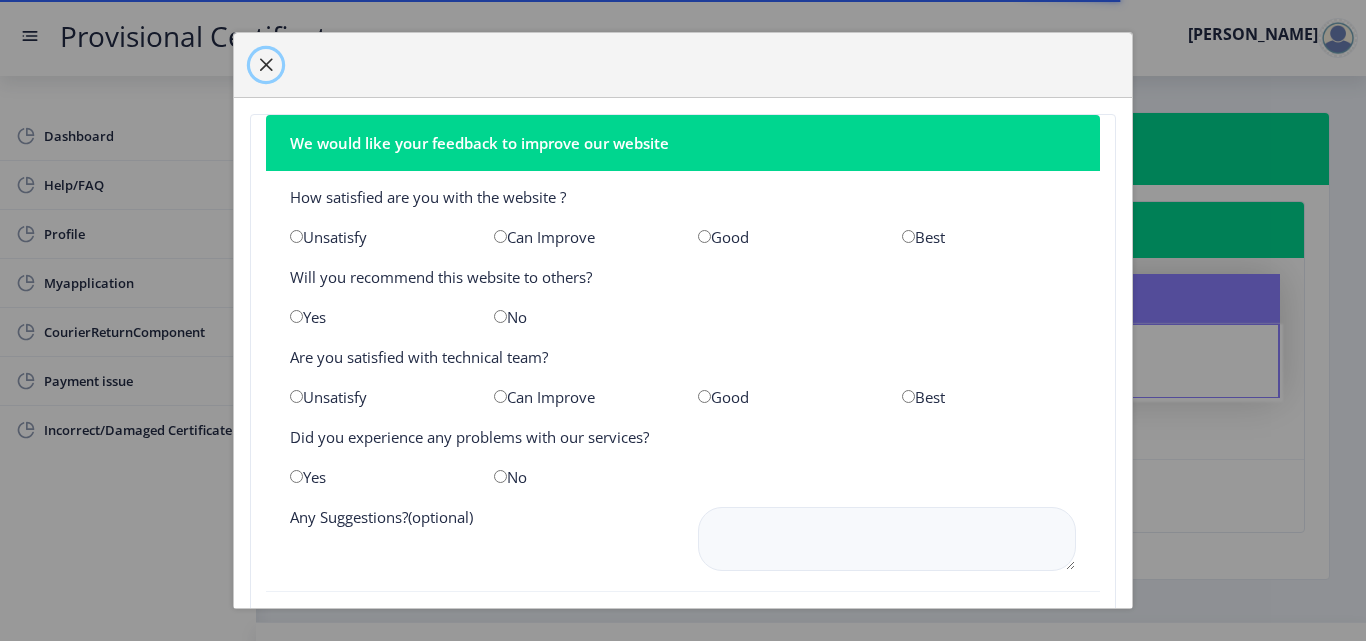 click 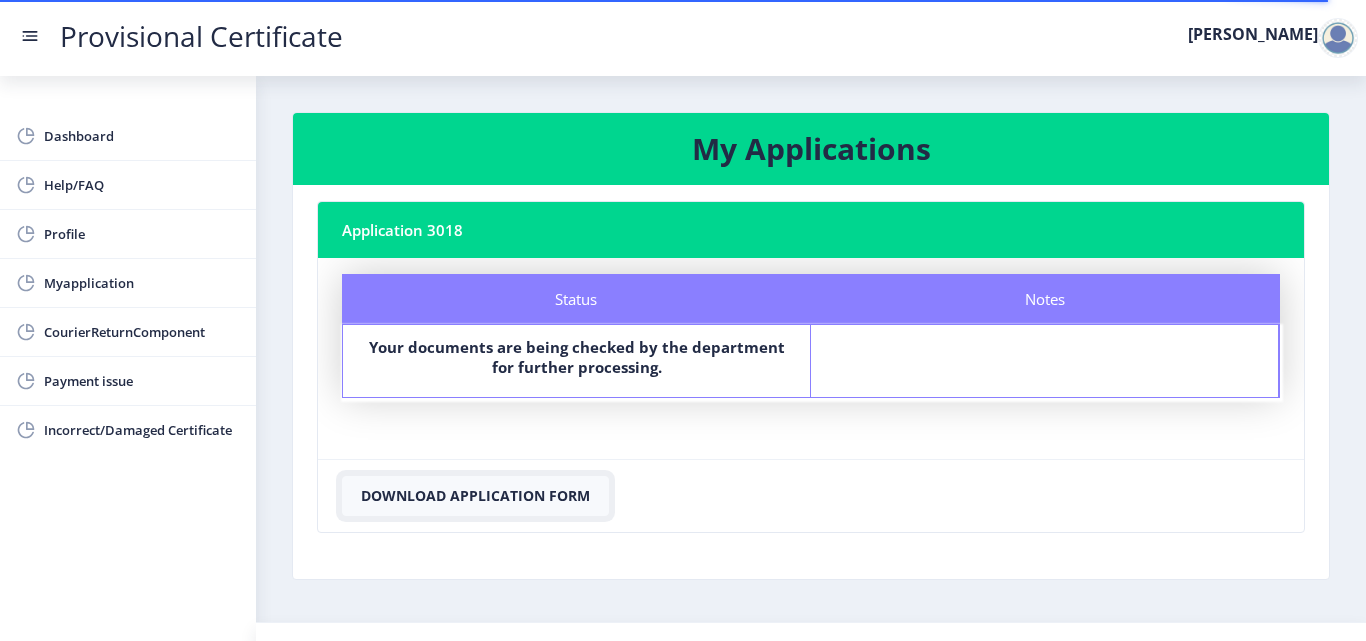 click on "Download Application Form" 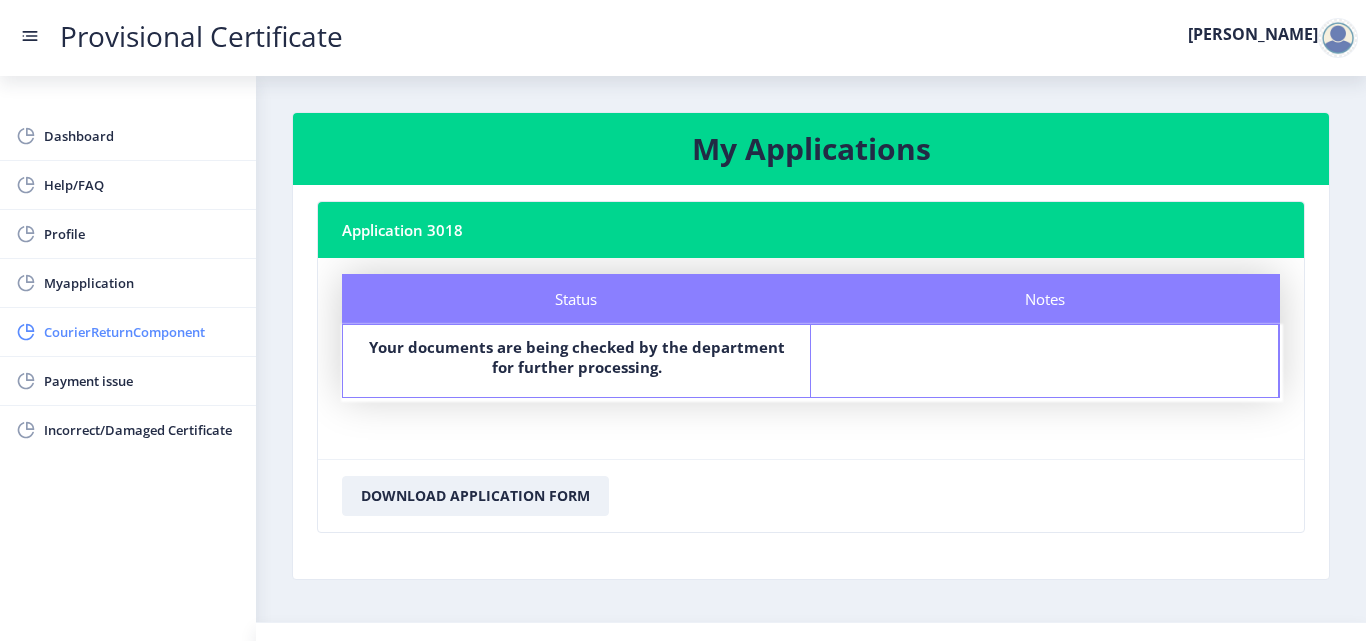 click on "CourierReturnComponent" 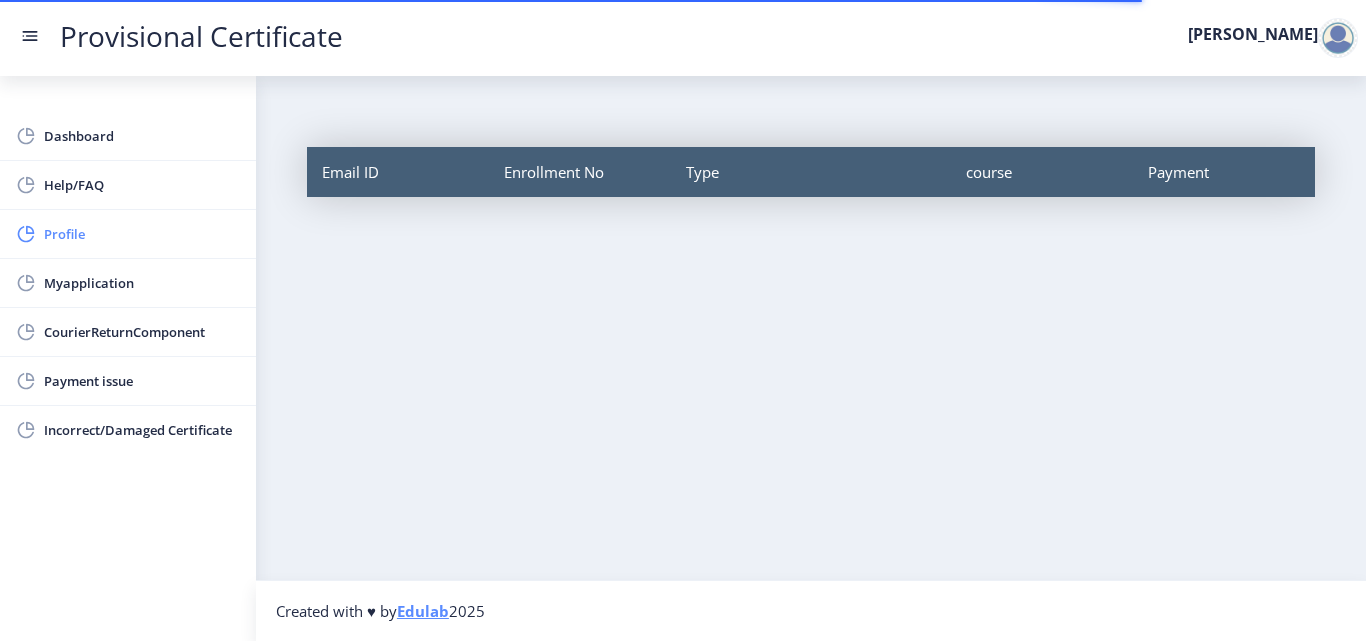 click on "Profile" 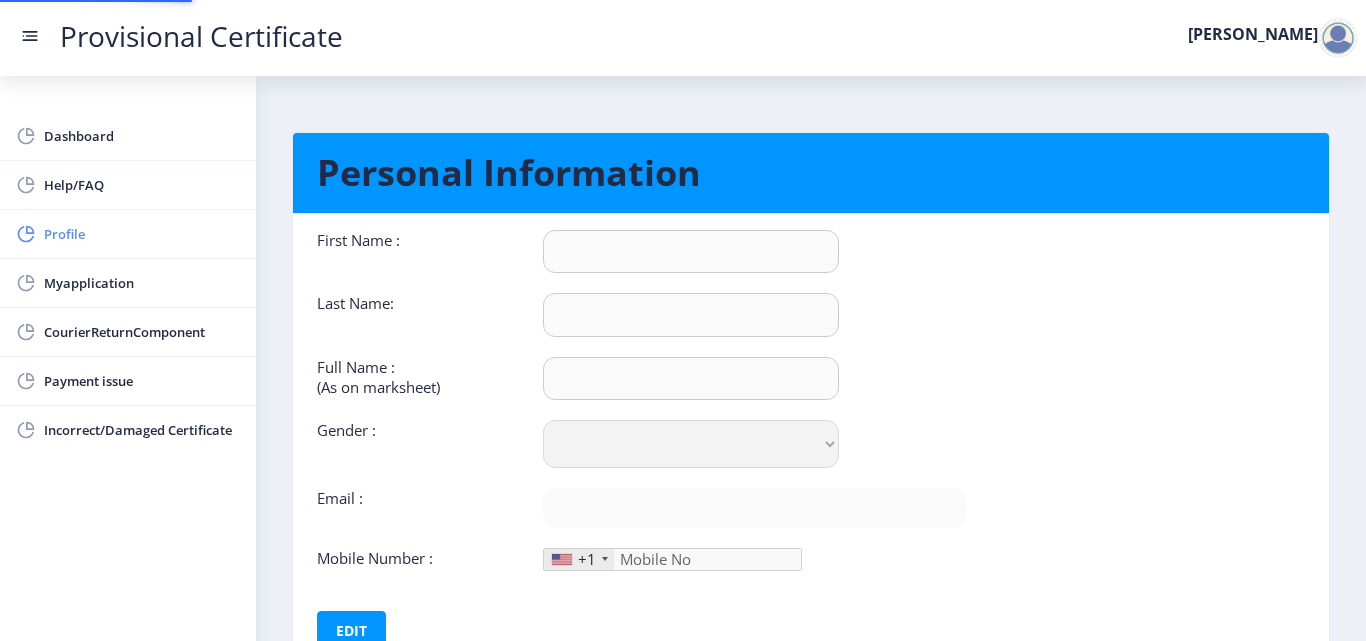 type on "[PERSON_NAME]" 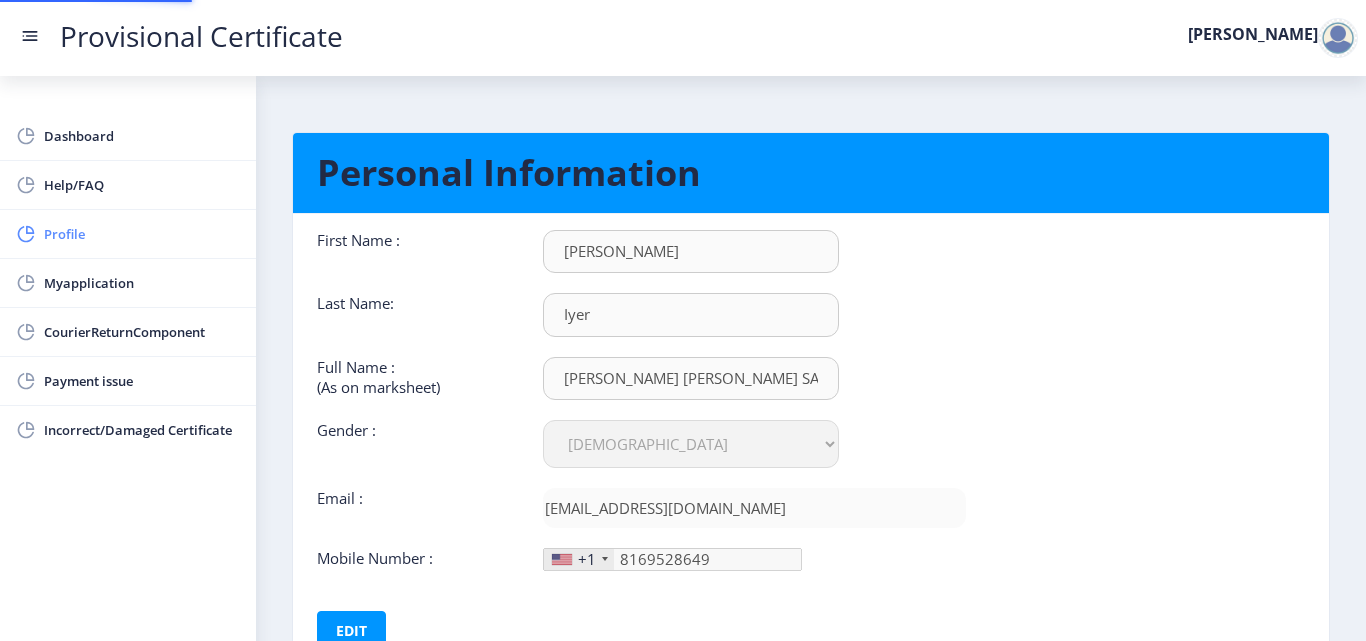 type on "[PHONE_NUMBER]" 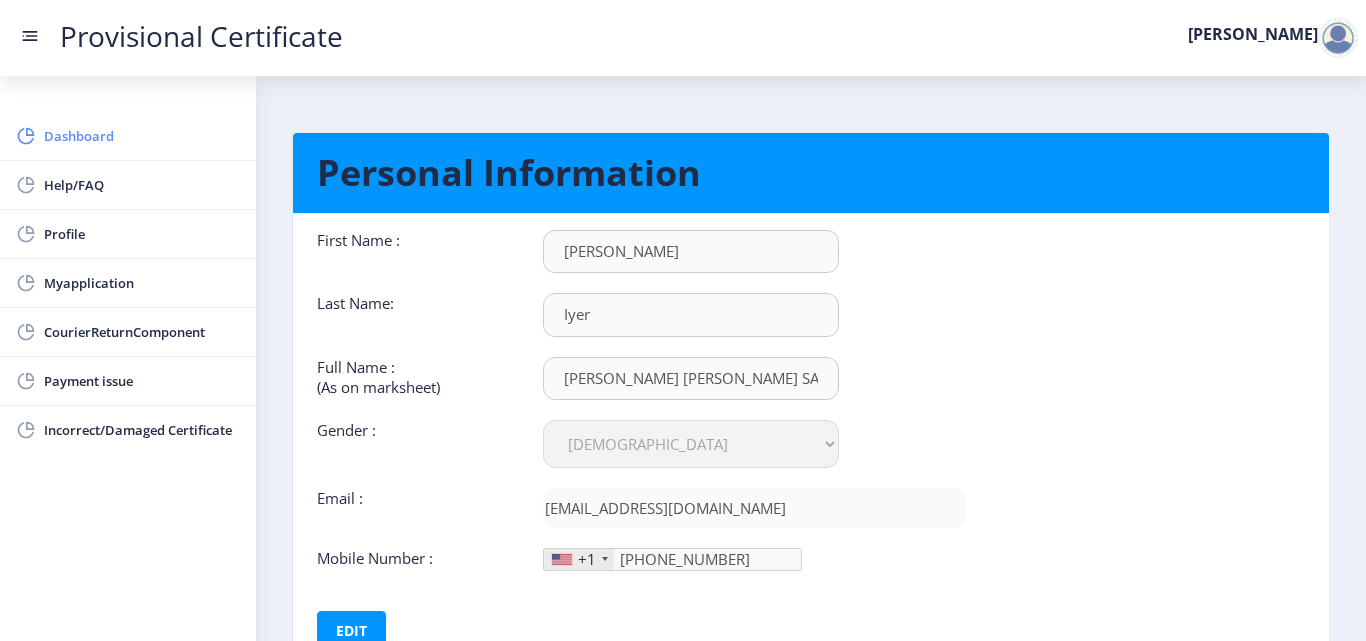 click on "Dashboard" 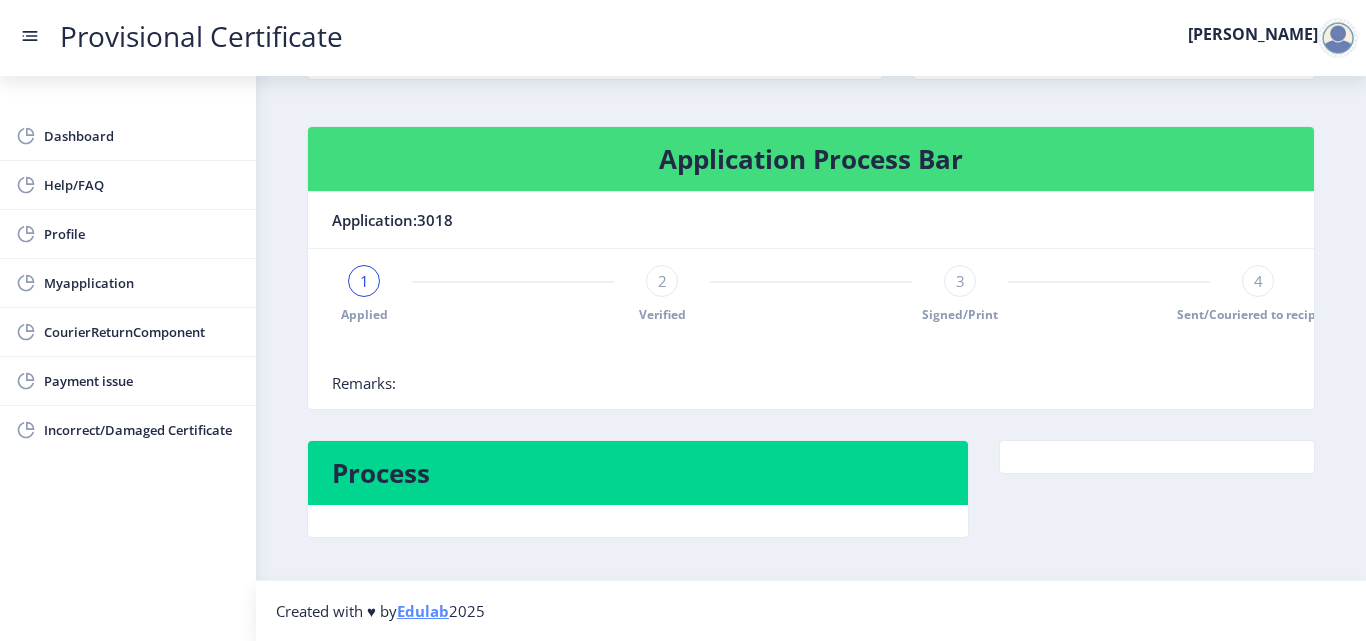 scroll, scrollTop: 275, scrollLeft: 0, axis: vertical 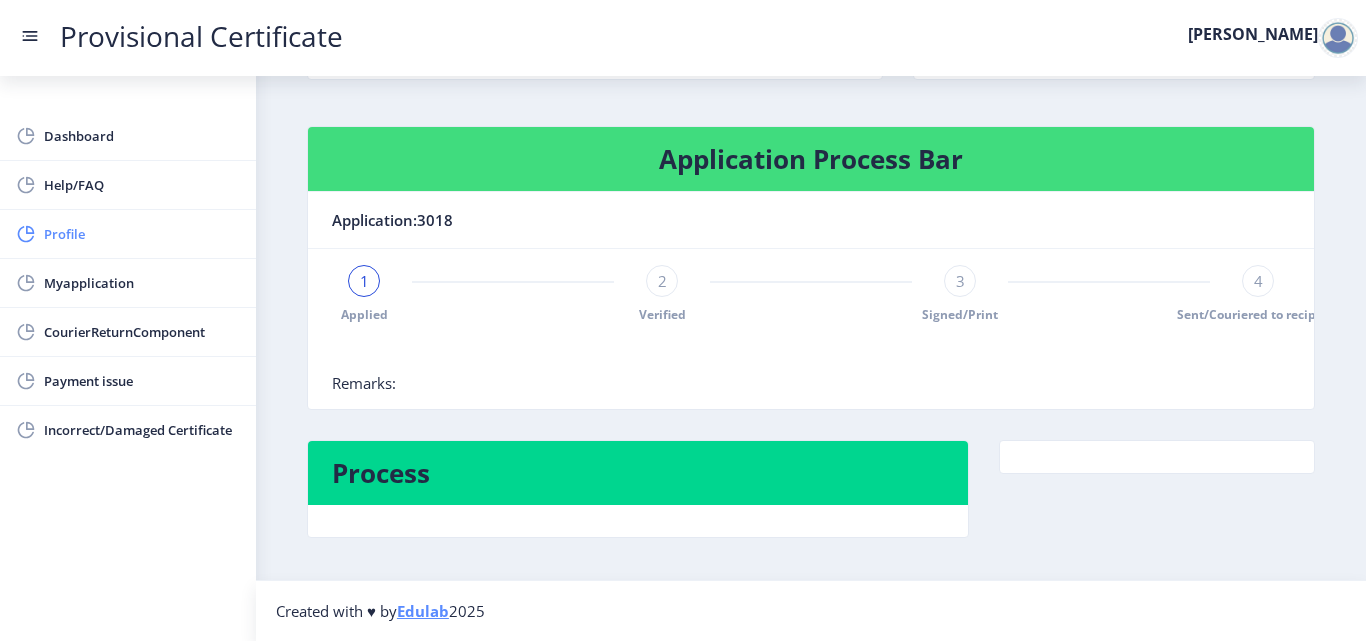 click on "Profile" 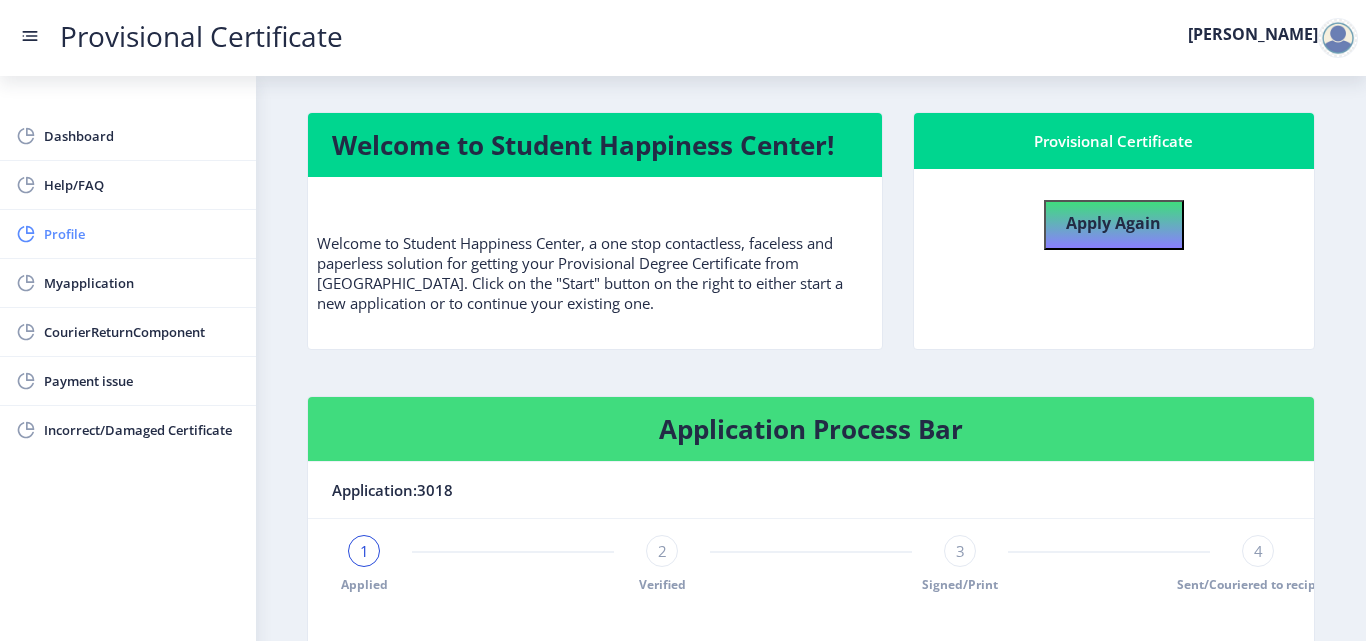 select on "[DEMOGRAPHIC_DATA]" 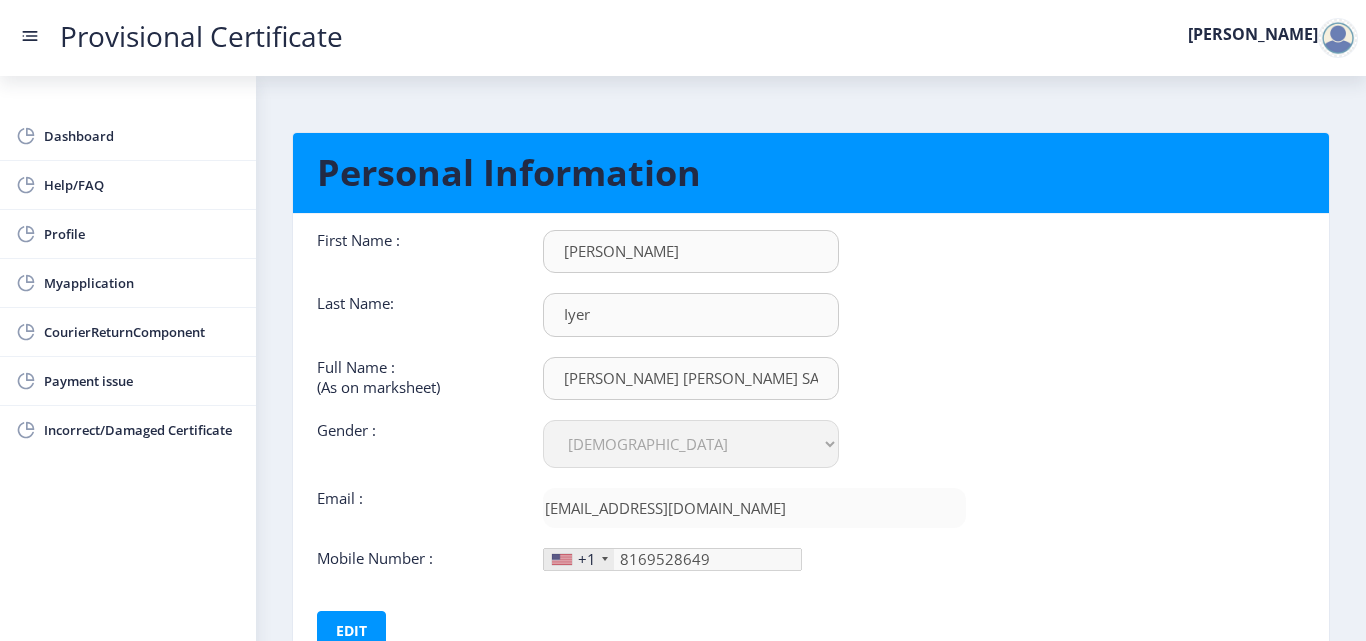 click on "+1" 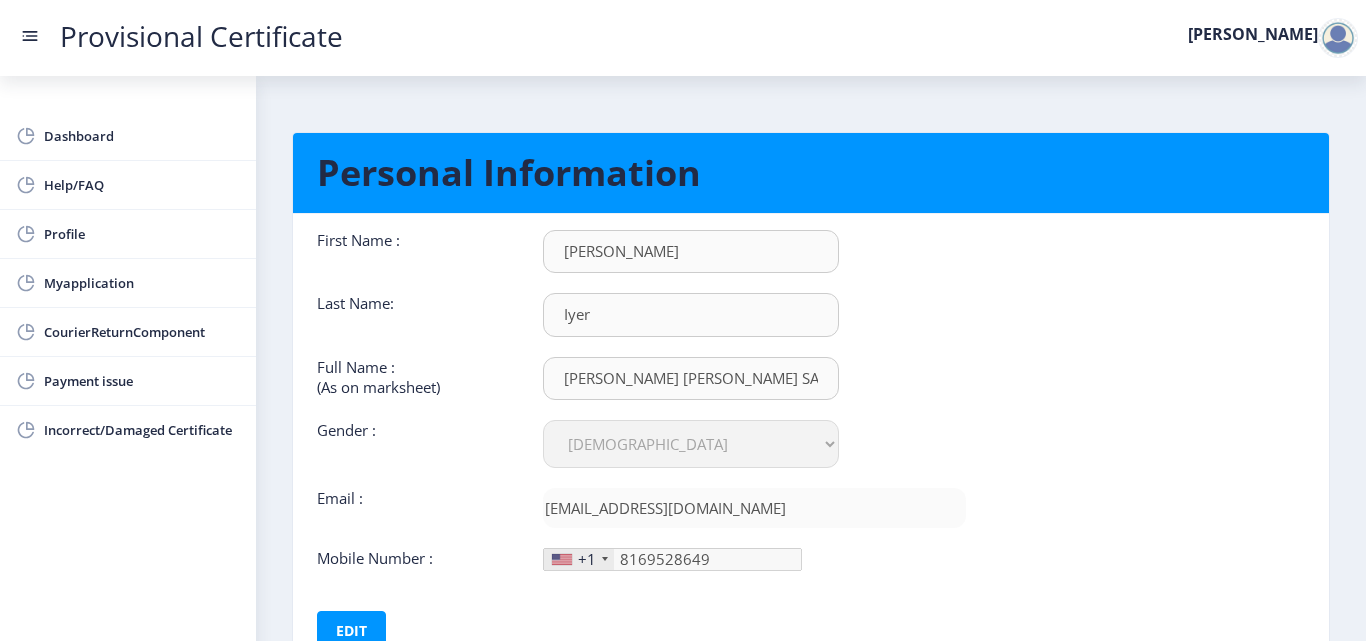 click on "+1" 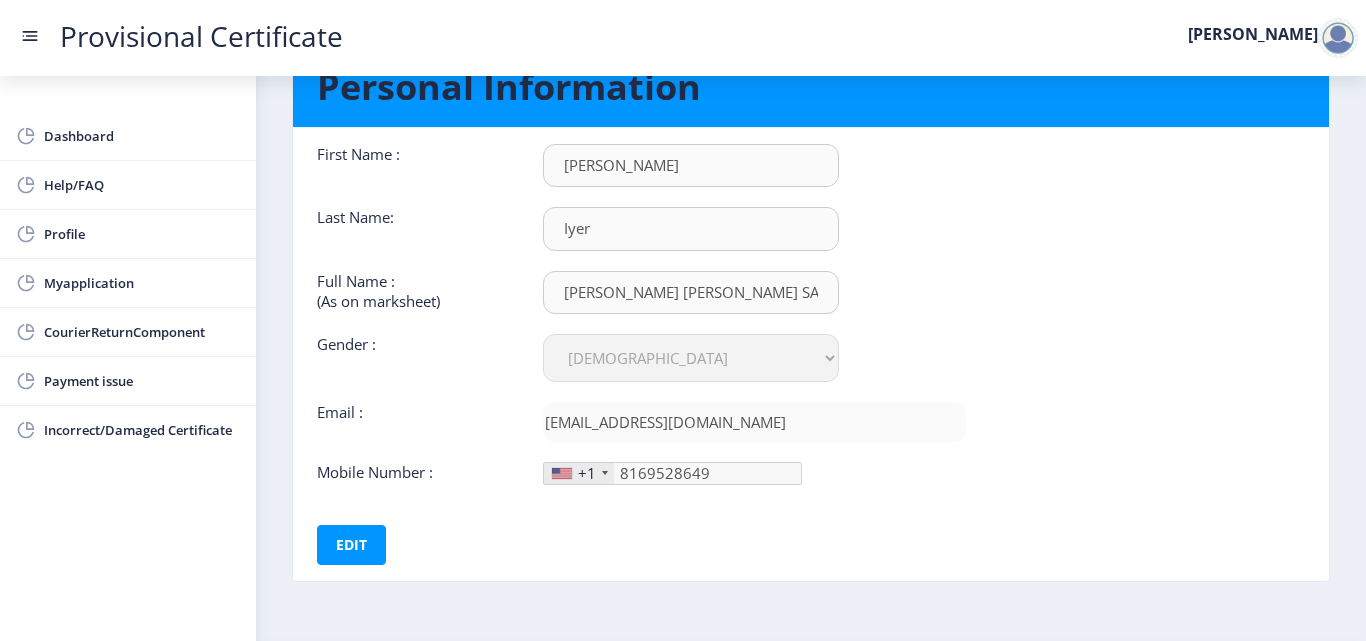 scroll, scrollTop: 87, scrollLeft: 0, axis: vertical 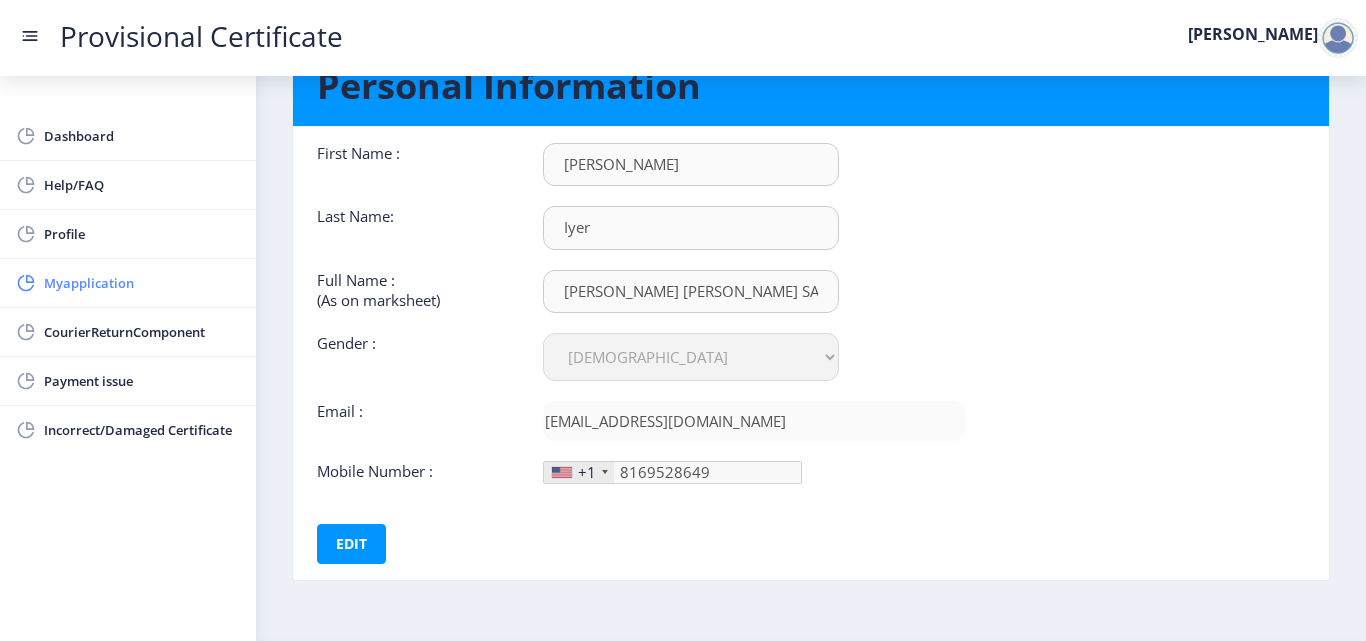 click on "Myapplication" 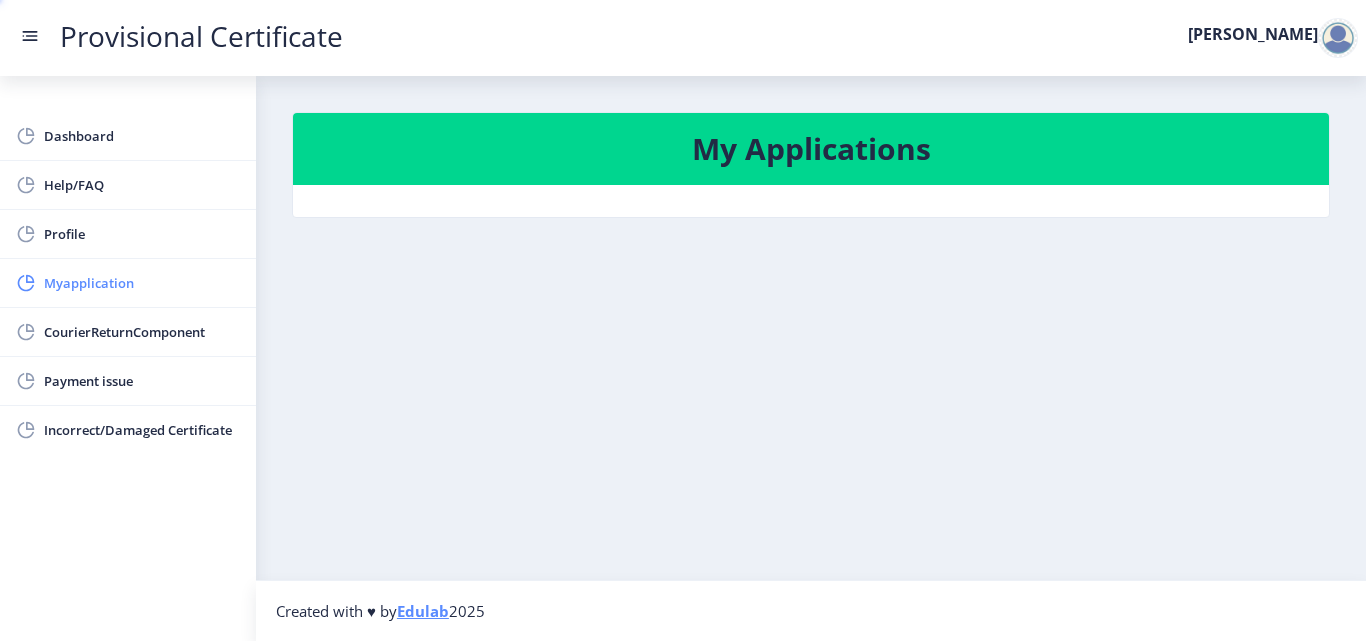 scroll, scrollTop: 0, scrollLeft: 0, axis: both 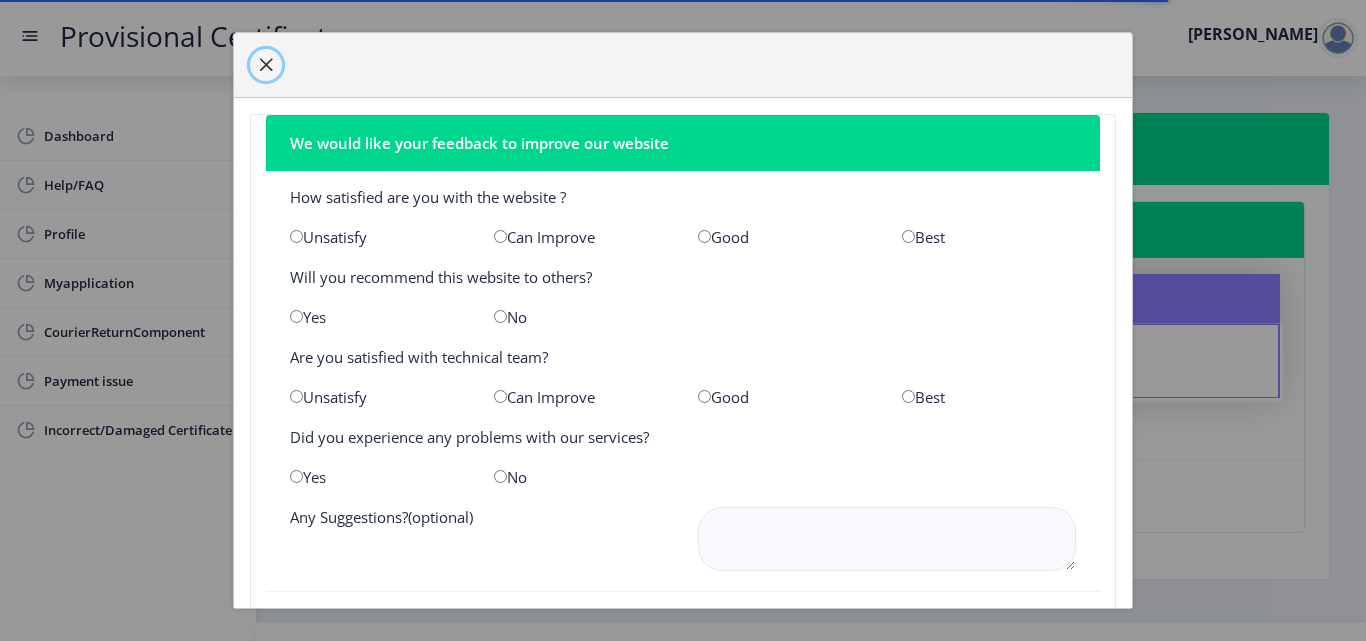 click 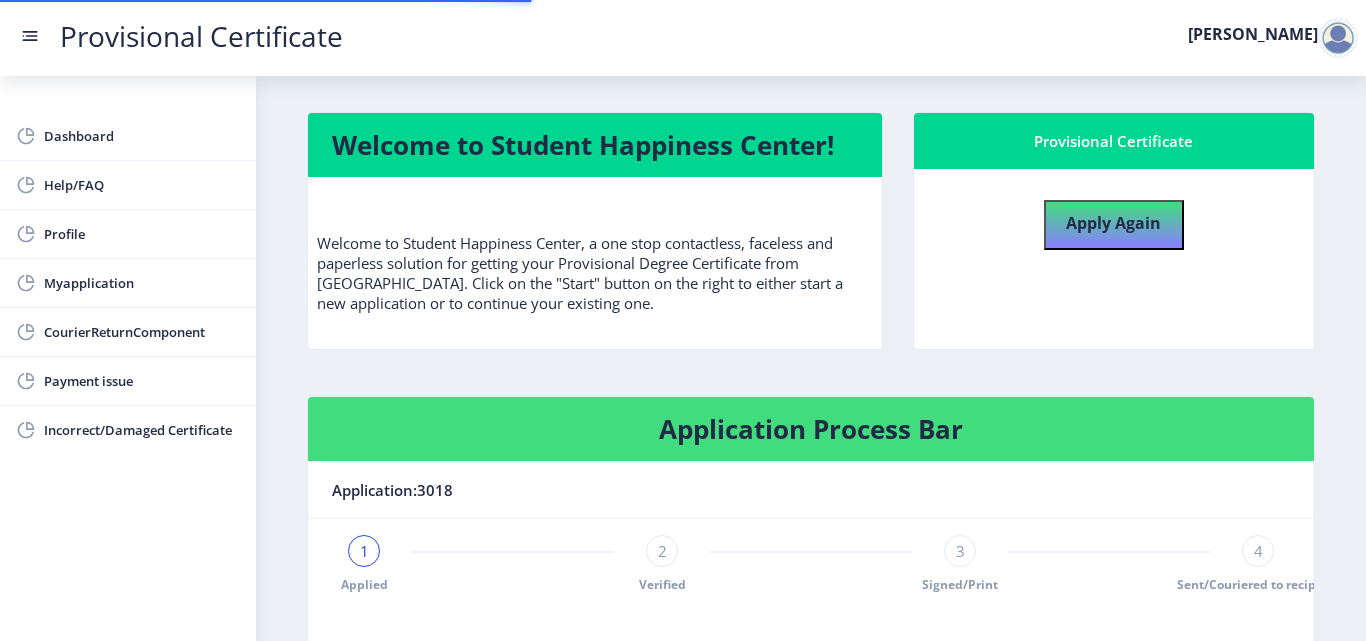 scroll, scrollTop: 0, scrollLeft: 0, axis: both 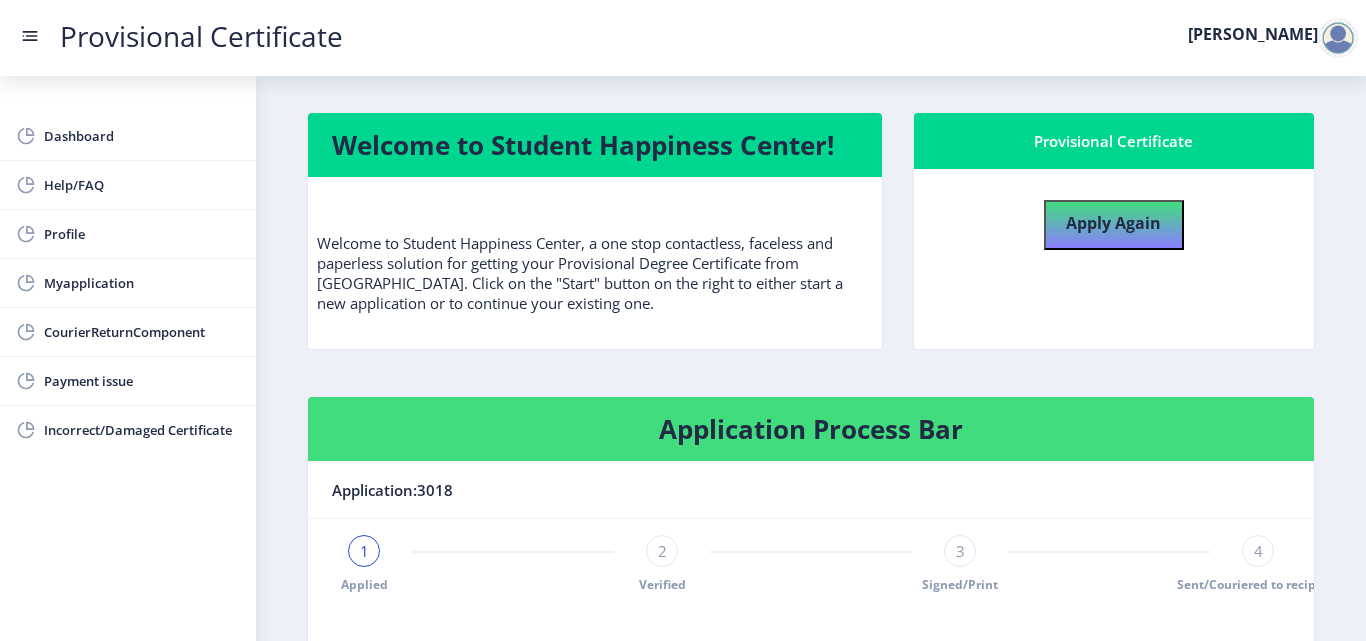 click on "Provisional Certificate [PERSON_NAME]" 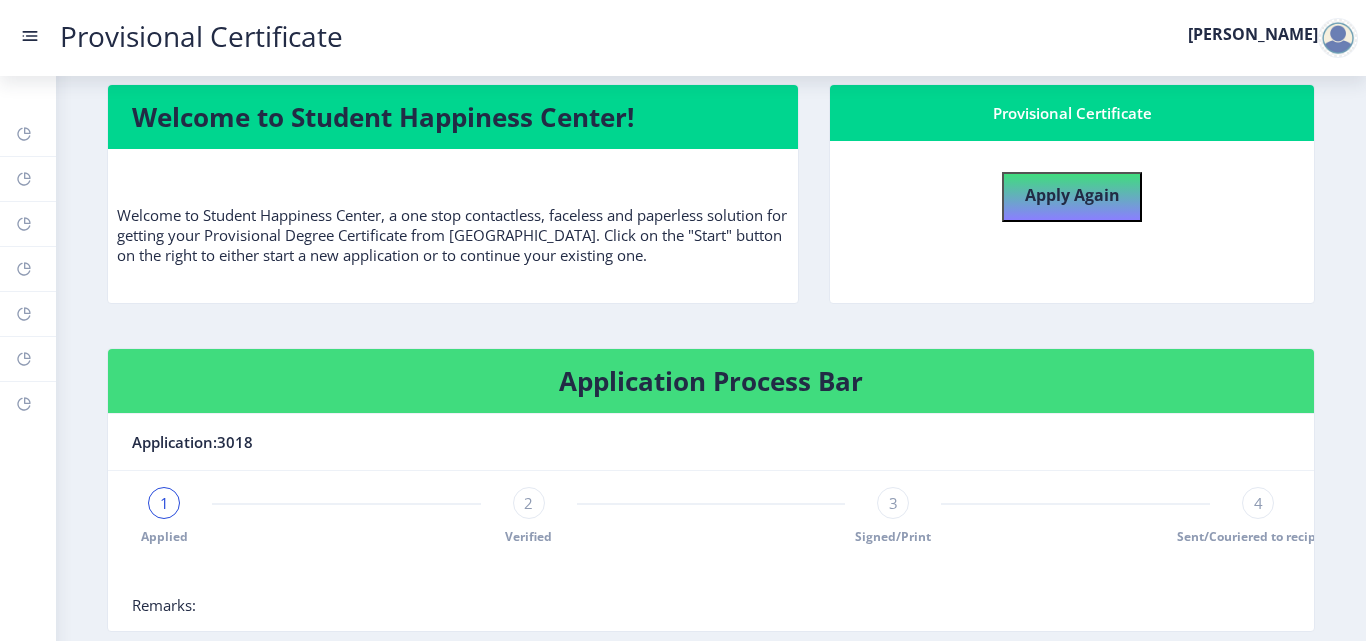 scroll, scrollTop: 0, scrollLeft: 0, axis: both 